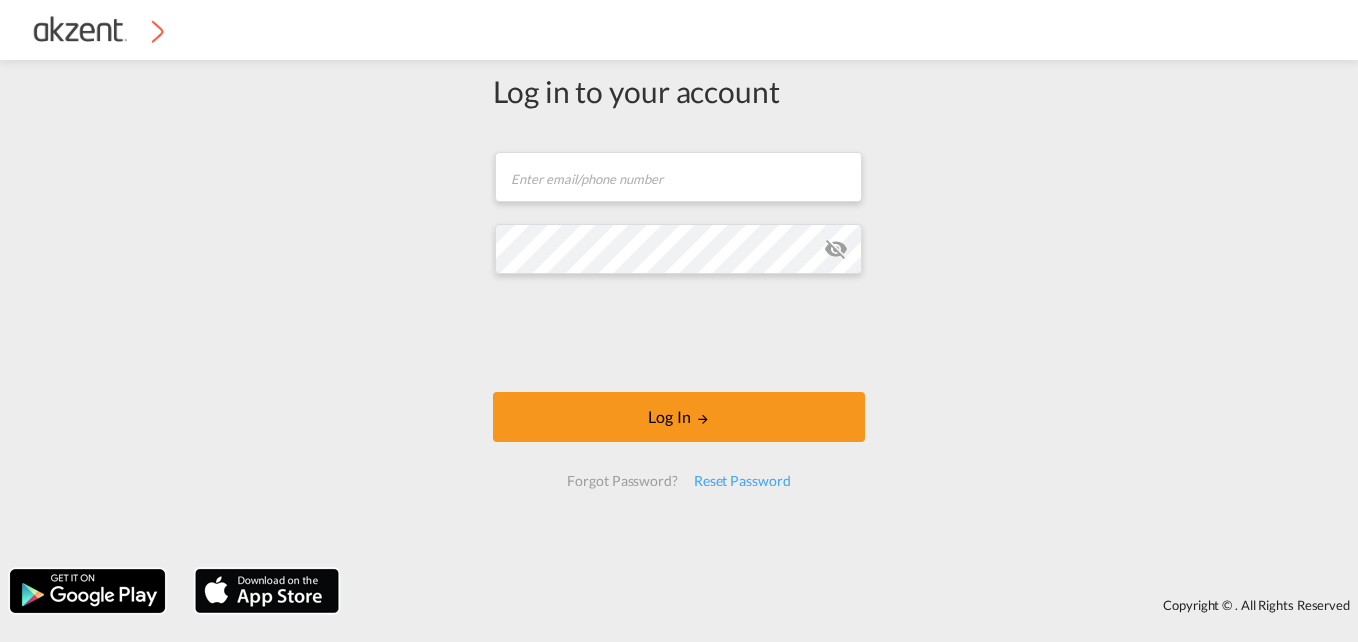 scroll, scrollTop: 0, scrollLeft: 0, axis: both 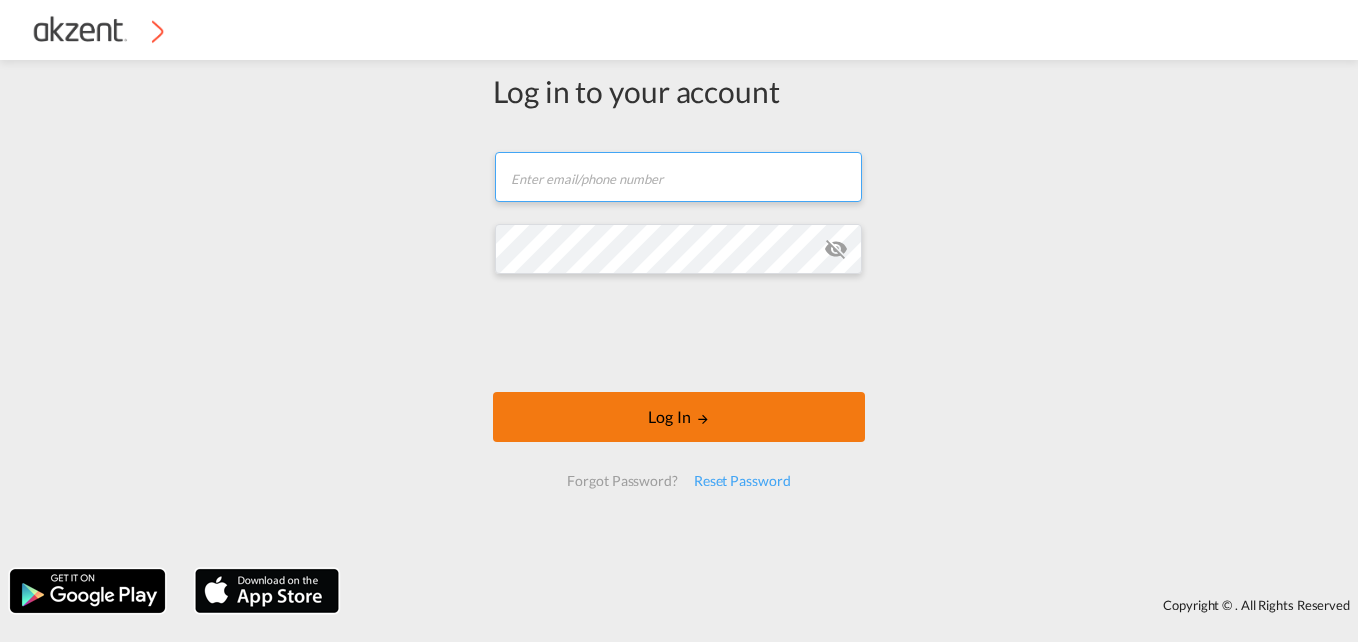 type on "juanaroque@akzent.mx" 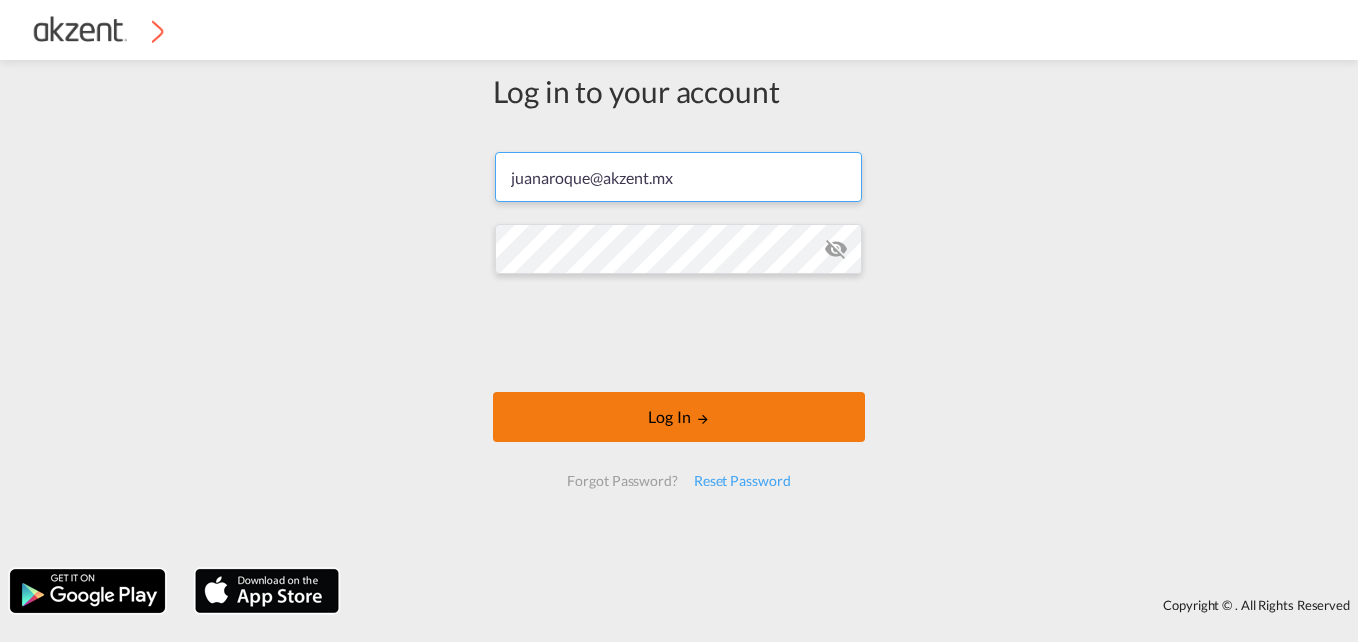 click on "Log In" at bounding box center (679, 417) 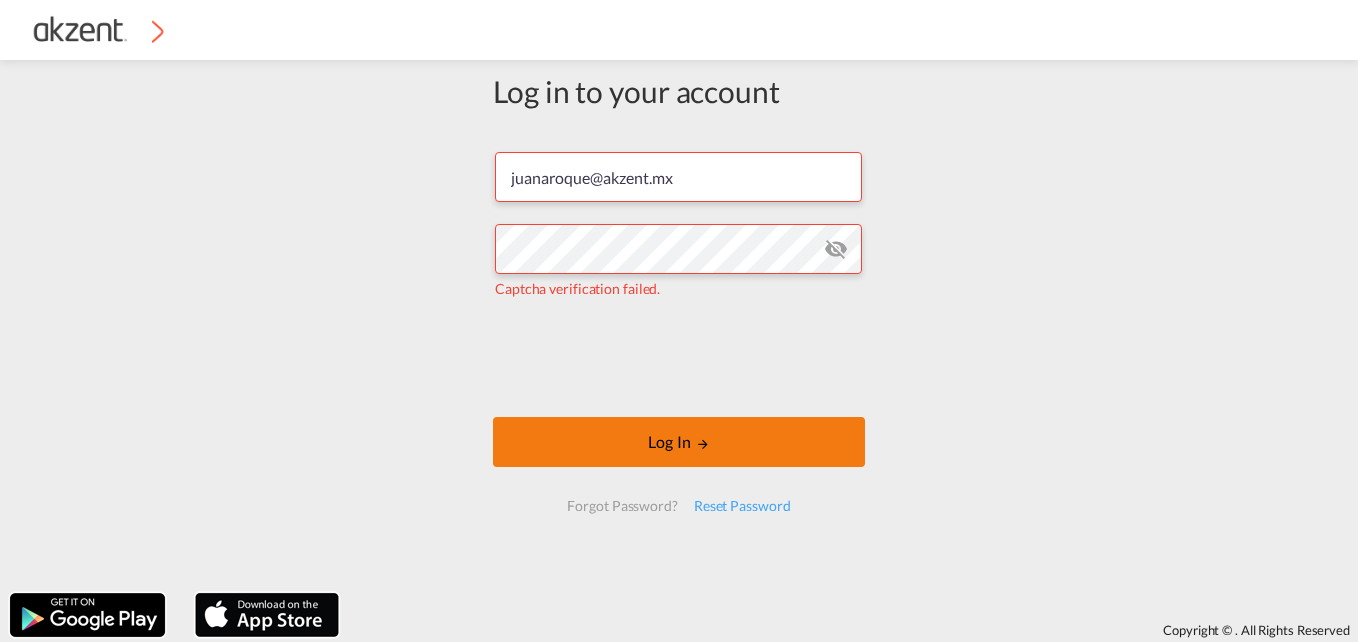 click on "Log In" at bounding box center [679, 442] 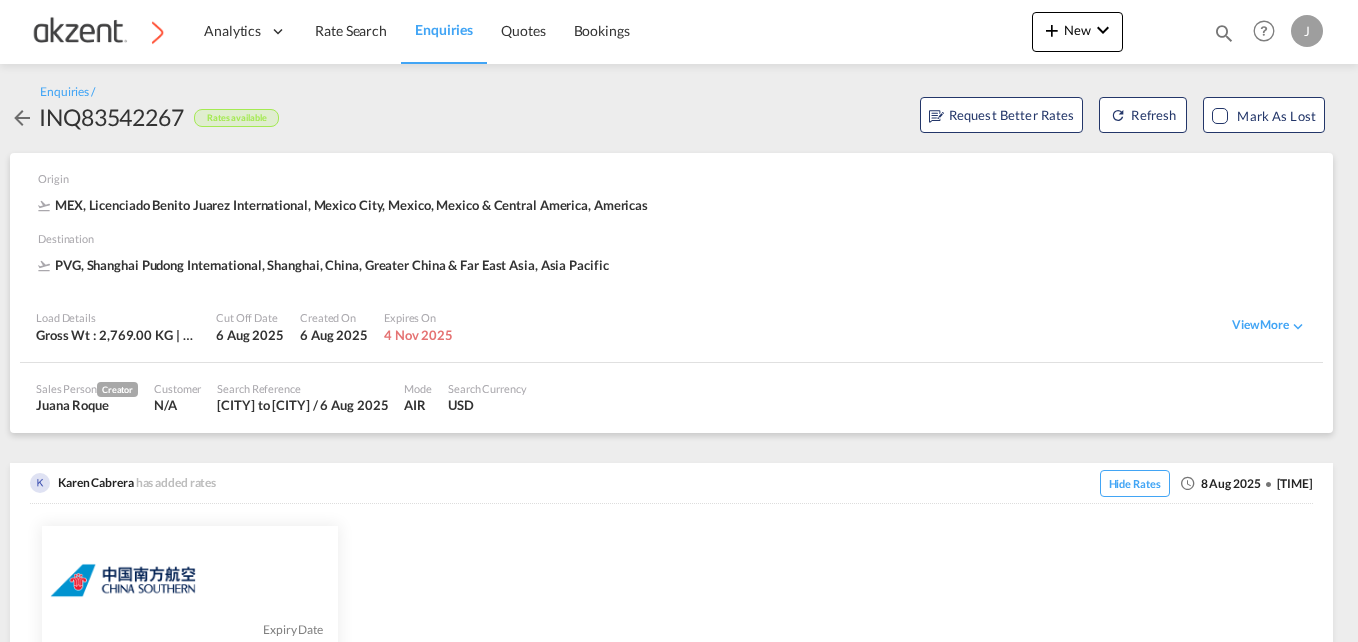 scroll, scrollTop: 0, scrollLeft: 0, axis: both 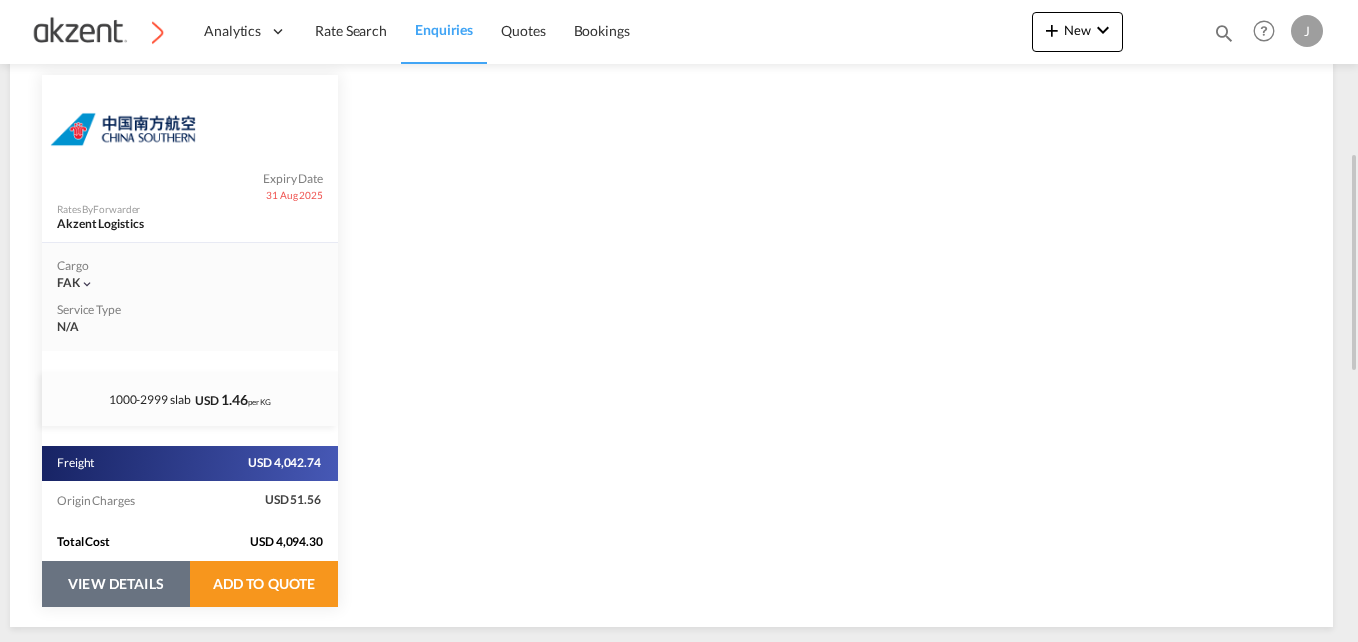 click on "VIEW DETAILS" at bounding box center (116, 584) 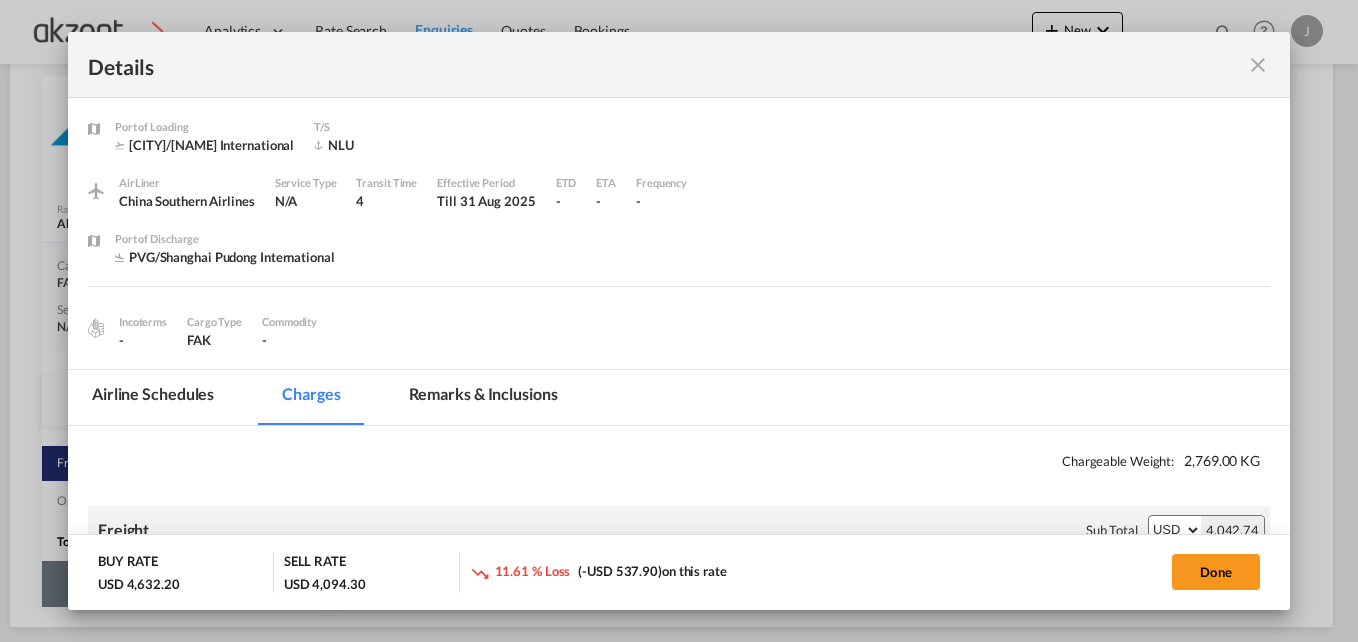 select on "per_hawb" 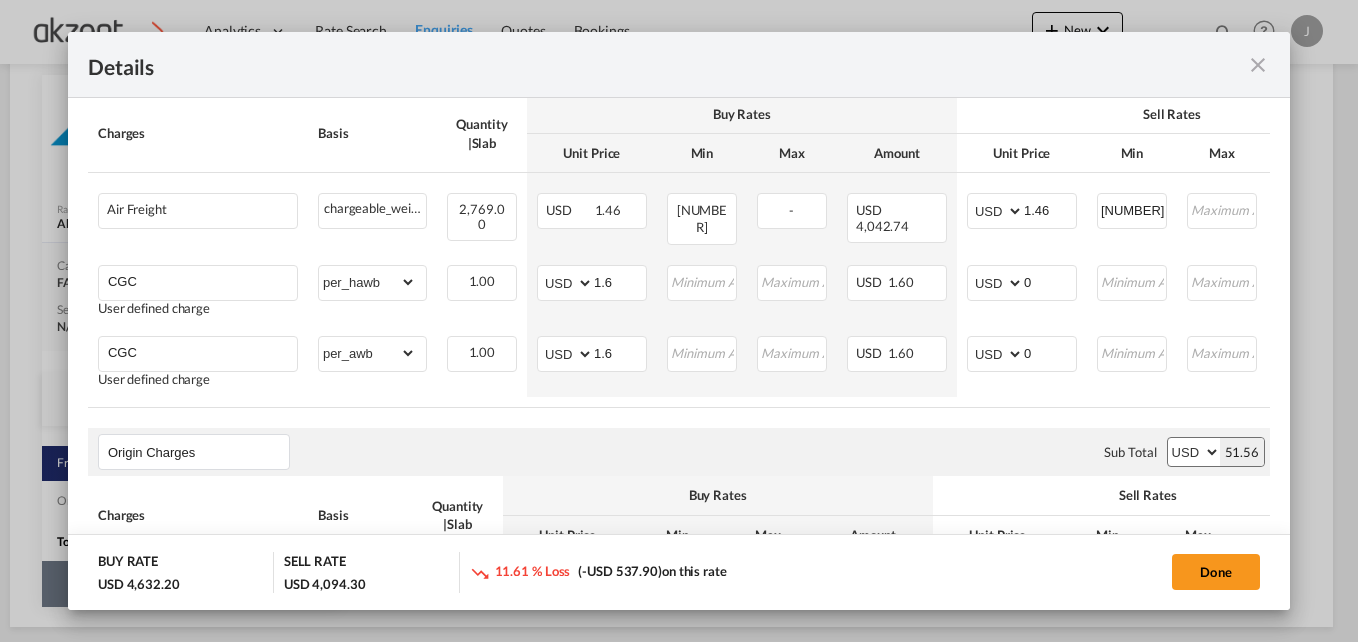 scroll, scrollTop: 460, scrollLeft: 0, axis: vertical 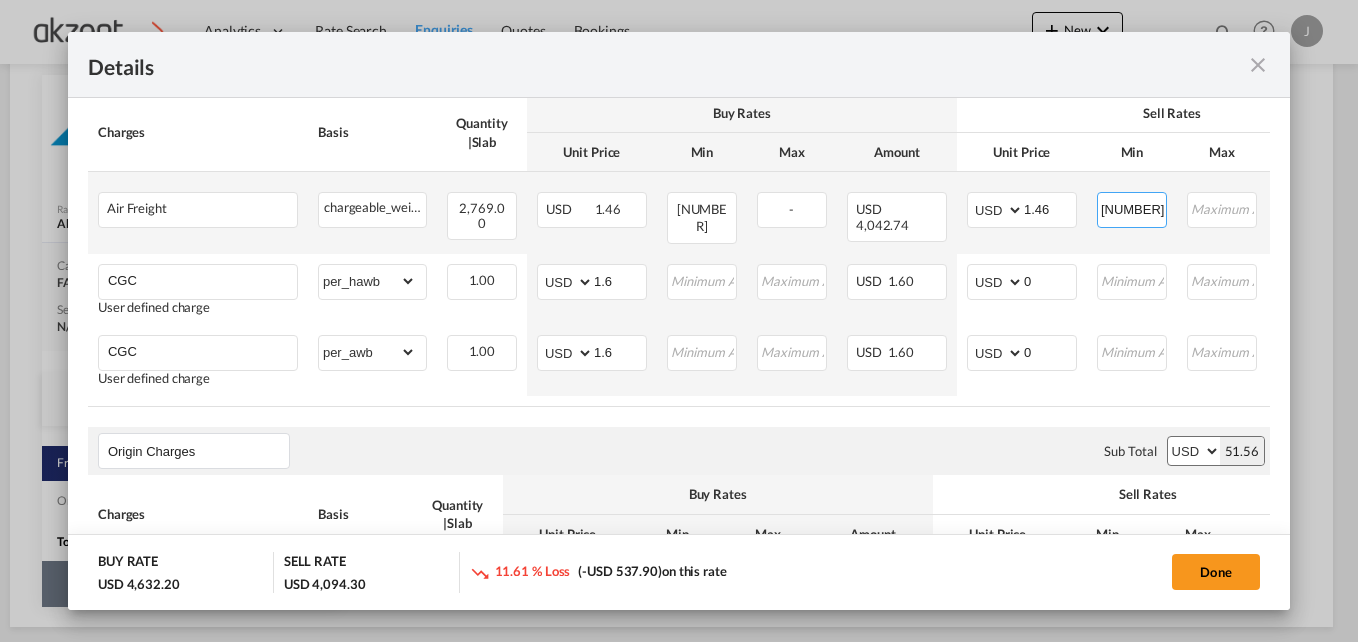 click on "[NUMBER]" at bounding box center [1132, 208] 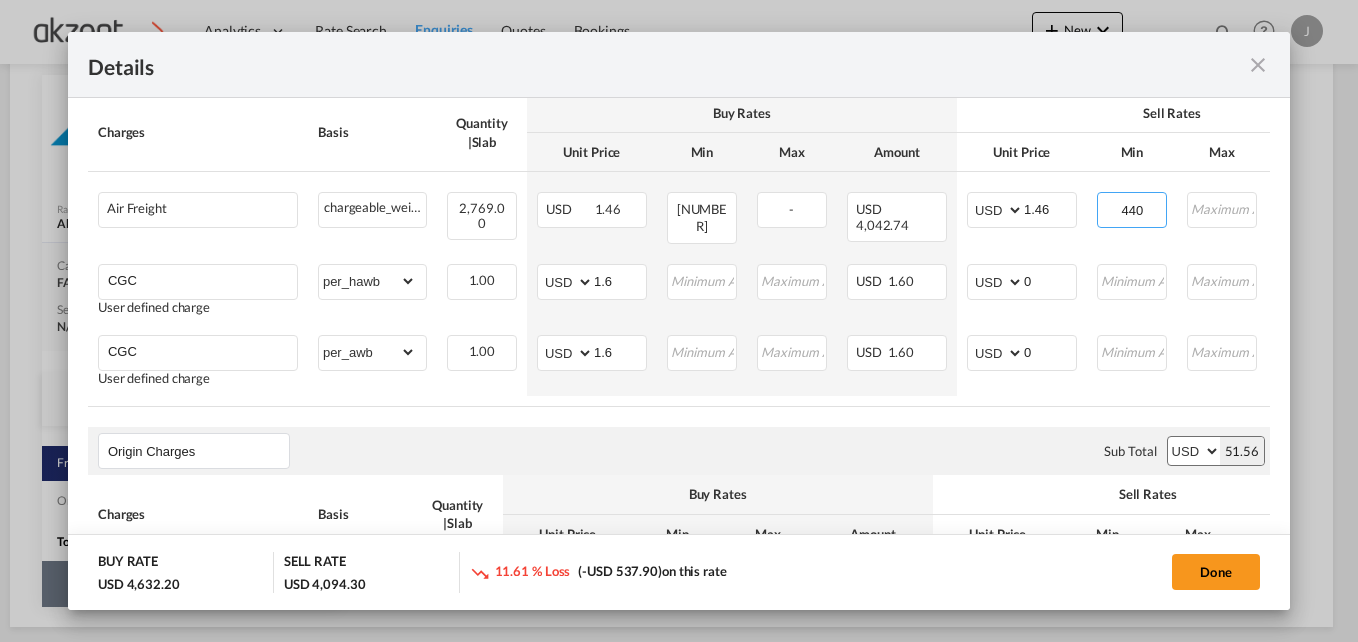 type on "440" 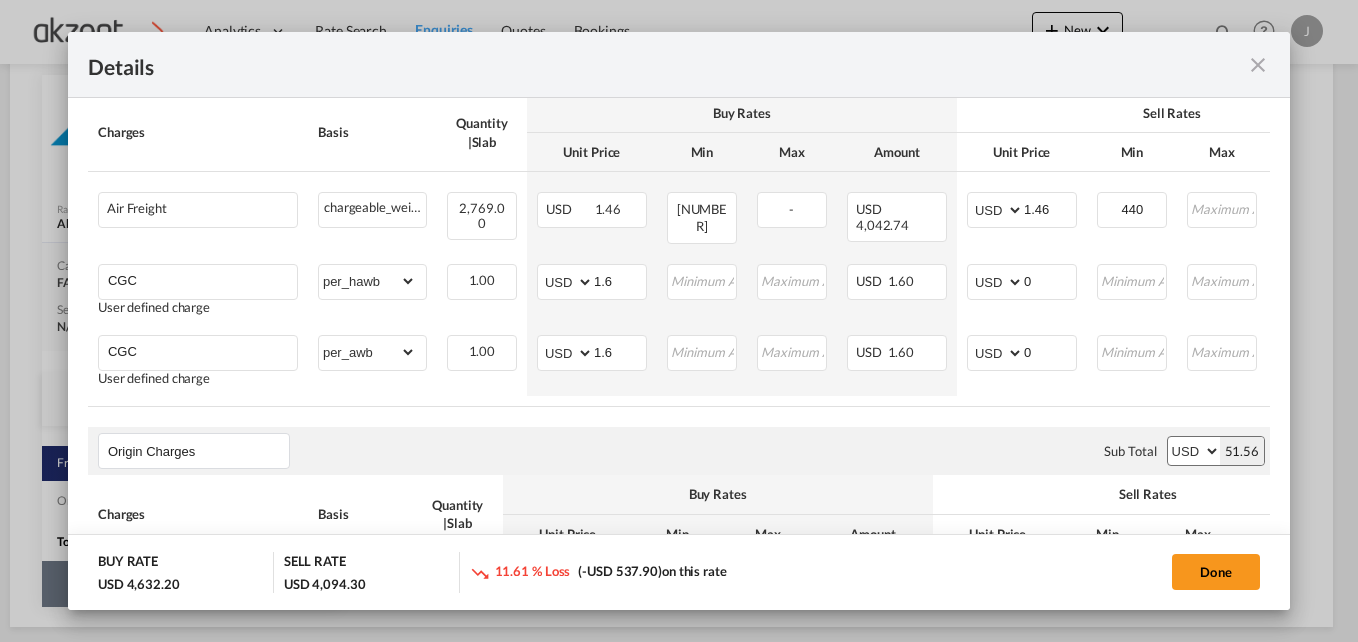 scroll, scrollTop: 0, scrollLeft: 279, axis: horizontal 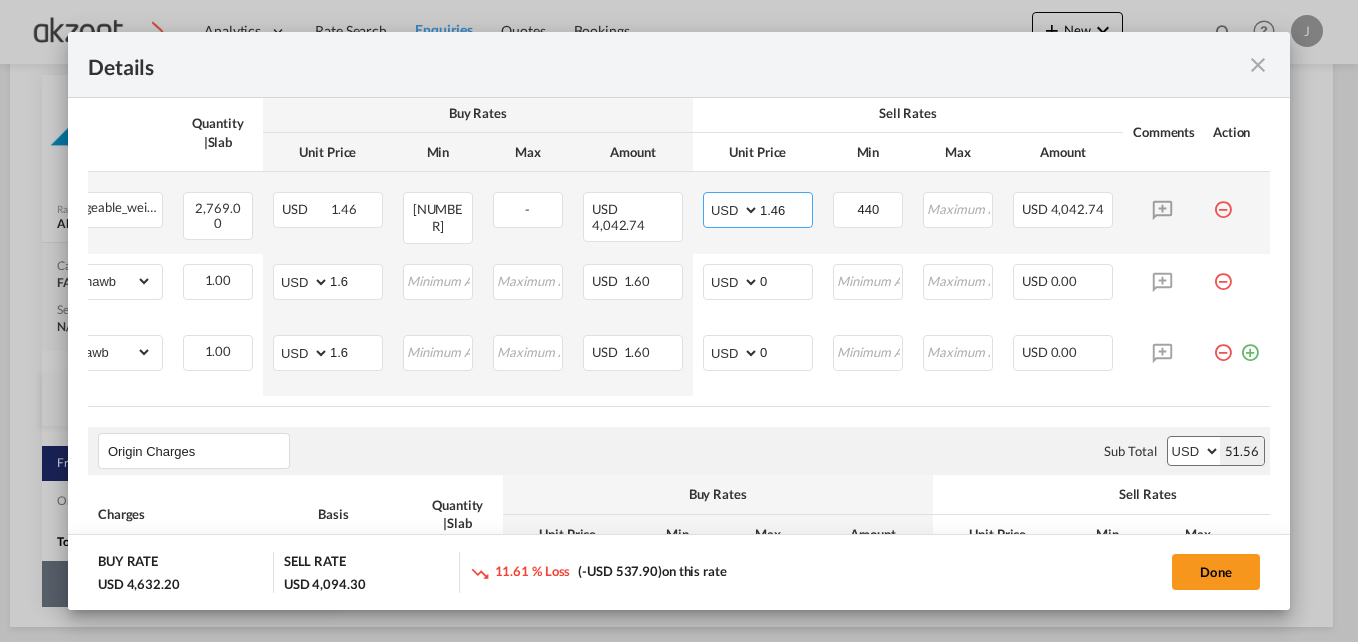 drag, startPoint x: 790, startPoint y: 213, endPoint x: 779, endPoint y: 203, distance: 14.866069 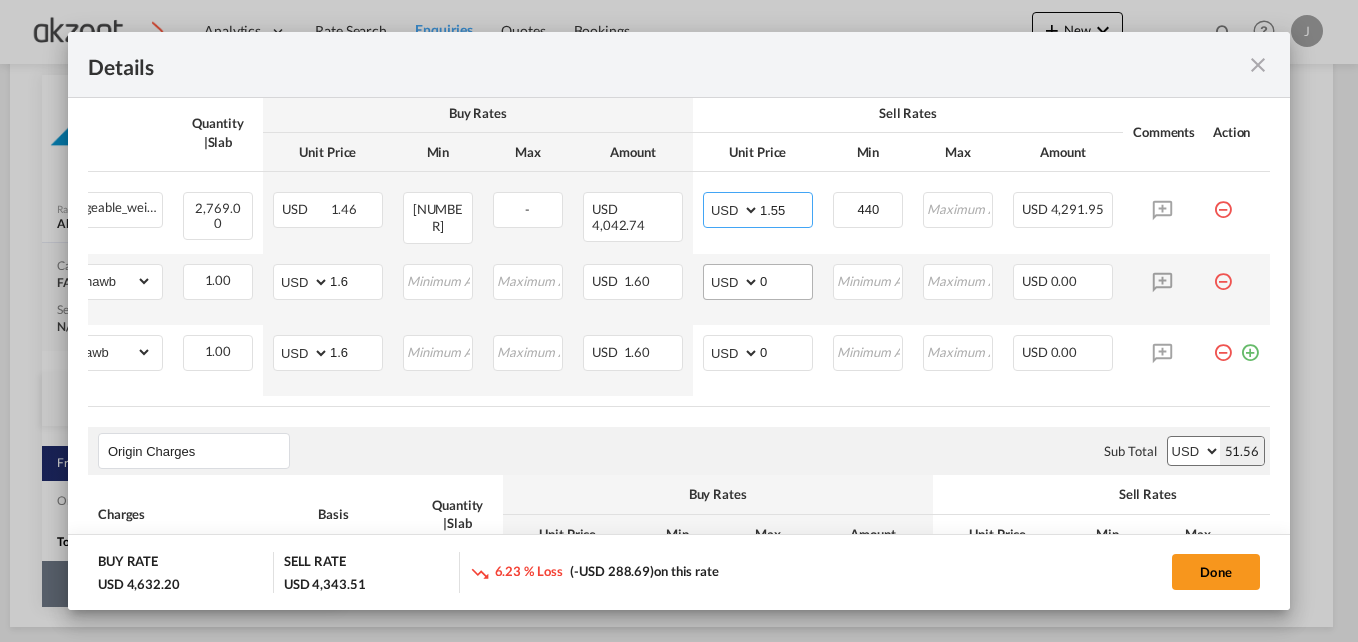 type on "1.55" 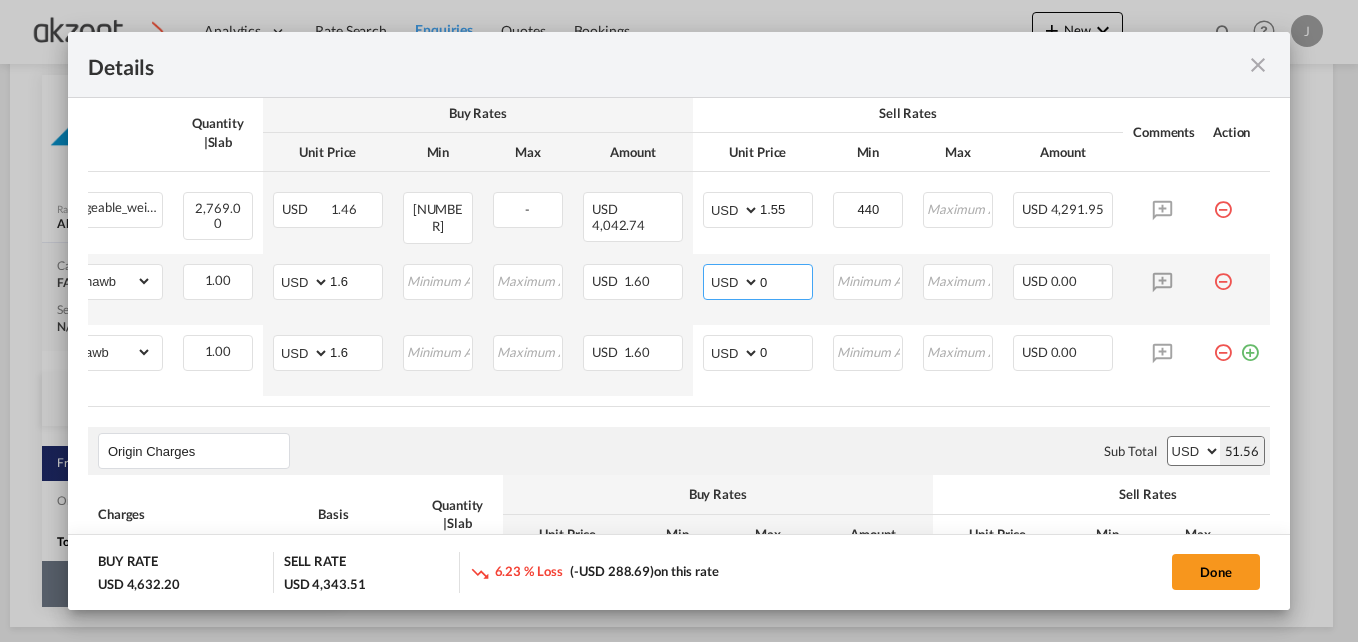 click on "0" at bounding box center [786, 280] 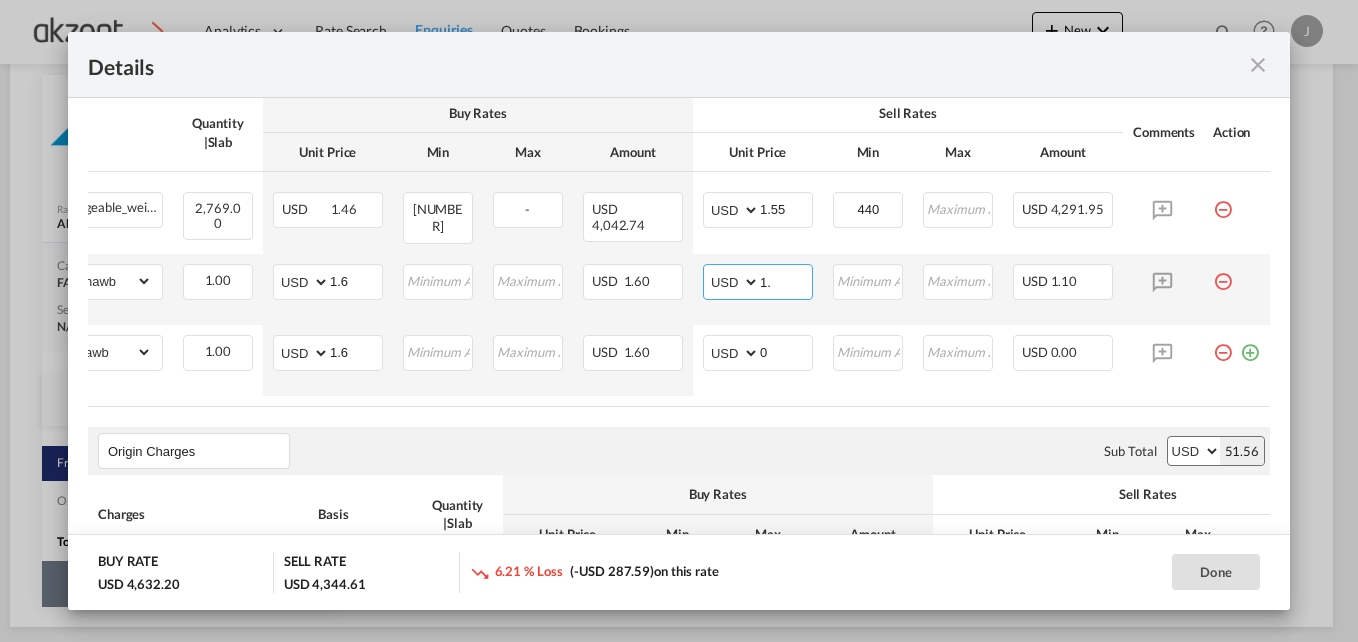 type on "1" 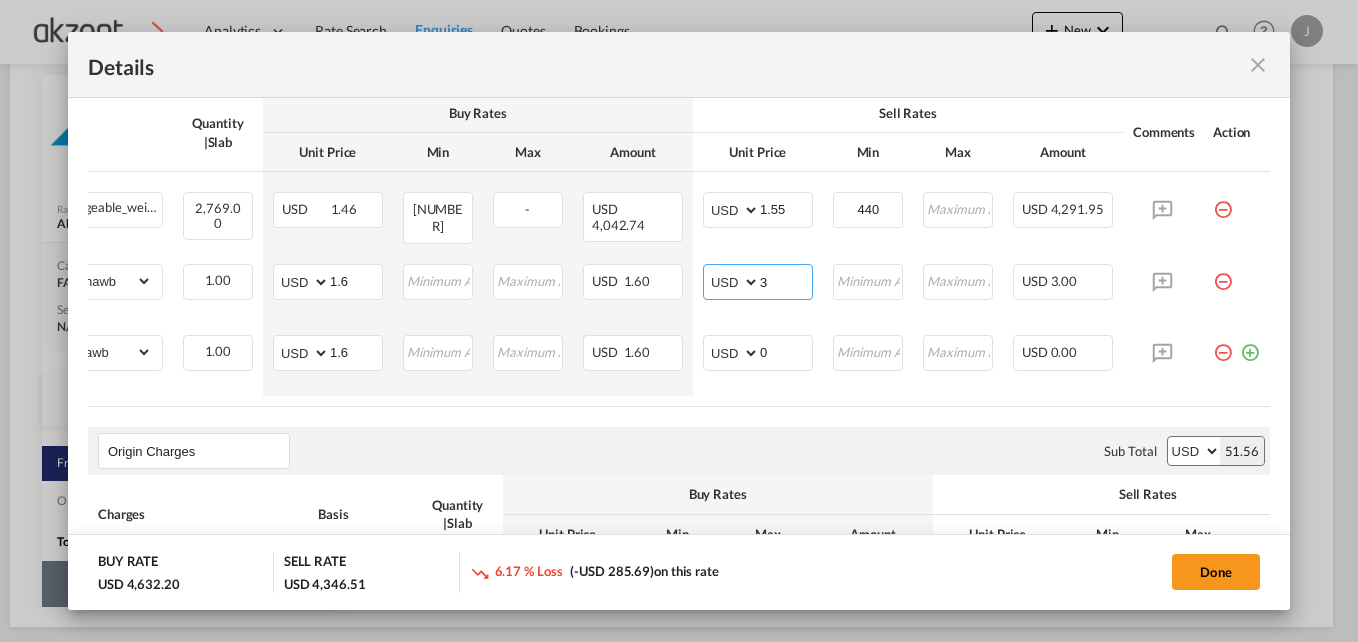 type on "3" 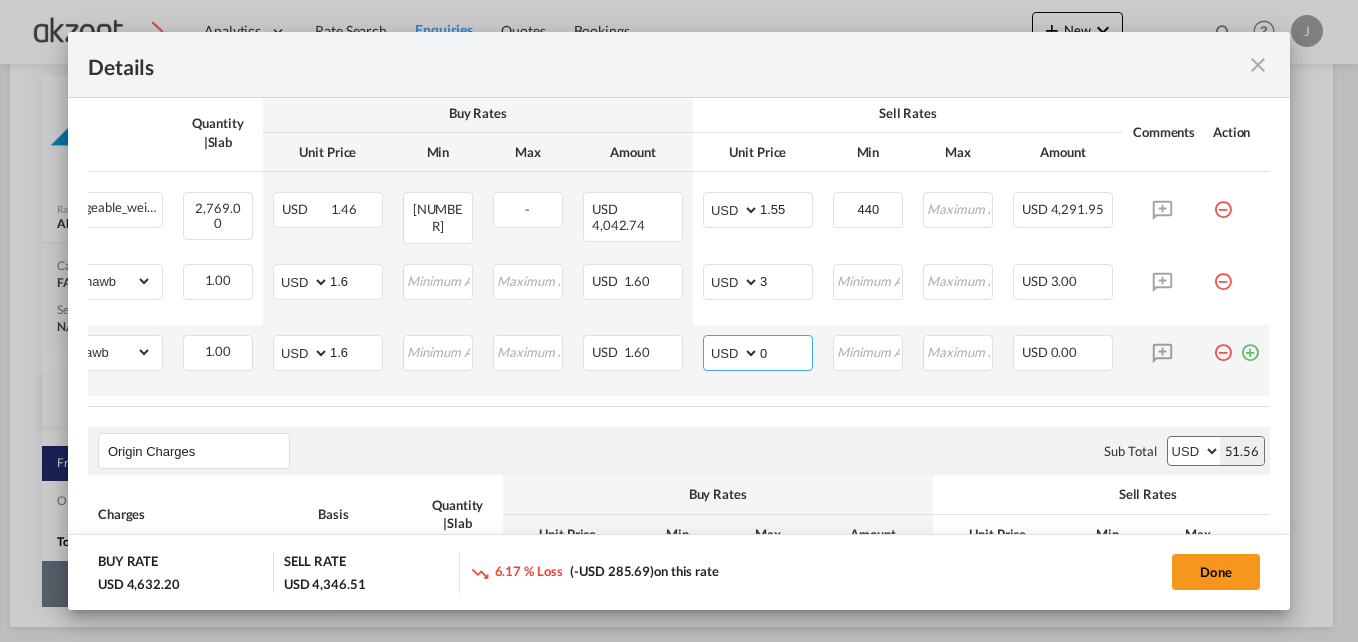 click on "0" at bounding box center (786, 351) 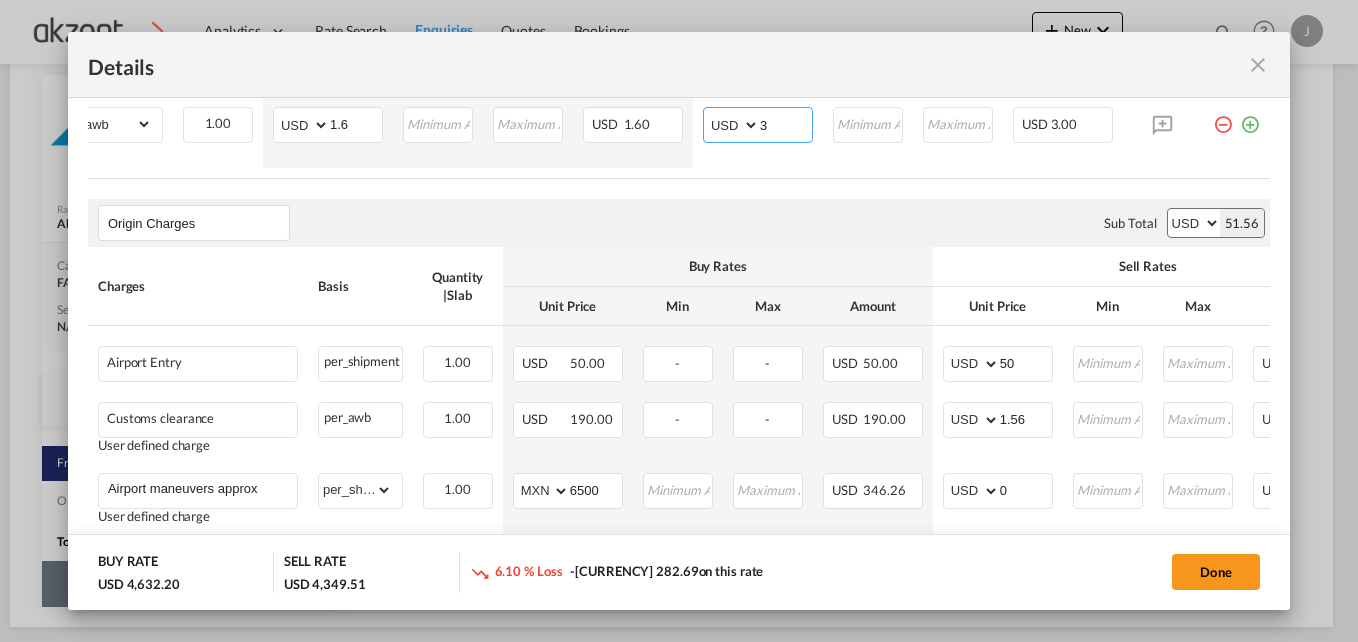 scroll, scrollTop: 689, scrollLeft: 0, axis: vertical 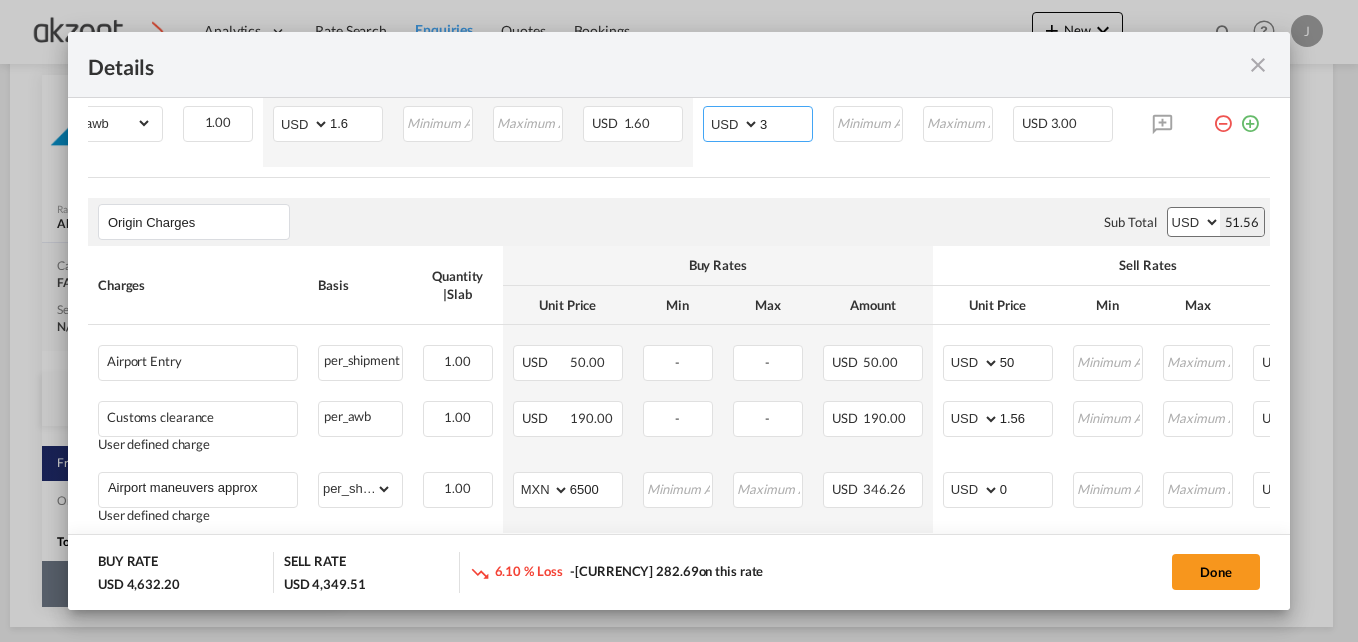 type on "3" 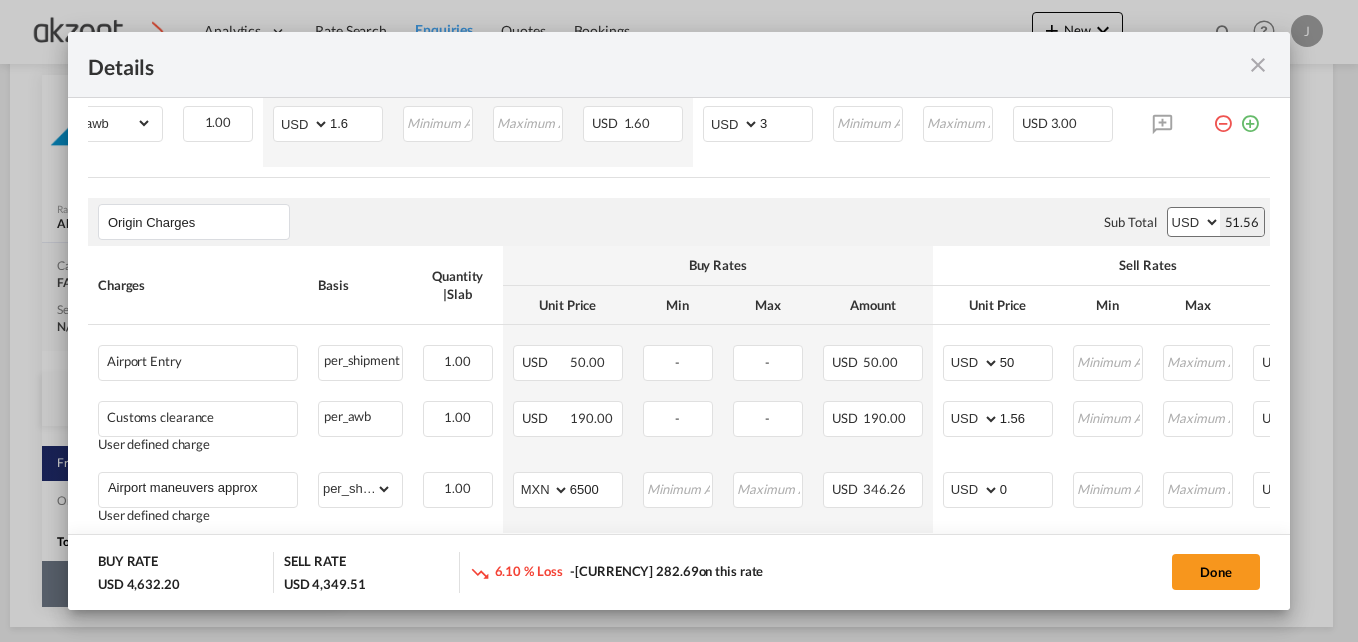 click on "Sell Rates" at bounding box center [908, -116] 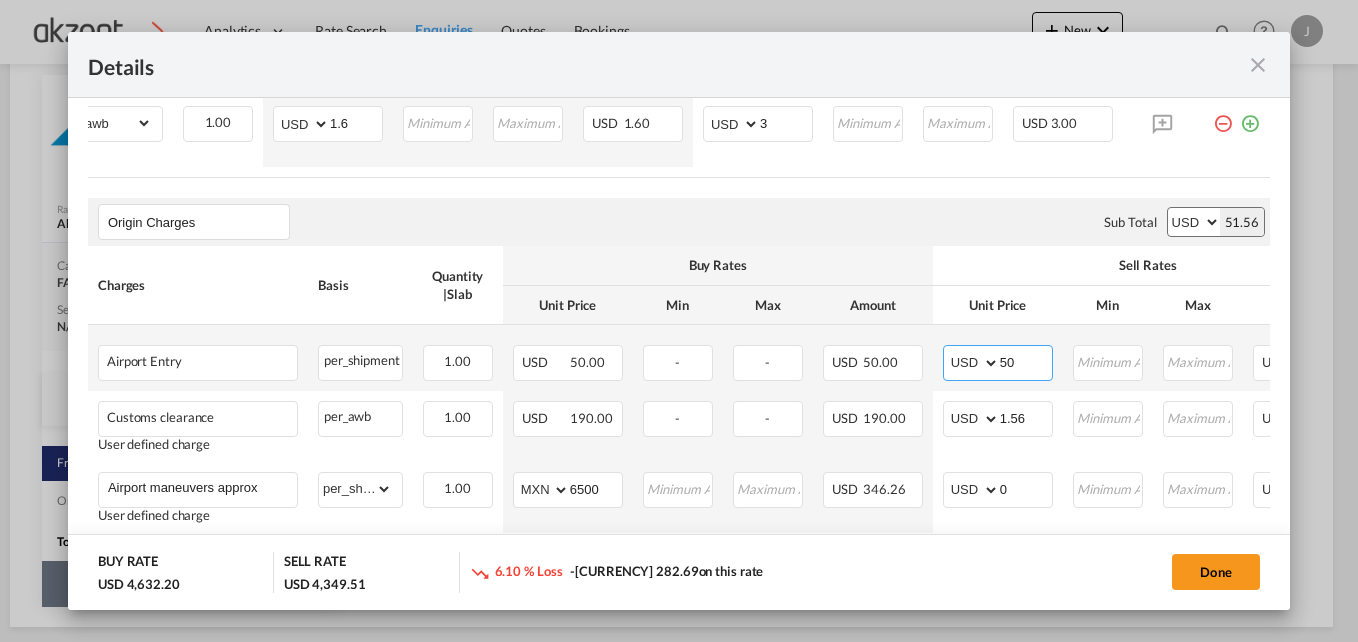 click on "50" at bounding box center [1026, 361] 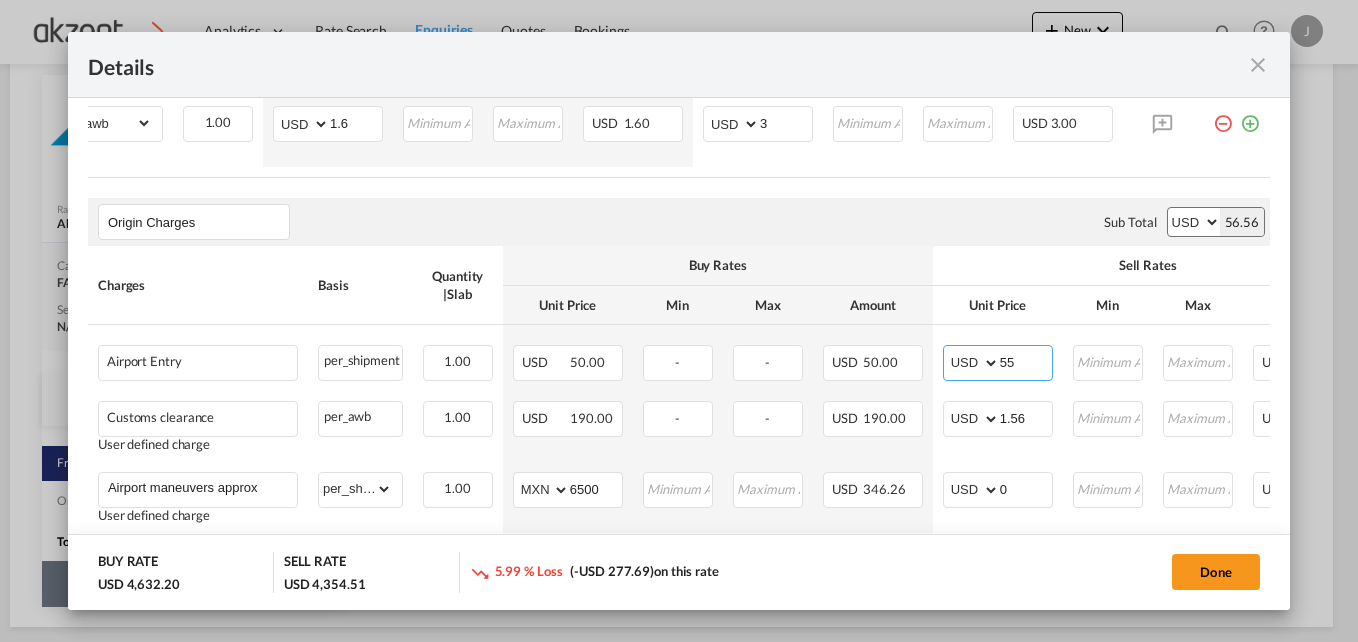 type on "55" 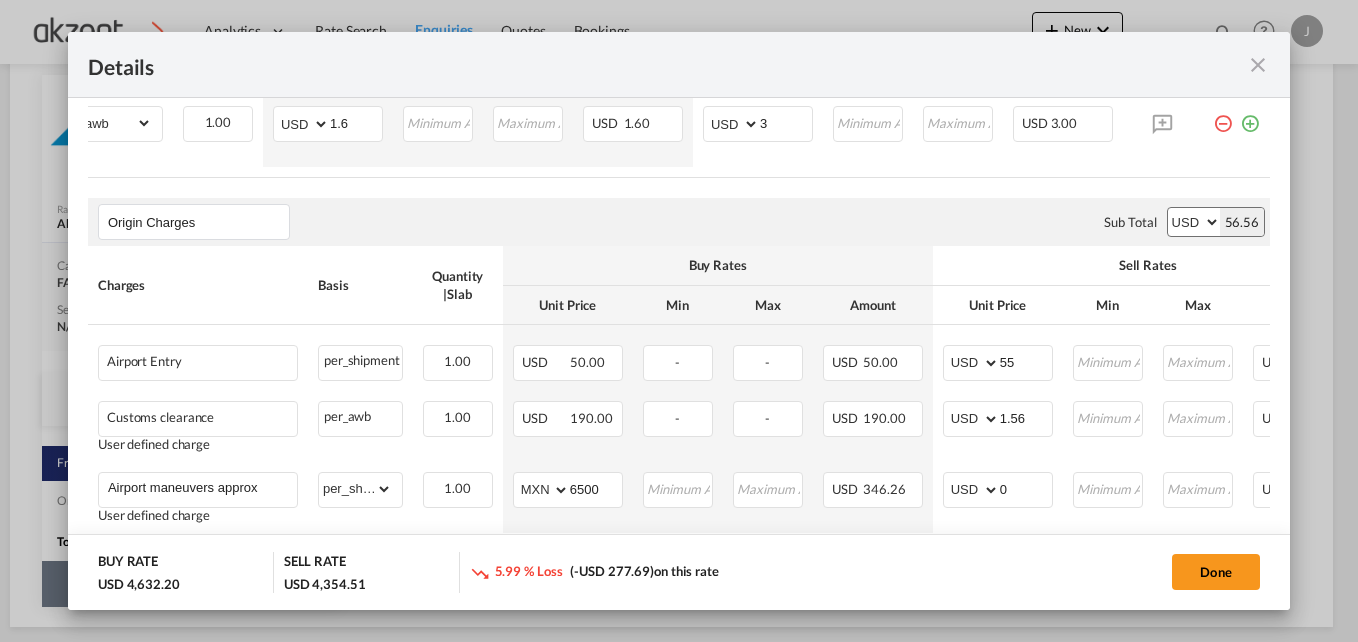 click on "Origin Charges                                                     Please enter leg name
Leg Name Already Exists
Sub Total AED AFN ALL AMD ANG AOA ARS AUD AWG AZN BAM BBD BDT BGN BHD BIF BMD BND BOB BRL BSD BTN BWP BYN BZD CAD CDF CHF CLP CNY COP CRC CUC CUP CVE CZK DJF DKK DOP DZD EGP ERN ETB EUR FJD FKP FOK GBP GEL GGP GHS GIP GMD GNF GTQ GYD HKD HNL HRK HTG HUF IDR ILS IMP INR IQD IRR ISK JMD JOD JPY KES KGS KHR KID KMF KRW KWD KYD KZT LAK LBP LKR LRD LSL LYD MAD MDL MGA MKD MMK MNT MOP MRU MUR MVR MWK MXN MYR MZN NAD NGN NIO NOK NPR NZD OMR PAB PEN PGK PHP PKR PLN PYG QAR RON RSD RUB RWF SAR SBD SCR SDG SEK SGD SHP SLL SOS SRD SSP STN SYP SZL THB TJS TMT TND TOP TRY TTD TVD TWD TZS UAH UGX USD UYU UZS VES VND VUV WST XAF XCD XDR XOF XPF YER ZAR ZMW 56.56" at bounding box center (679, 222) 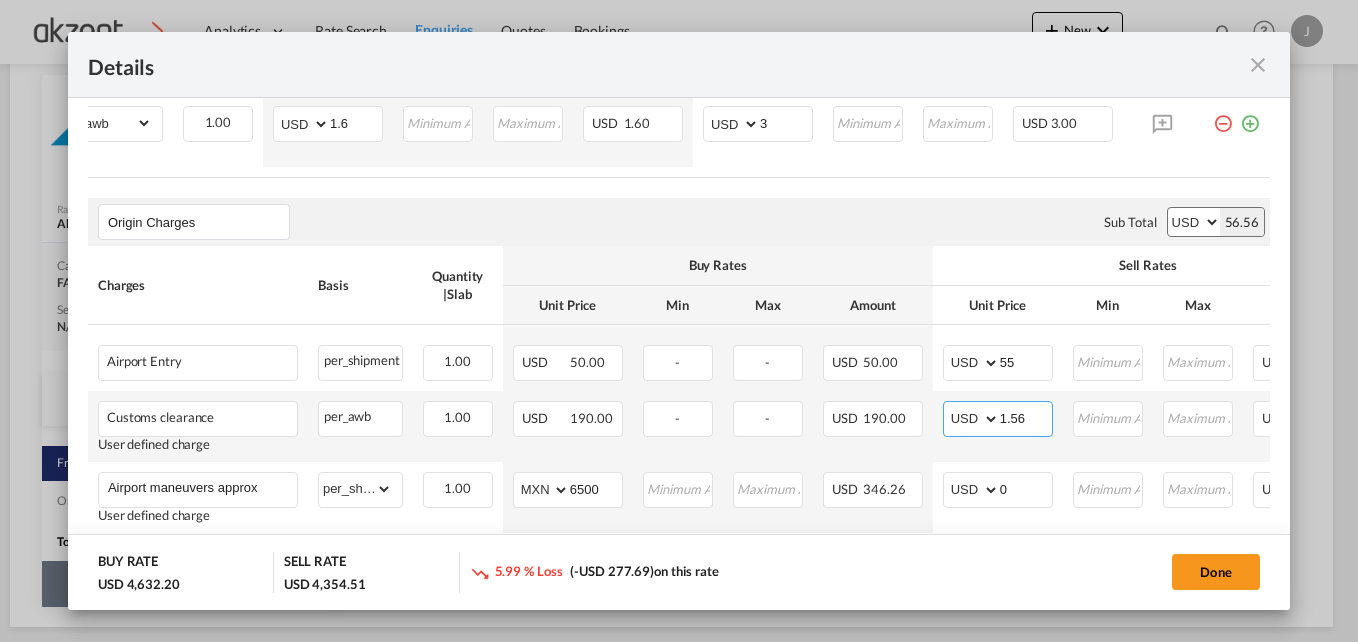 click on "1.56" at bounding box center [1026, 417] 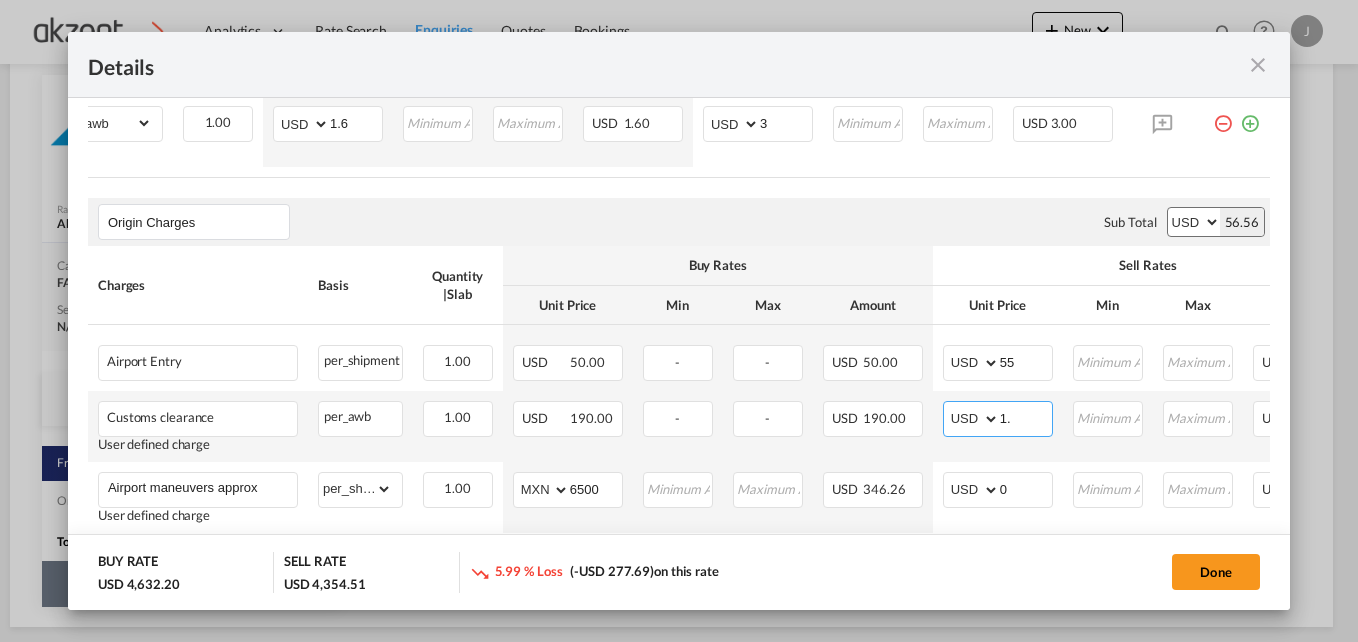 type on "1" 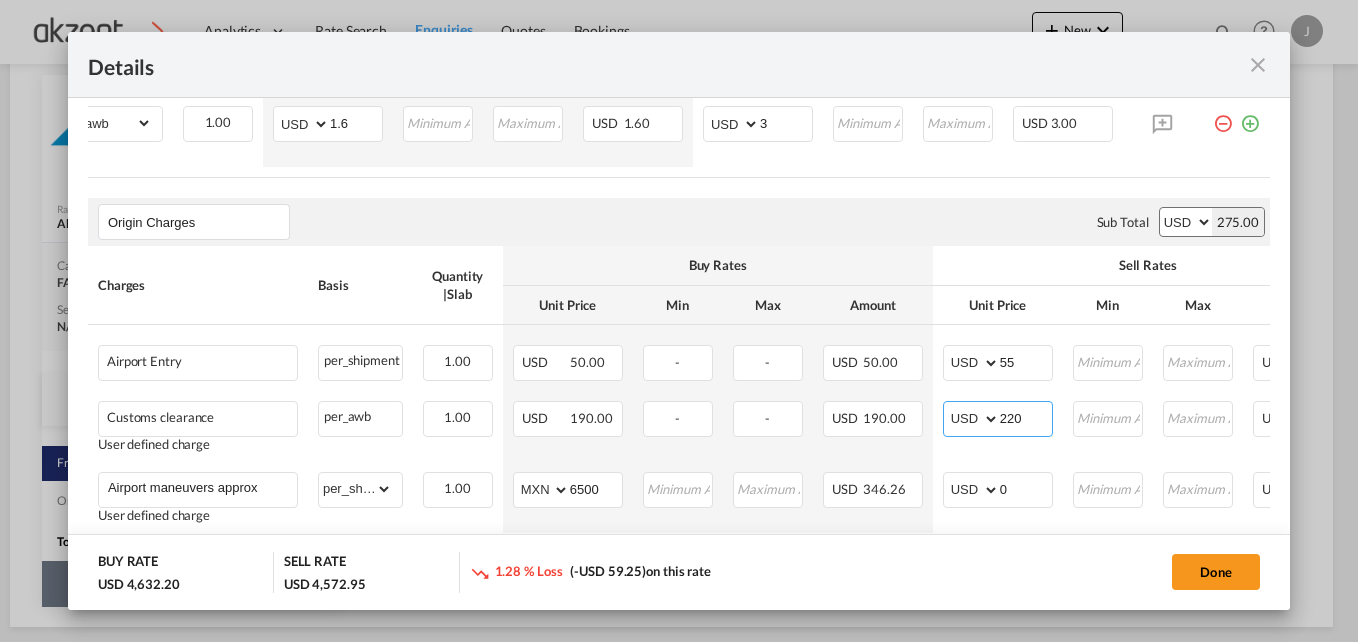 type on "220" 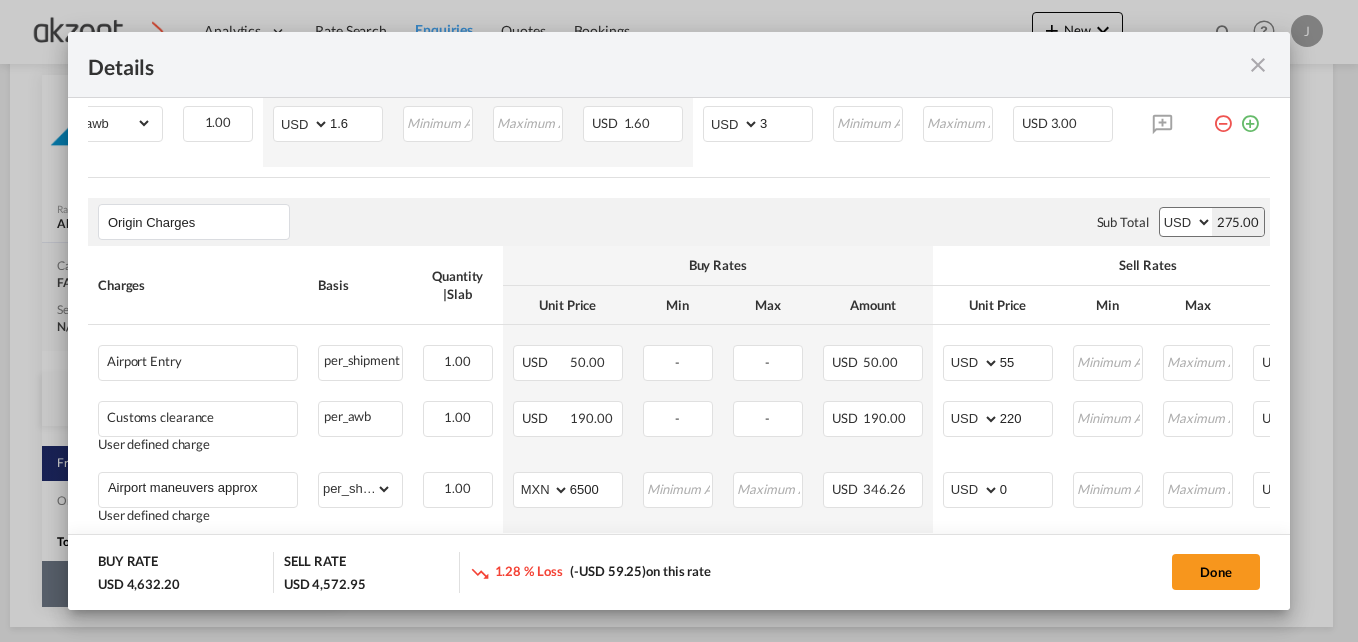 click on "BUY RATE
USD 4,632.20
SELL RATE
USD 4,572.95
1.28 % Loss
(-USD 59.25)
on this rate Done" 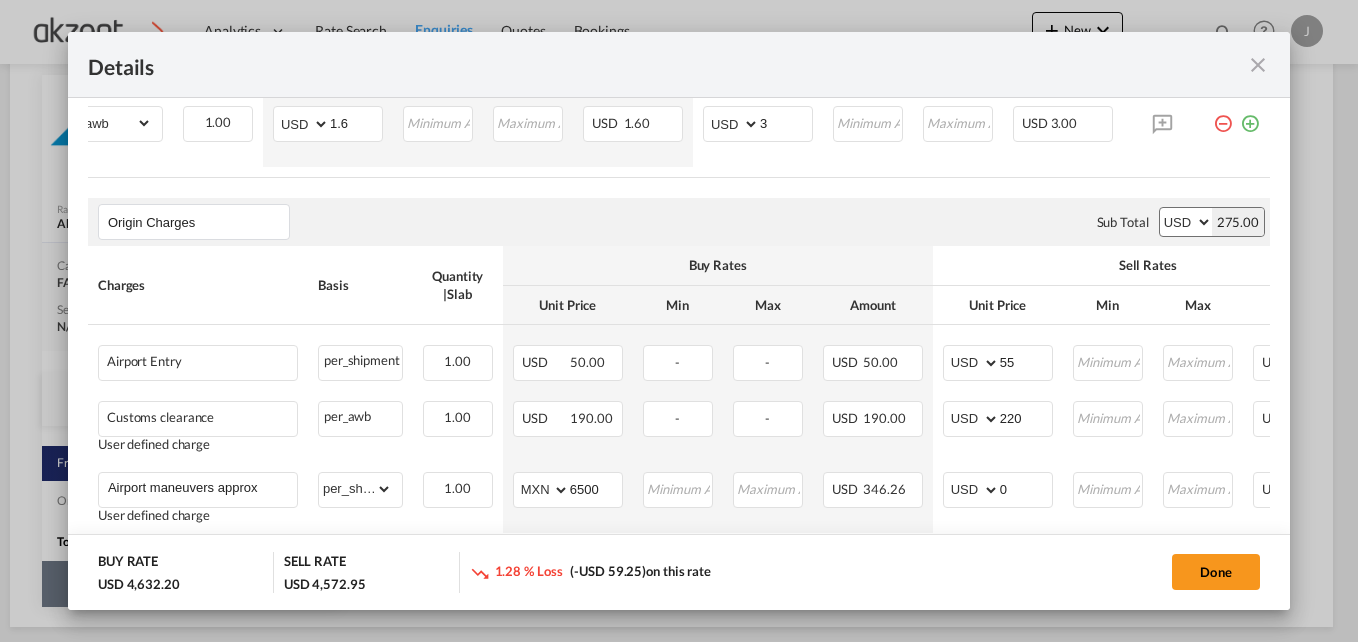 click on "Chargeable Weight:  2,769.00 KG
Freight Please enter leg name
Leg Name Already Exists
Sub Total AED AFN ALL AMD ANG AOA ARS AUD AWG AZN BAM BBD BDT BGN BHD BIF BMD BND BOB BRL BSD BTN BWP BYN BZD CAD CDF CHF CLP CNY COP CRC CUC CUP CVE CZK DJF DKK DOP DZD EGP ERN ETB EUR FJD FKP FOK GBP GEL GGP GHS GIP GMD GNF GTQ GYD HKD HNL HRK HTG HUF IDR ILS IMP INR IQD IRR ISK JMD JOD JPY KES KGS KHR KID KMF KRW KWD KYD KZT LAK LBP LKR LRD LSL LYD MAD MDL MGA MKD MMK MNT MOP MRU MUR MVR MWK MXN MYR MZN NAD NGN NIO NOK NPR NZD OMR PAB PEN PGK PHP PKR PLN PYG QAR RON RSD RUB RWF SAR SBD SCR SDG SEK SGD SHP SLL SOS SRD SSP STN SYP SZL THB TJS TMT TND TOP TRY TTD TVD TWD TZS UAH UGX USD UYU UZS VES VND VUV WST XAF XCD XDR XOF XPF YER ZAR ZMW 4,297.95 Charges Basis Quantity
|  Slab
Buy Rates Sell Rates Comments
Action Unit Price Min Max Amount Unit Price Min Max Amount
Air Freight
Please Enter
Already Exists
chargeable_weight chargeable_weight can not applied for this charge.   Please Select" at bounding box center [679, 211] 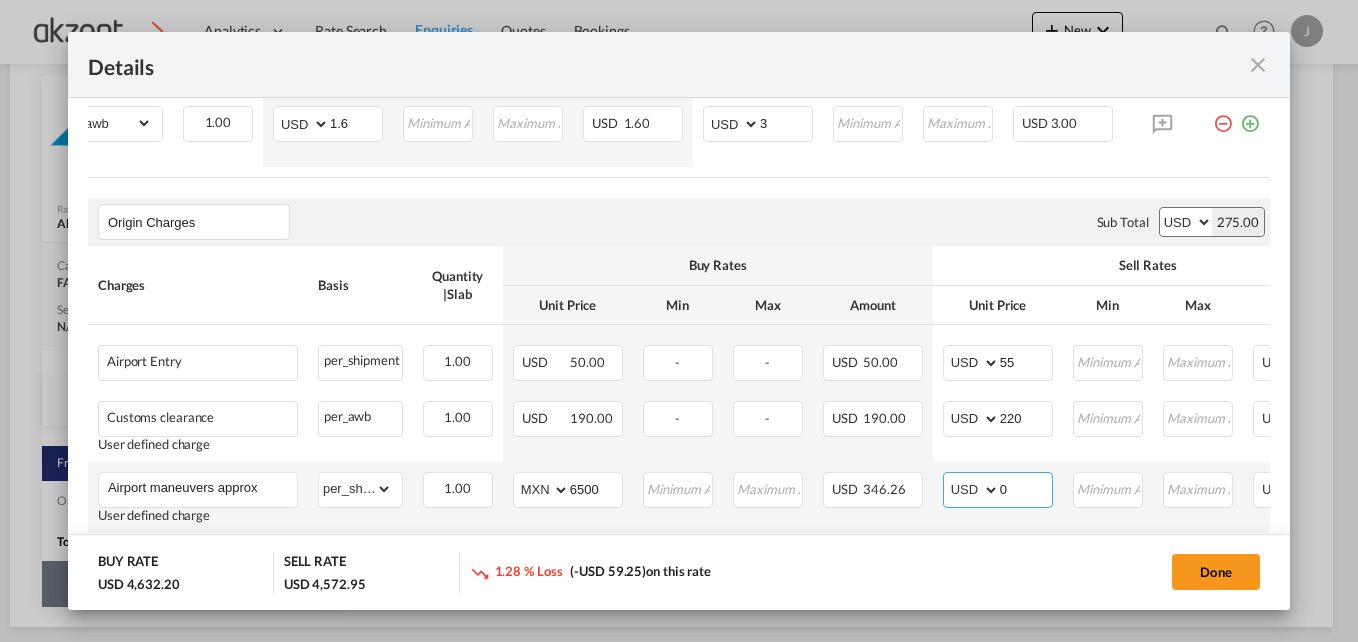 click on "0" at bounding box center [1026, 488] 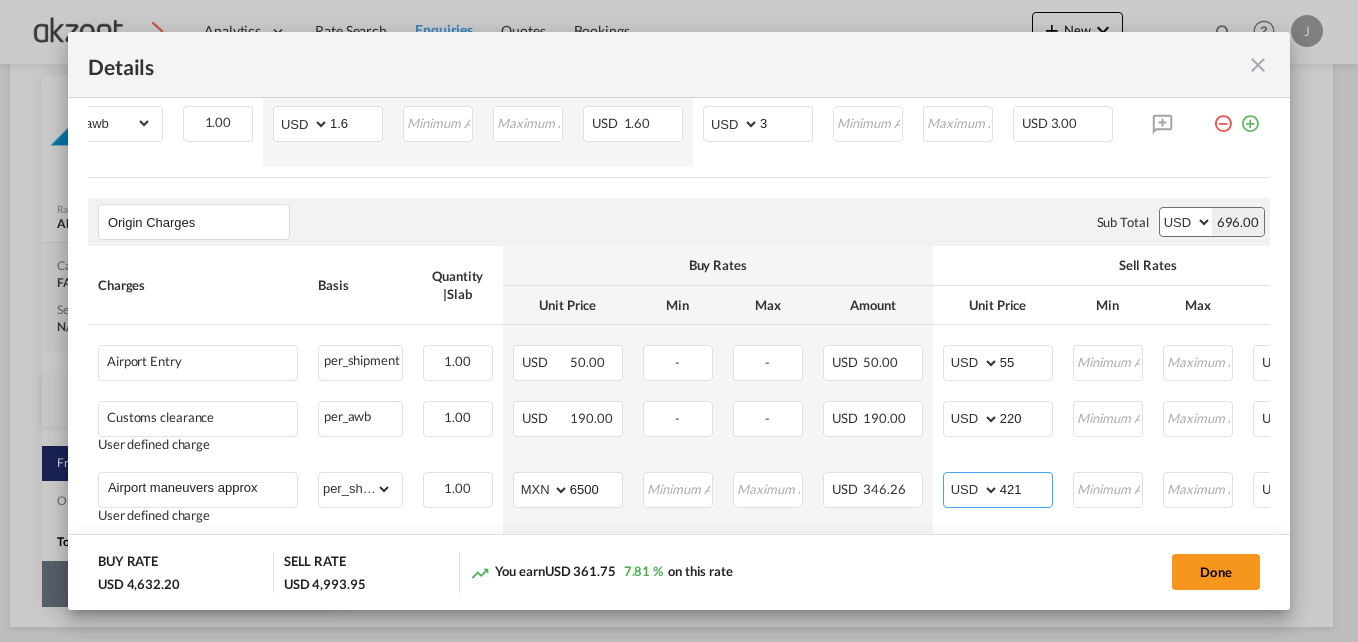 type on "421" 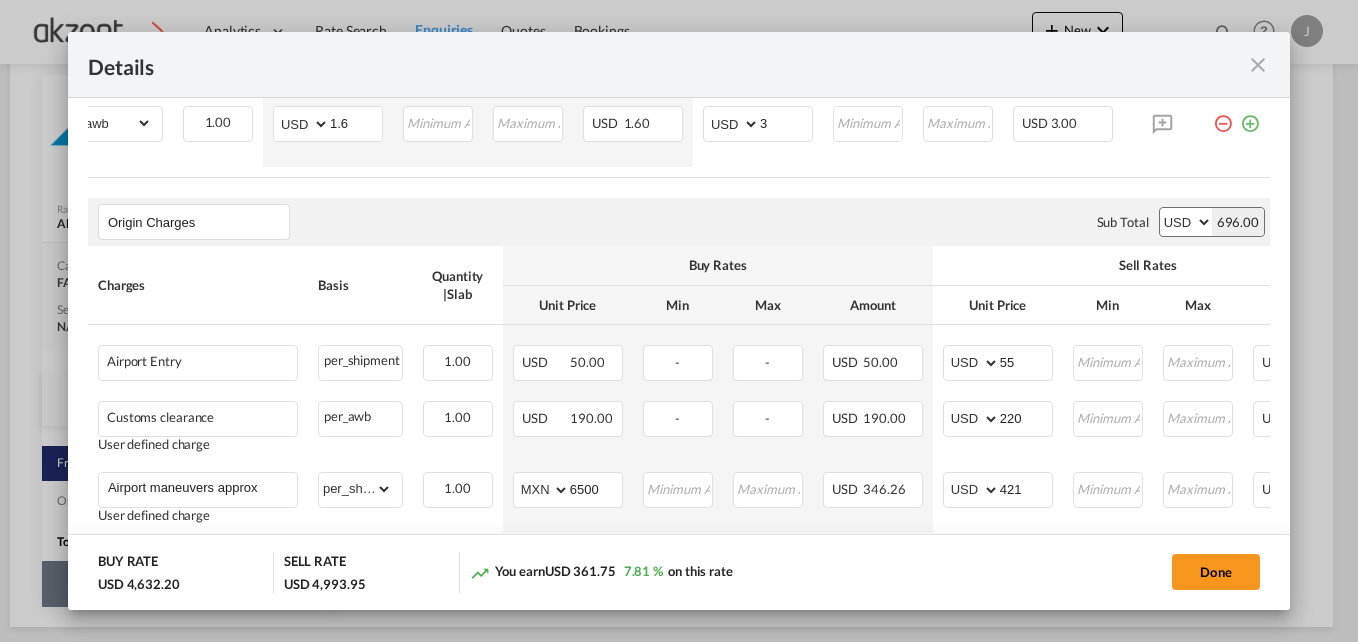 click on "Done" 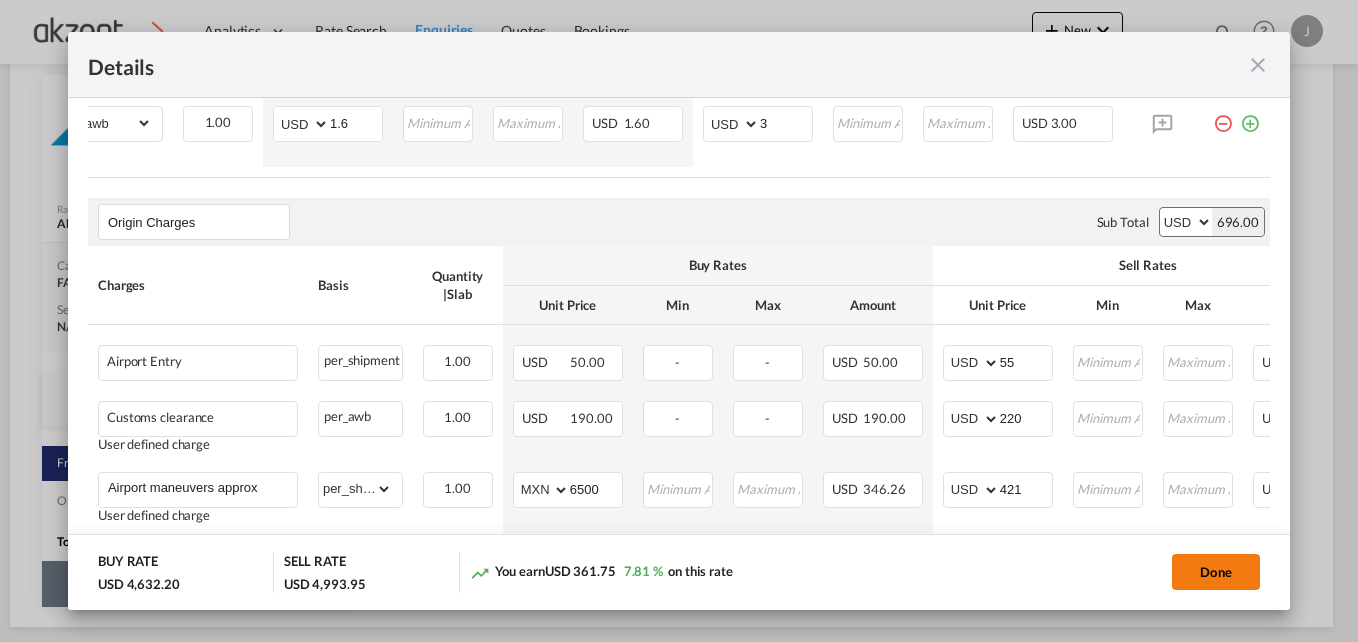 click on "Done" 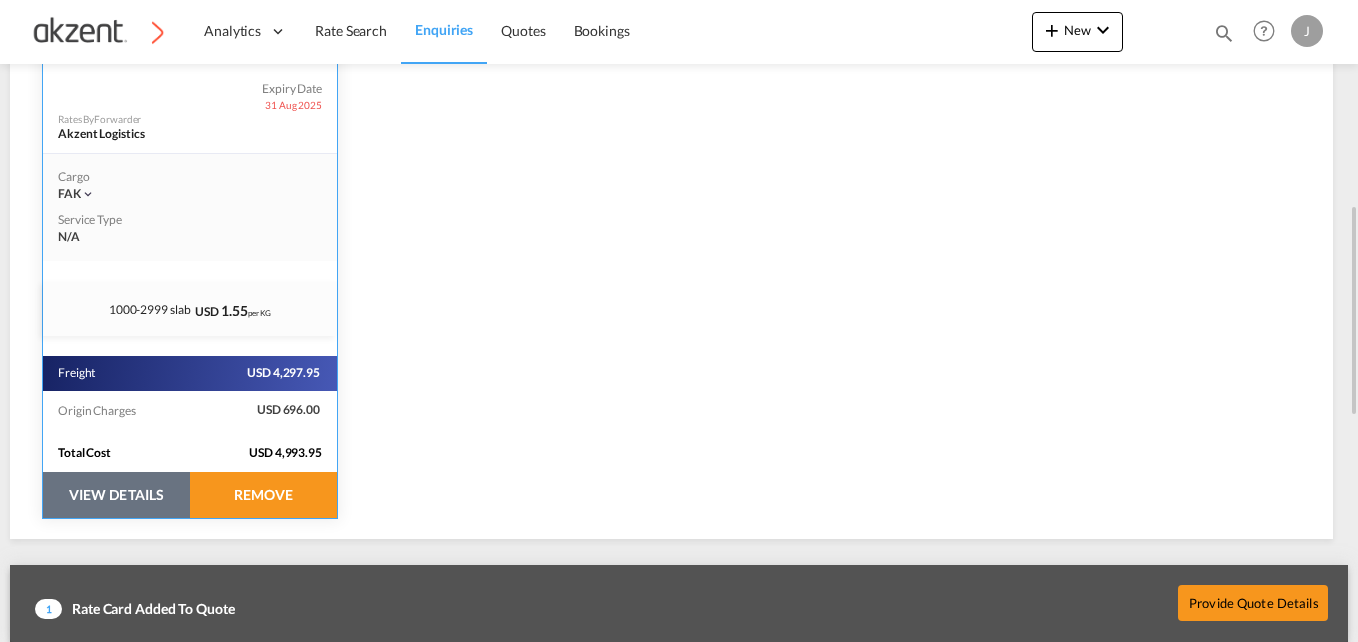scroll, scrollTop: 563, scrollLeft: 0, axis: vertical 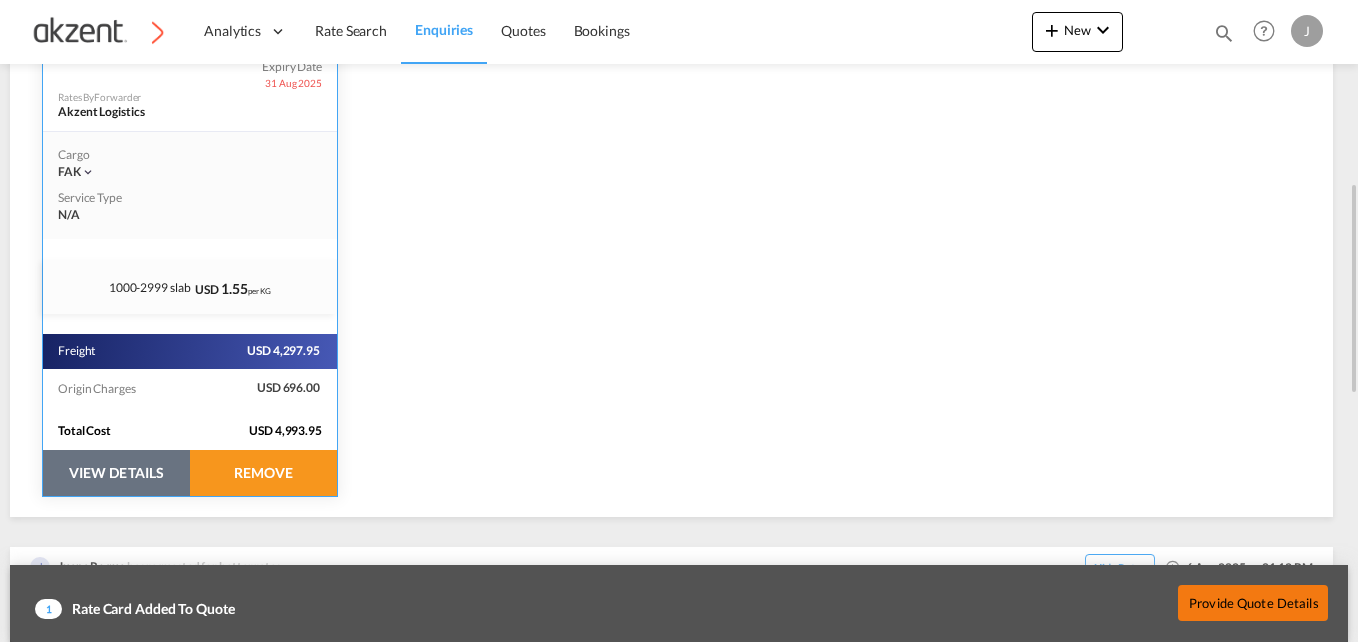 click on "Provide Quote Details" at bounding box center [1253, 602] 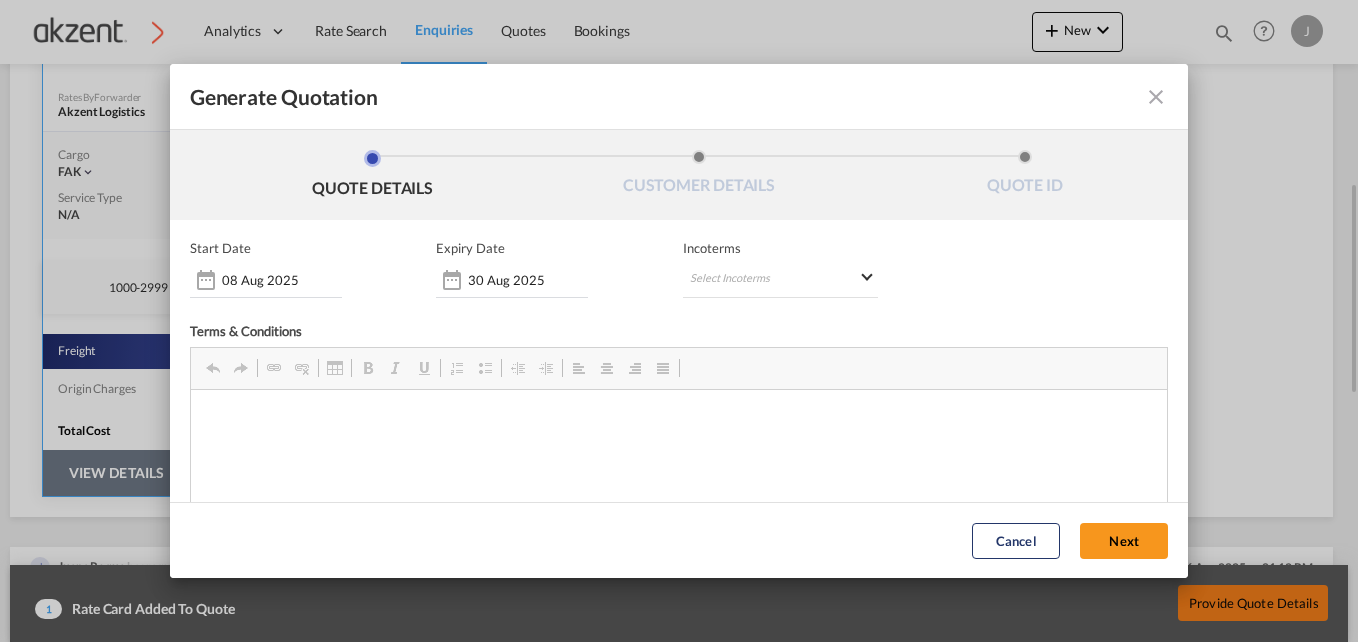scroll, scrollTop: 0, scrollLeft: 0, axis: both 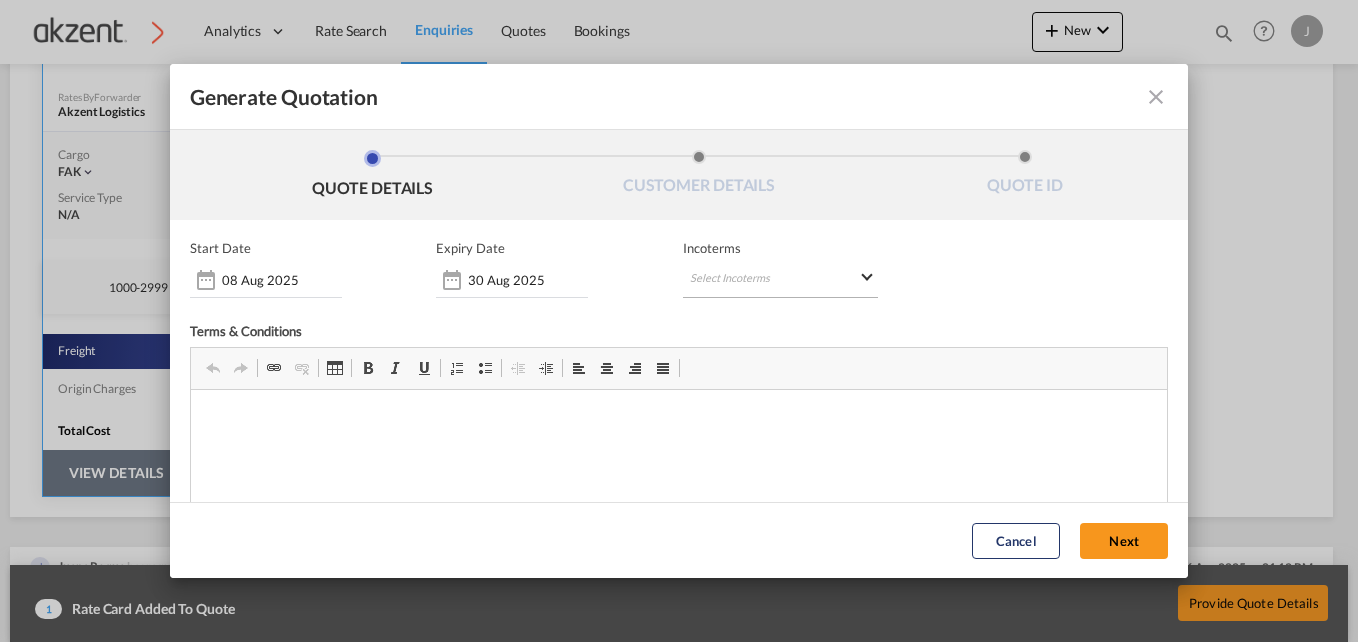 click on "Select Incoterms" at bounding box center [781, 280] 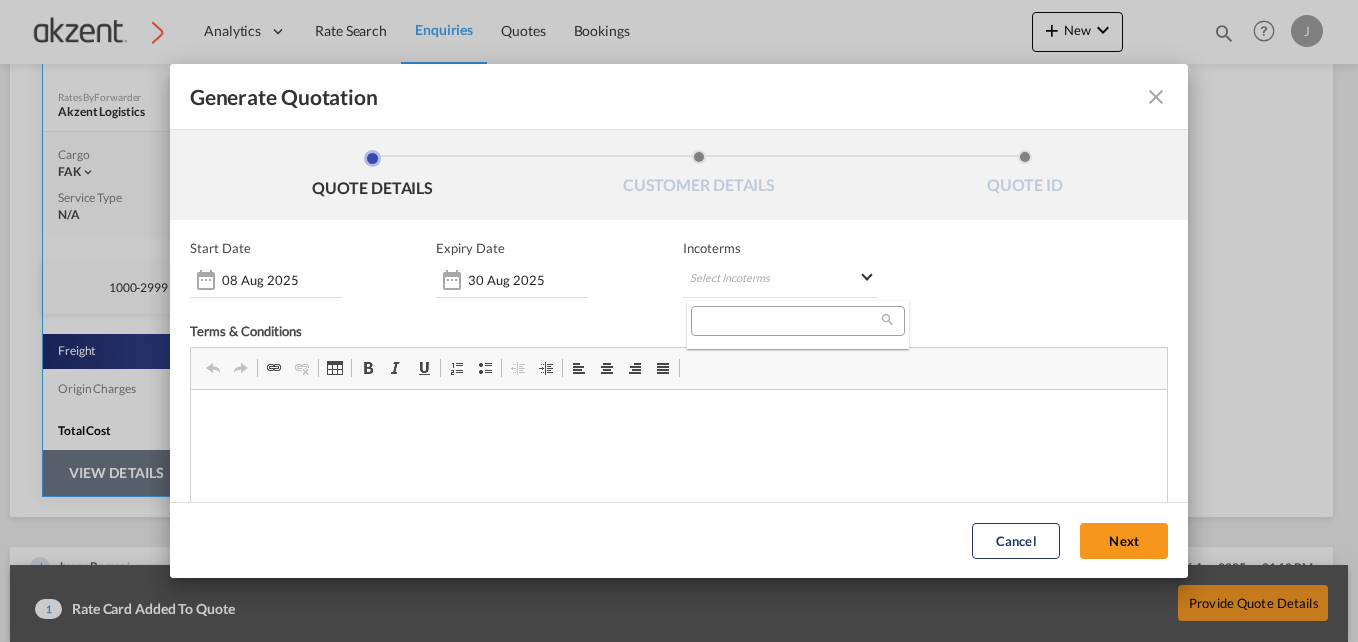 click at bounding box center [789, 321] 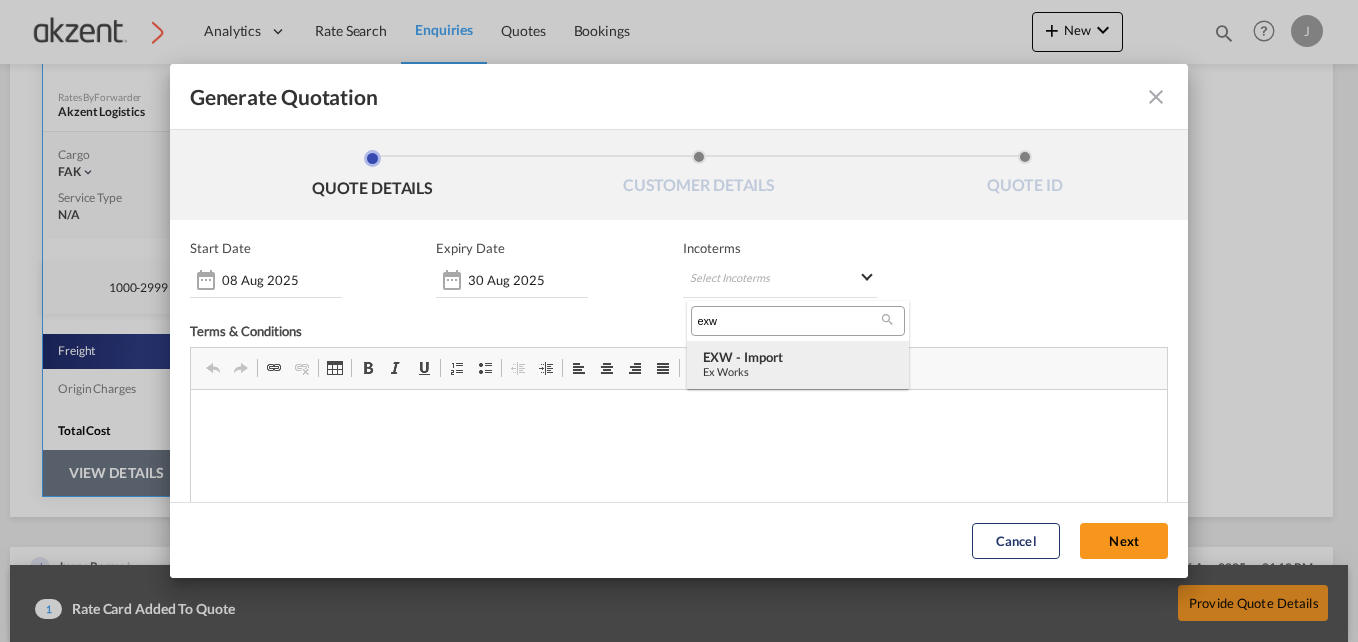 type on "exw" 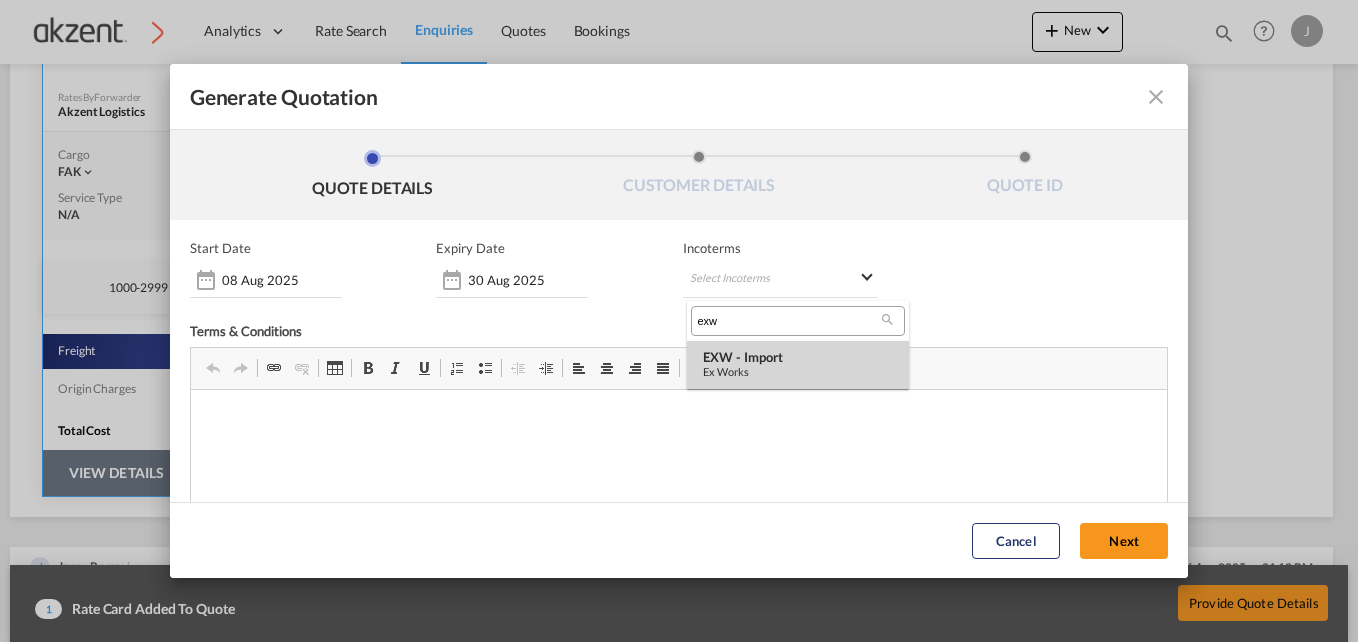 click on "EXW - import" at bounding box center [798, 357] 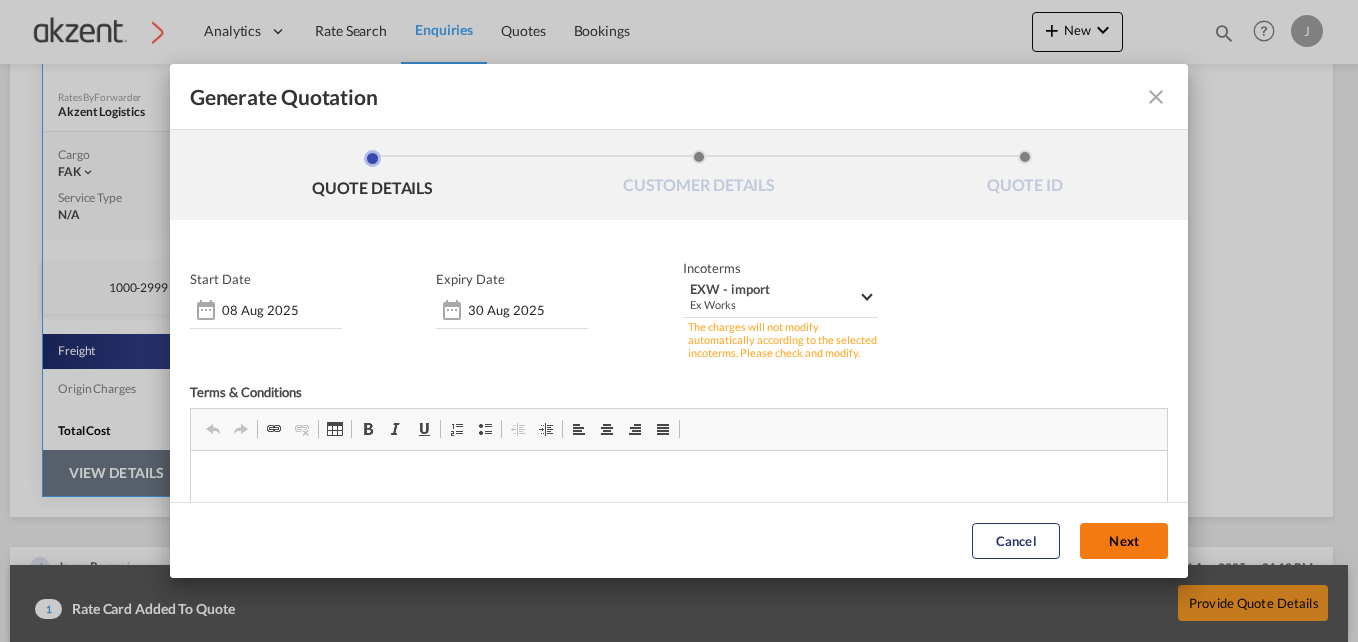 click on "Next" at bounding box center [1124, 541] 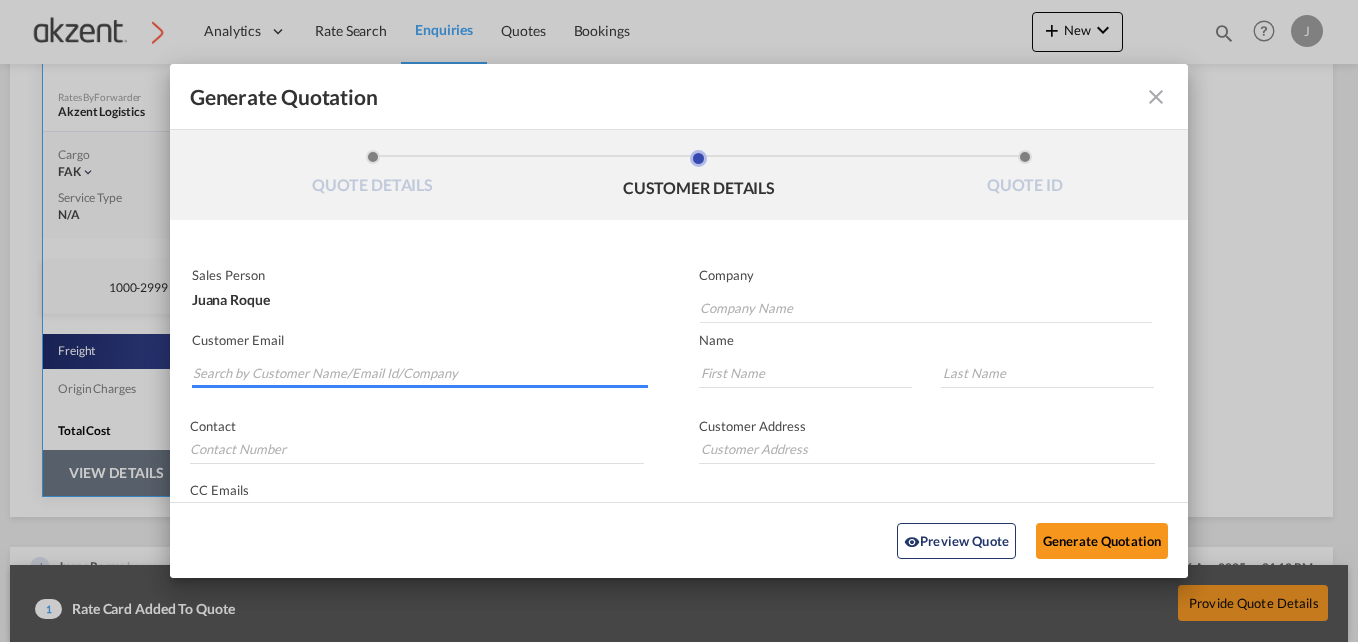 click at bounding box center (420, 373) 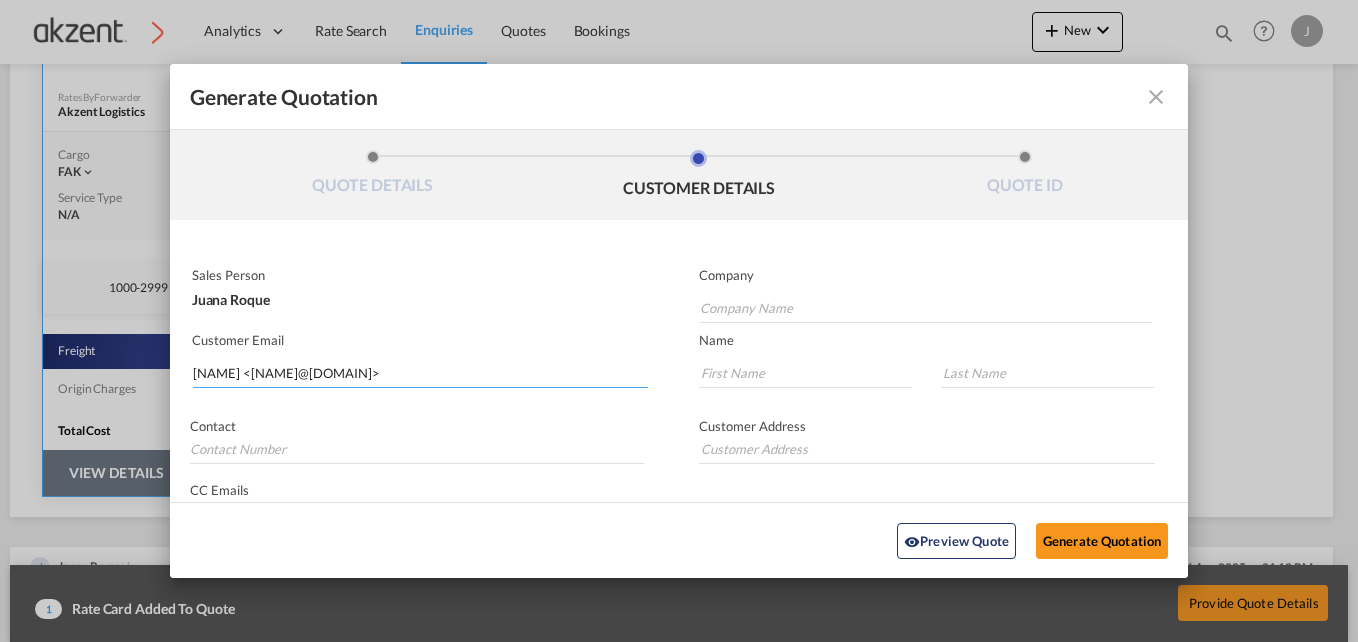 click on "Mann <Mann.Li@logicity.com.cn>" at bounding box center [420, 373] 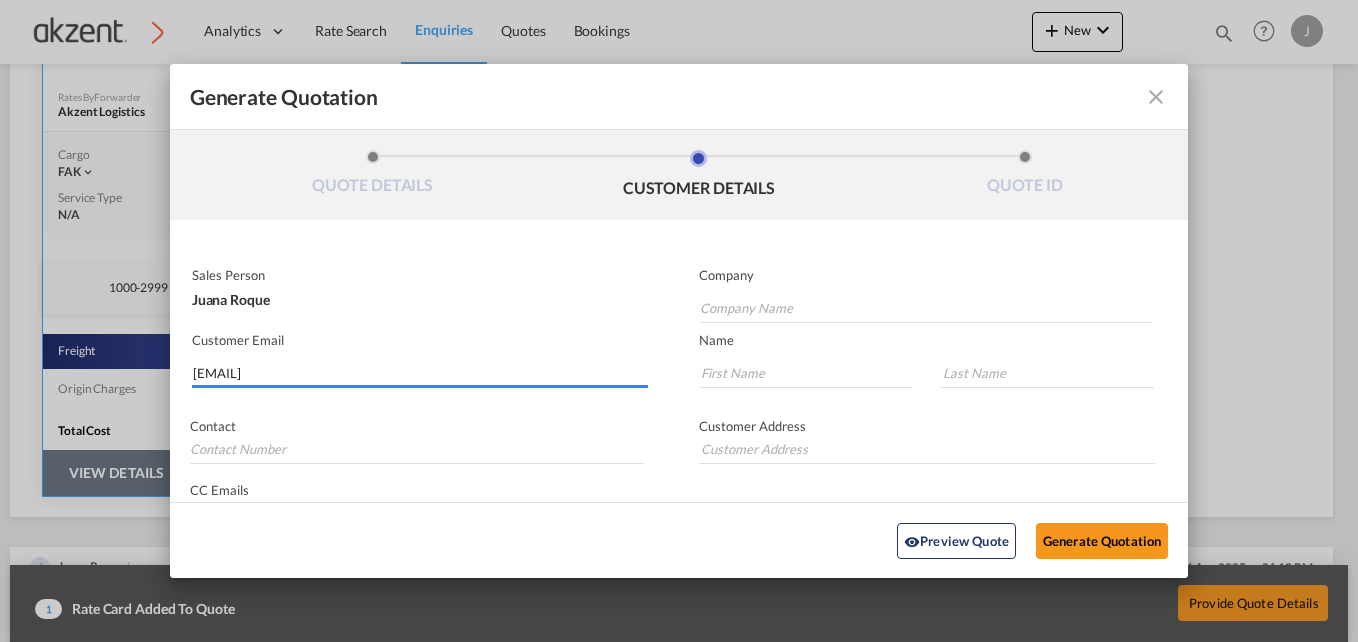 click on "Mann.Li@logicity.com.cn>" at bounding box center [420, 373] 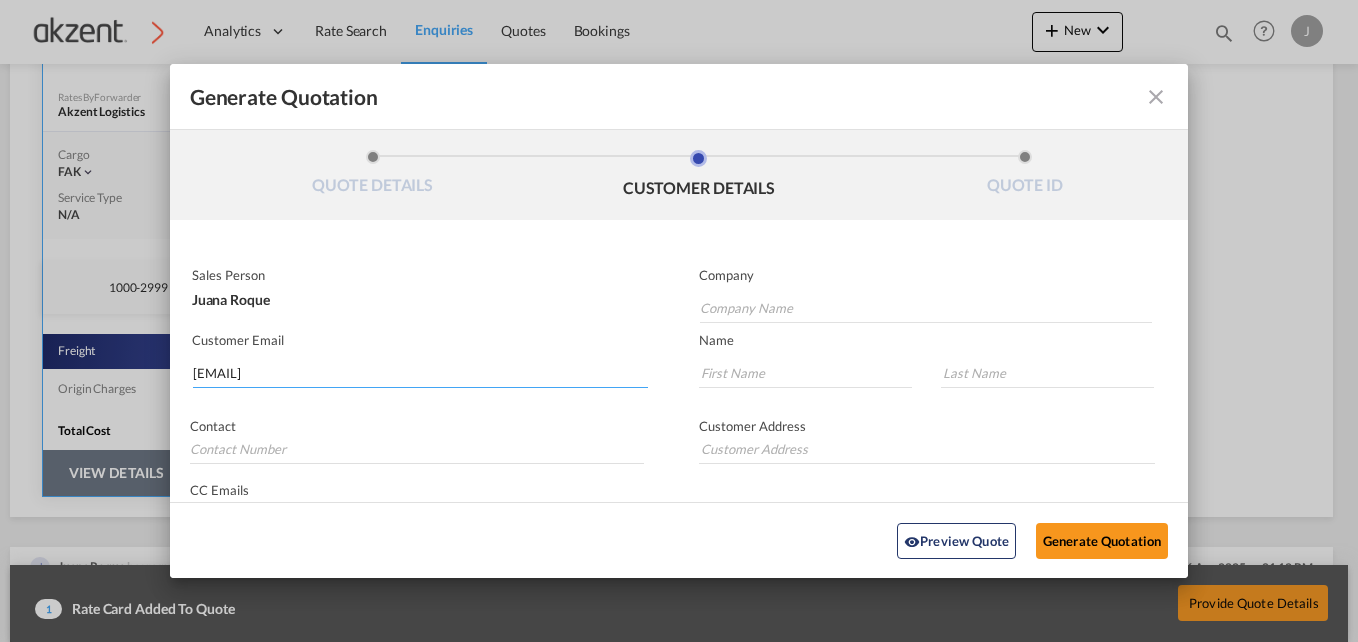 drag, startPoint x: 374, startPoint y: 360, endPoint x: 758, endPoint y: 271, distance: 394.1789 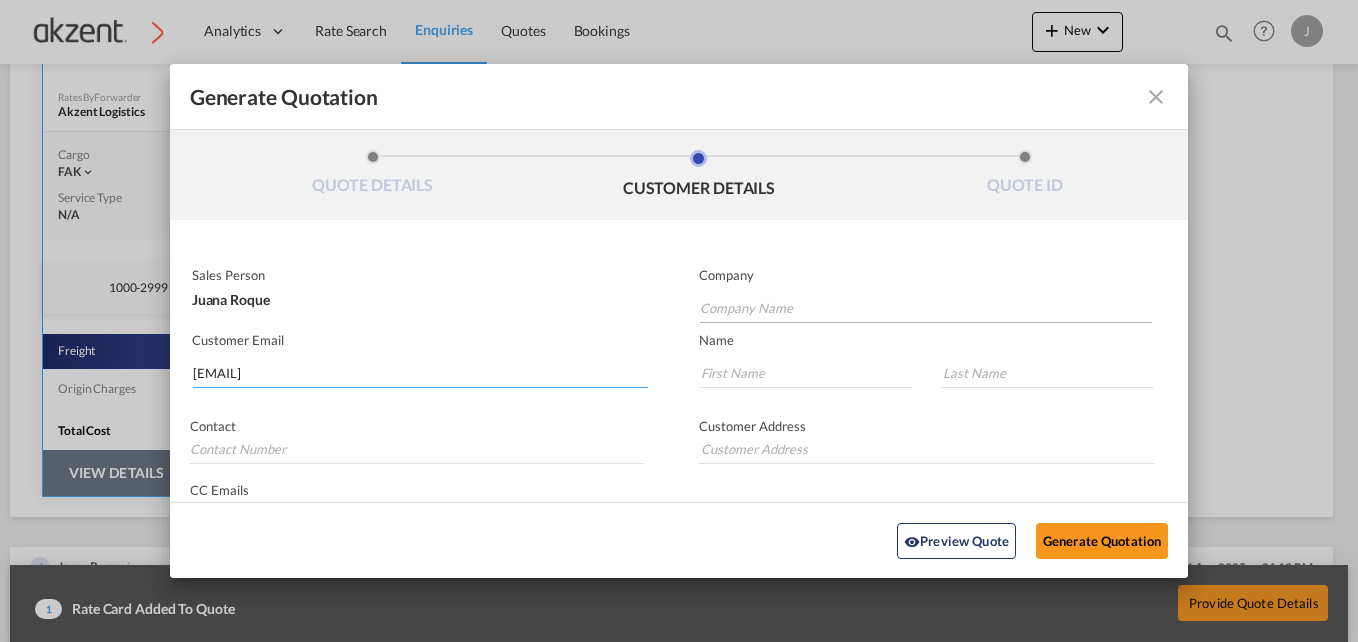 type on "Mann.Li@logicity.com.cn" 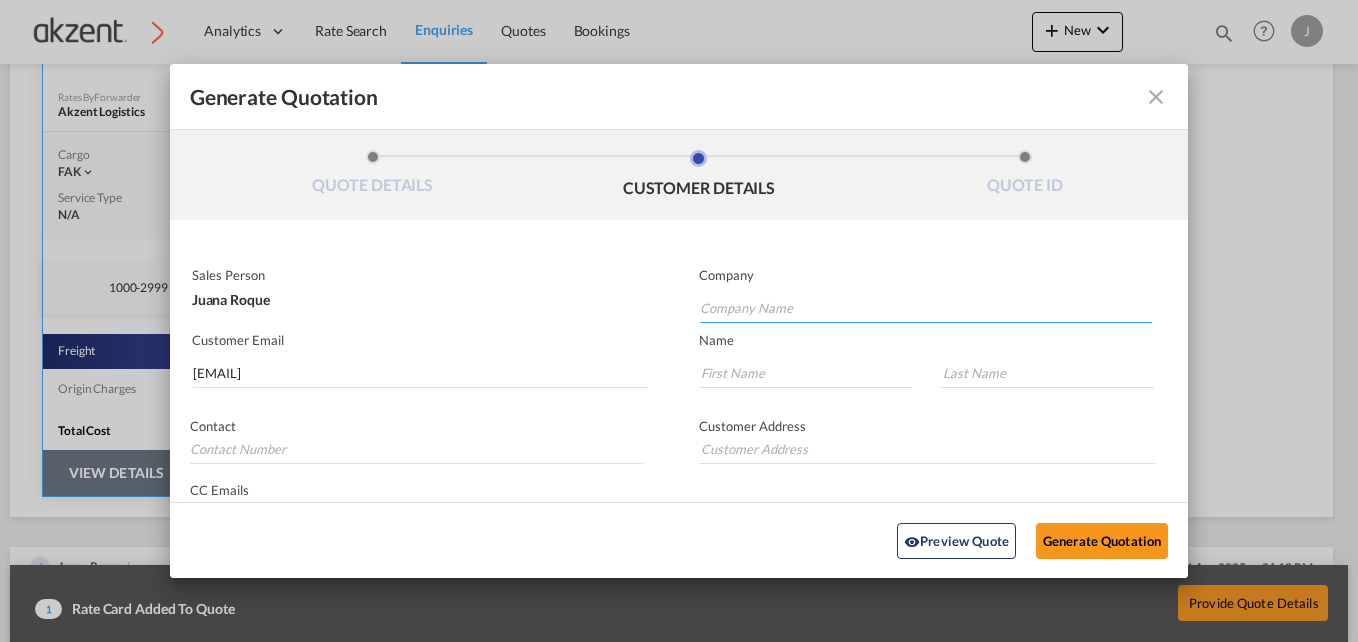 click at bounding box center [926, 308] 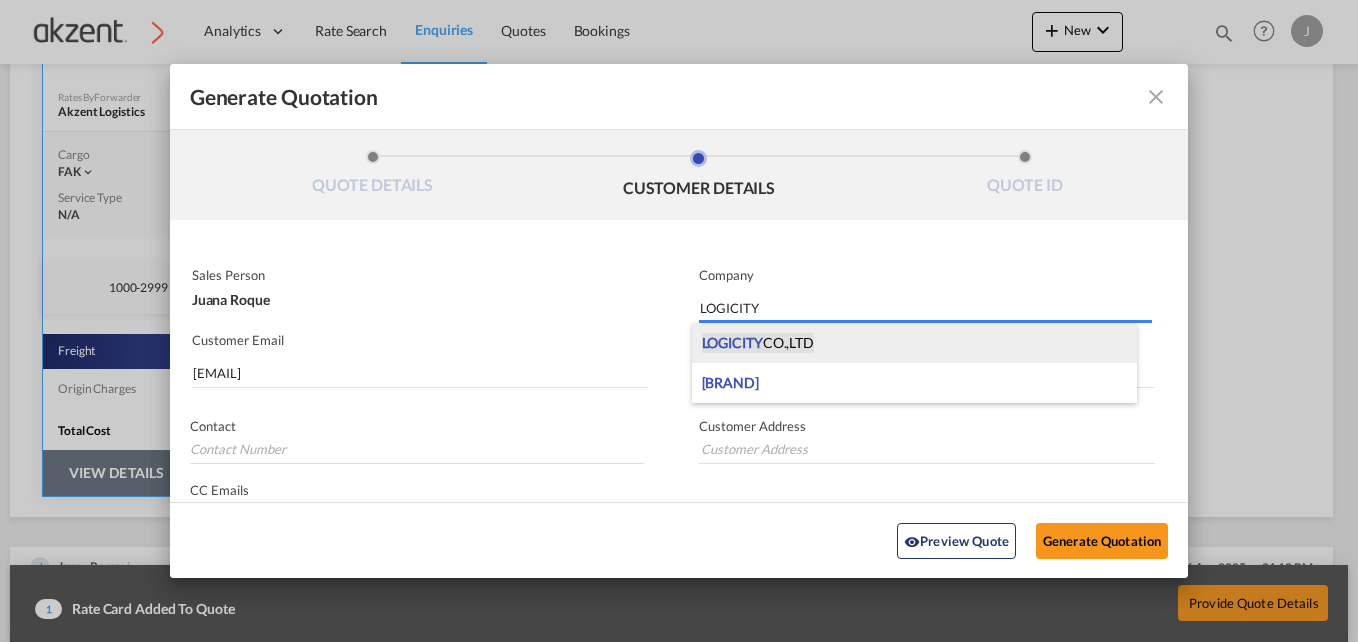 click on "LOGICITY  CO.,LTD" at bounding box center (758, 343) 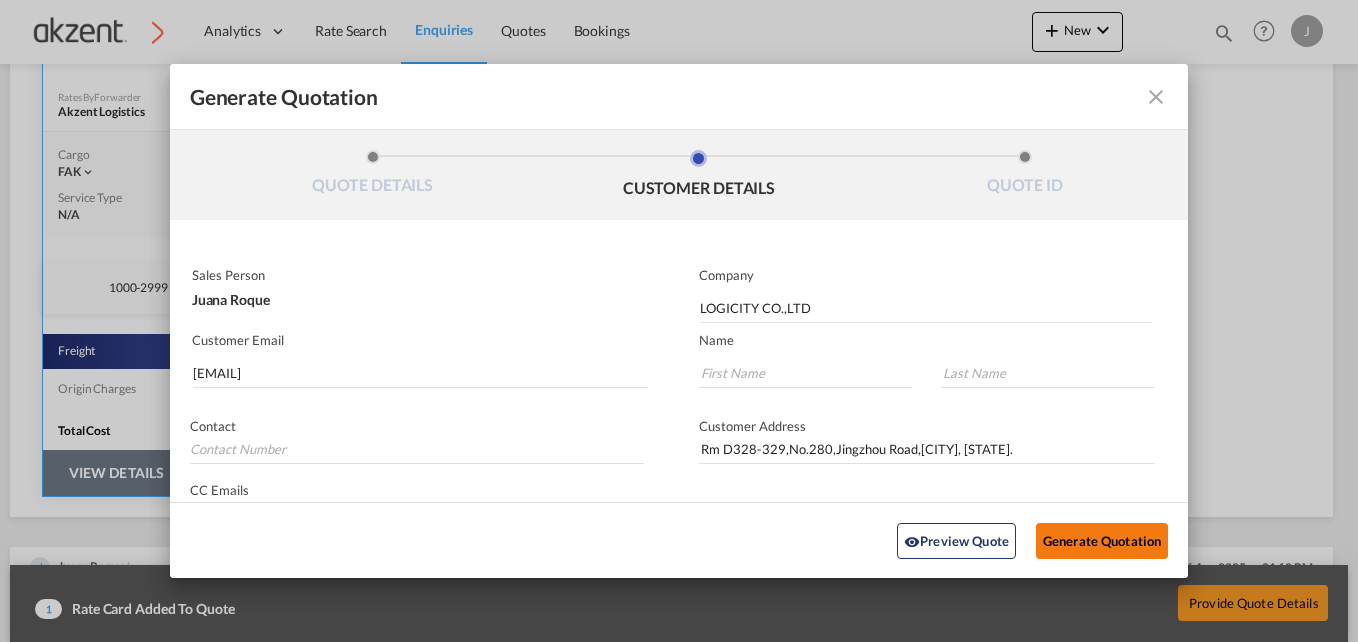click on "Generate Quotation" at bounding box center (1102, 540) 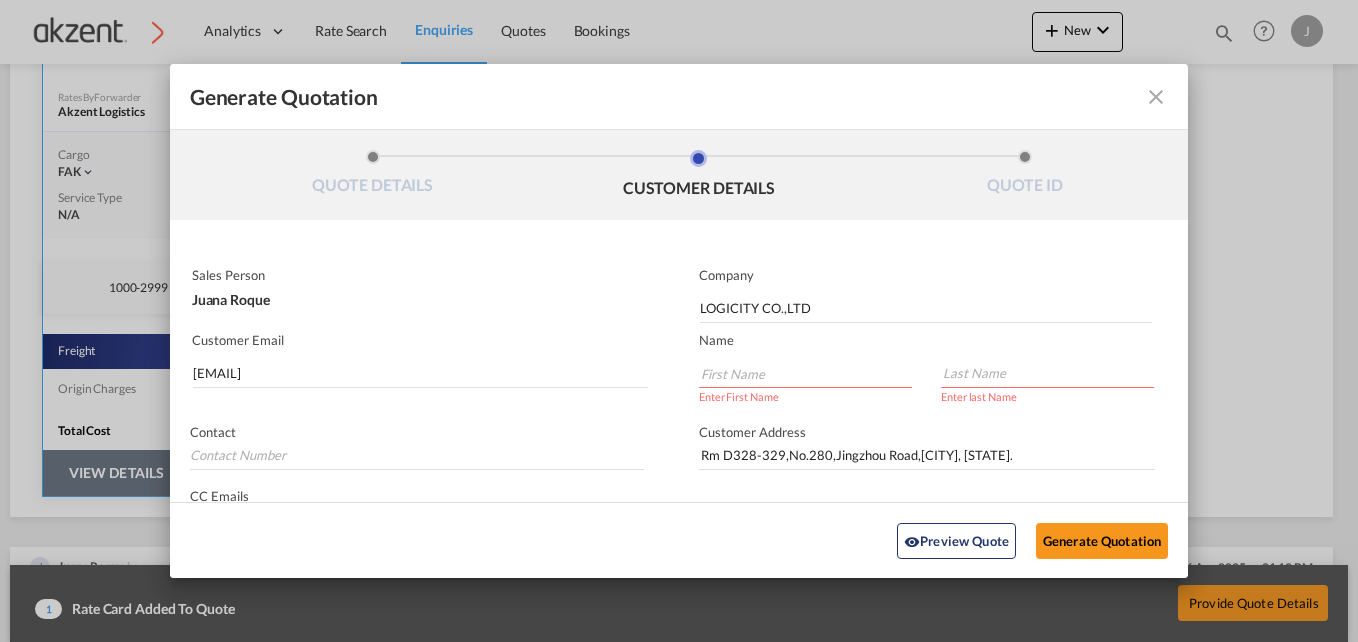 click at bounding box center (805, 373) 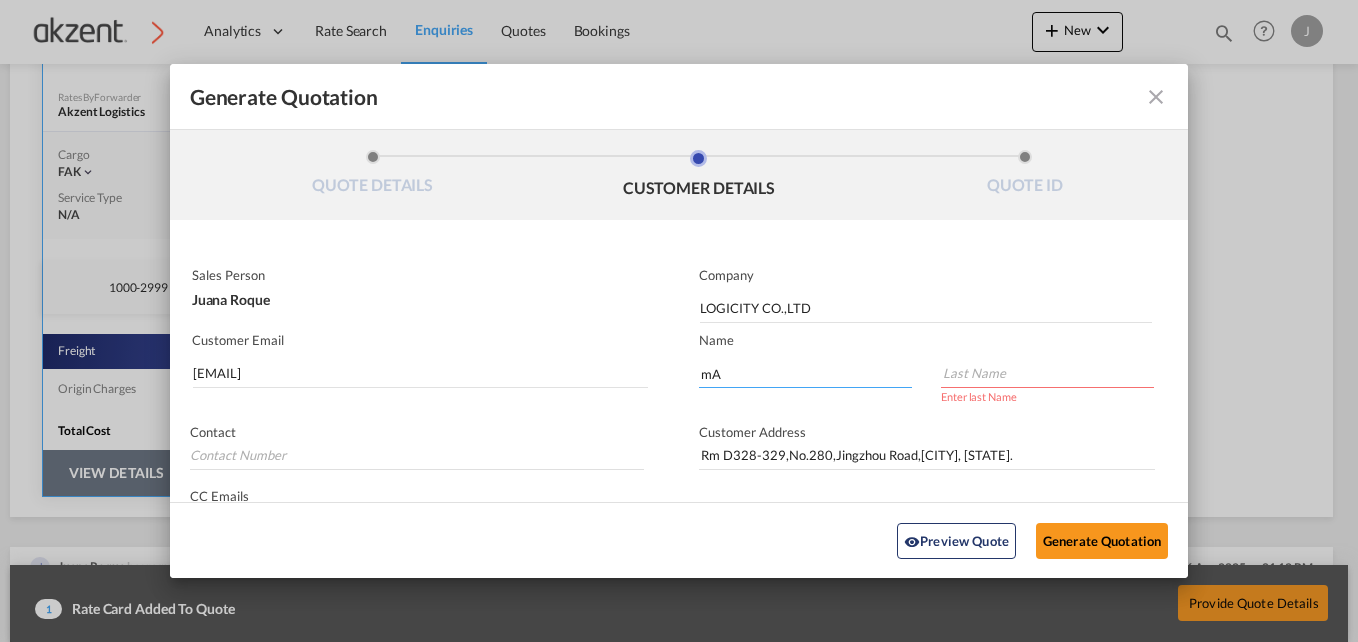 type on "m" 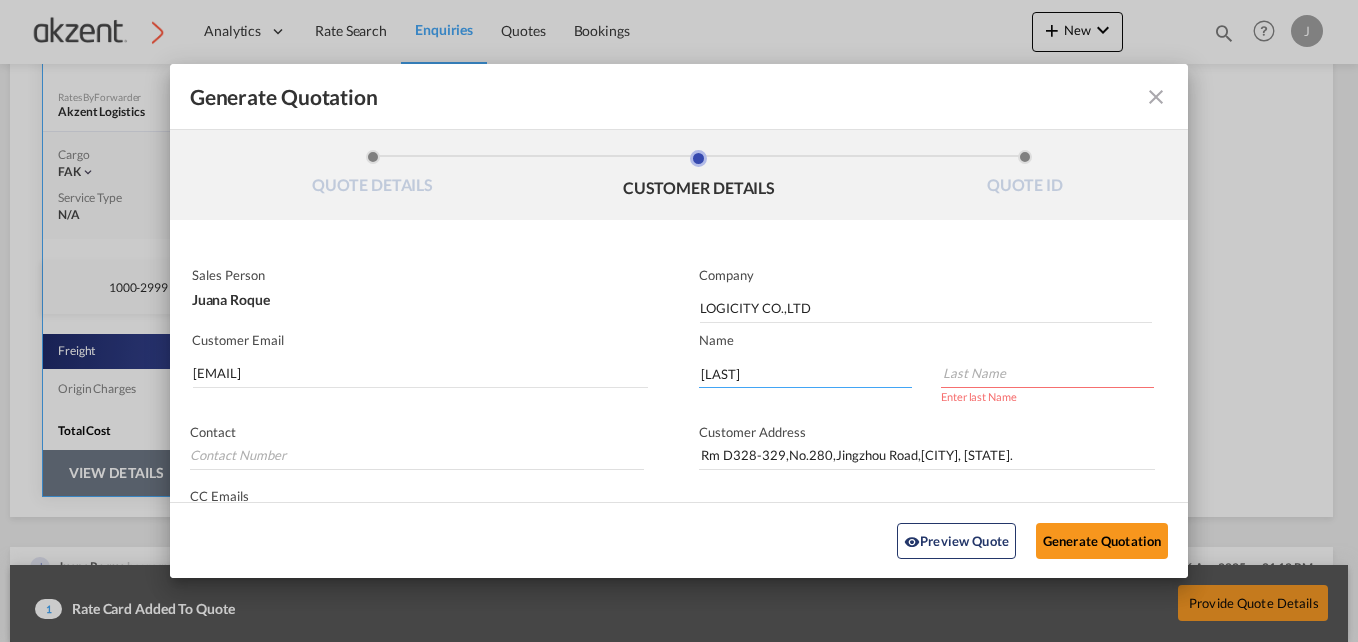 type on "Mann" 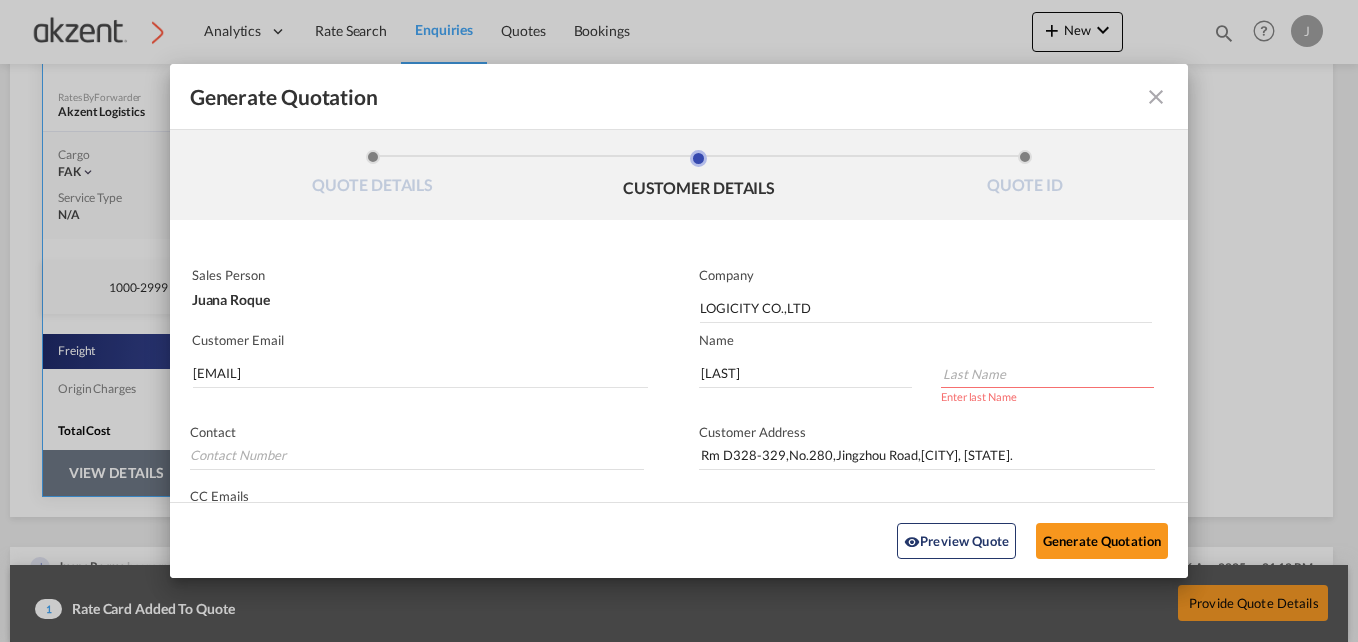 click at bounding box center (1047, 373) 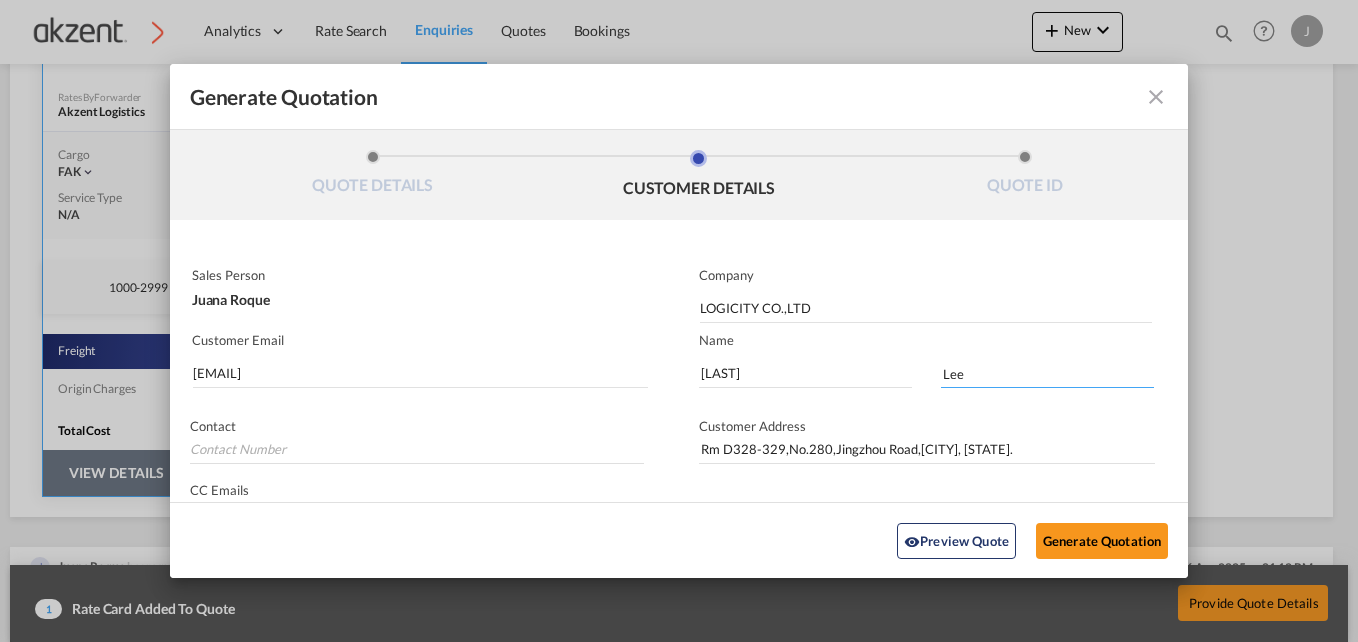 type on "Lee" 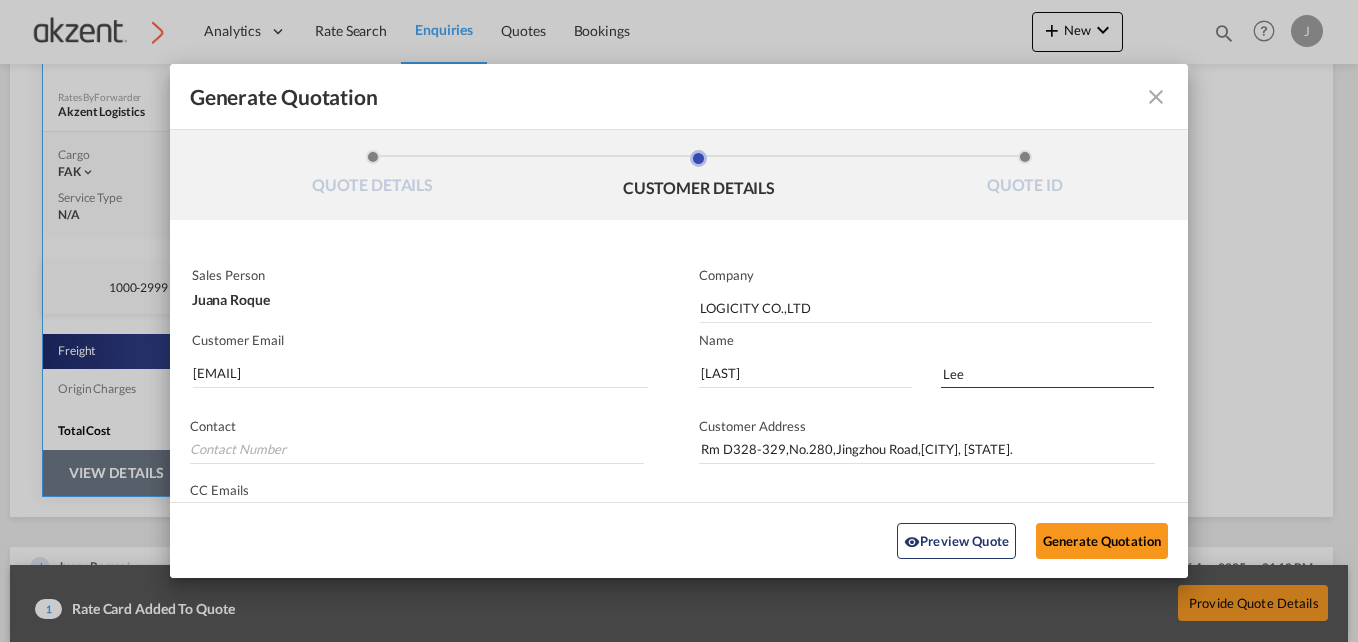 click on "Preview Quote Generate Quotation" at bounding box center (679, 540) 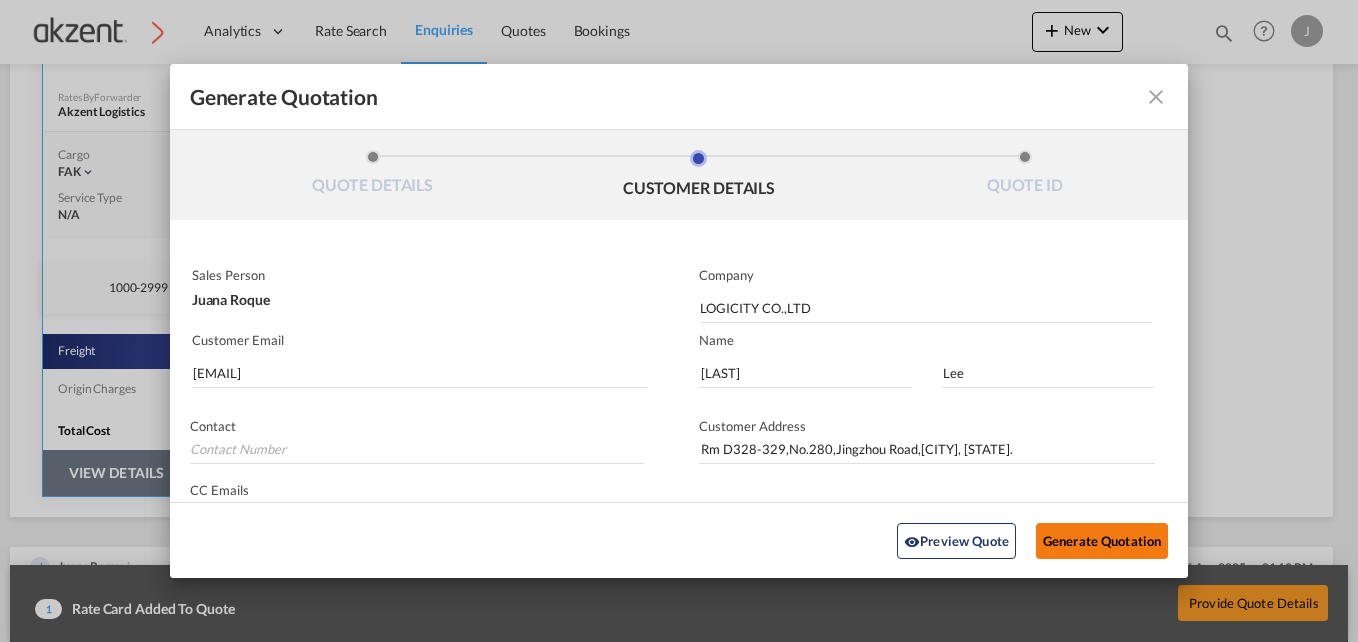 click on "Generate Quotation" at bounding box center [1102, 540] 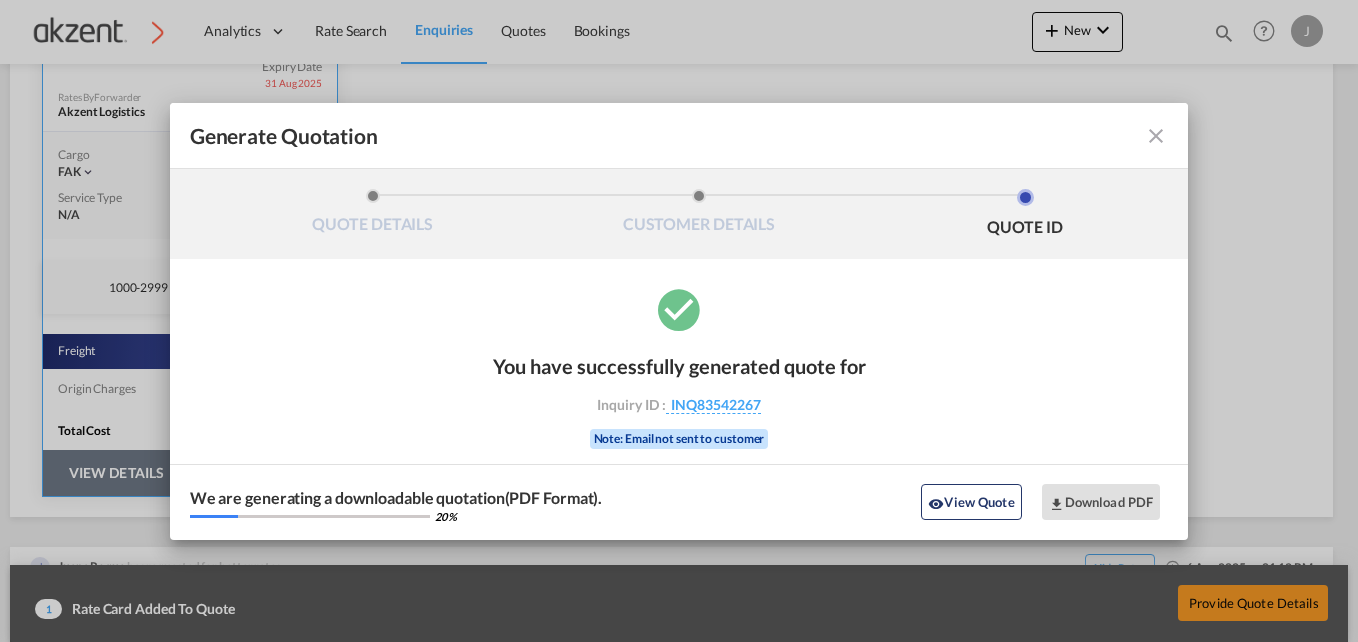 click at bounding box center (1156, 136) 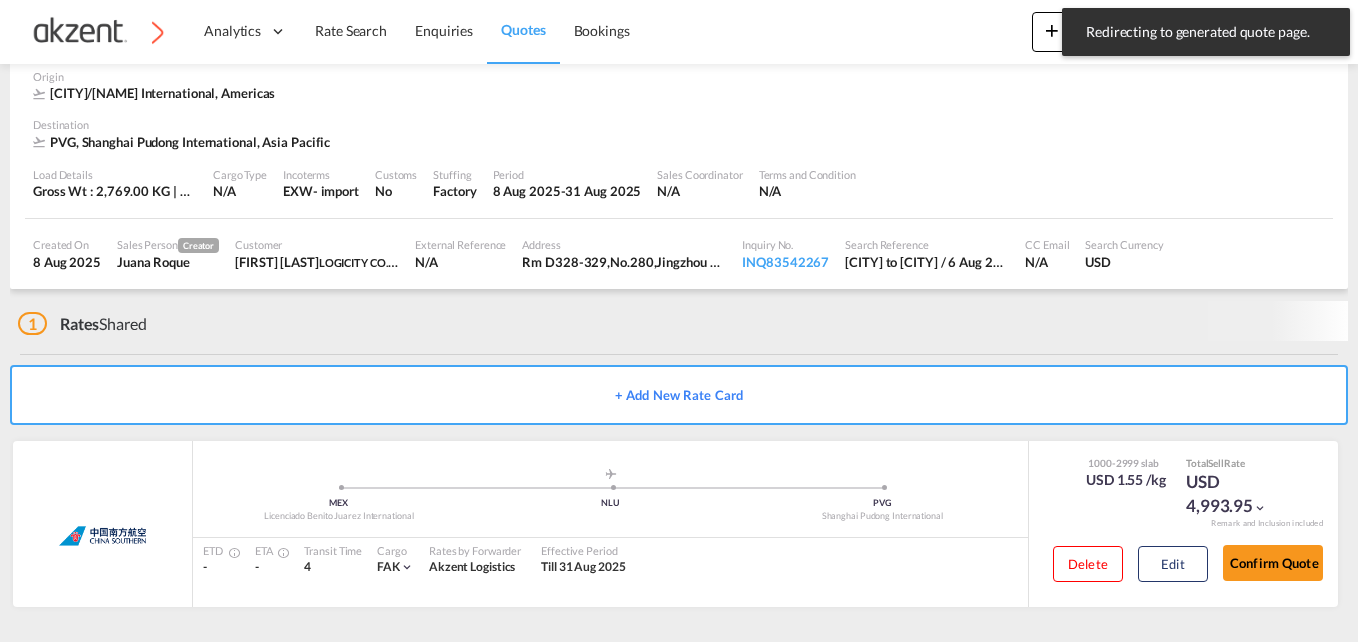 scroll, scrollTop: 86, scrollLeft: 0, axis: vertical 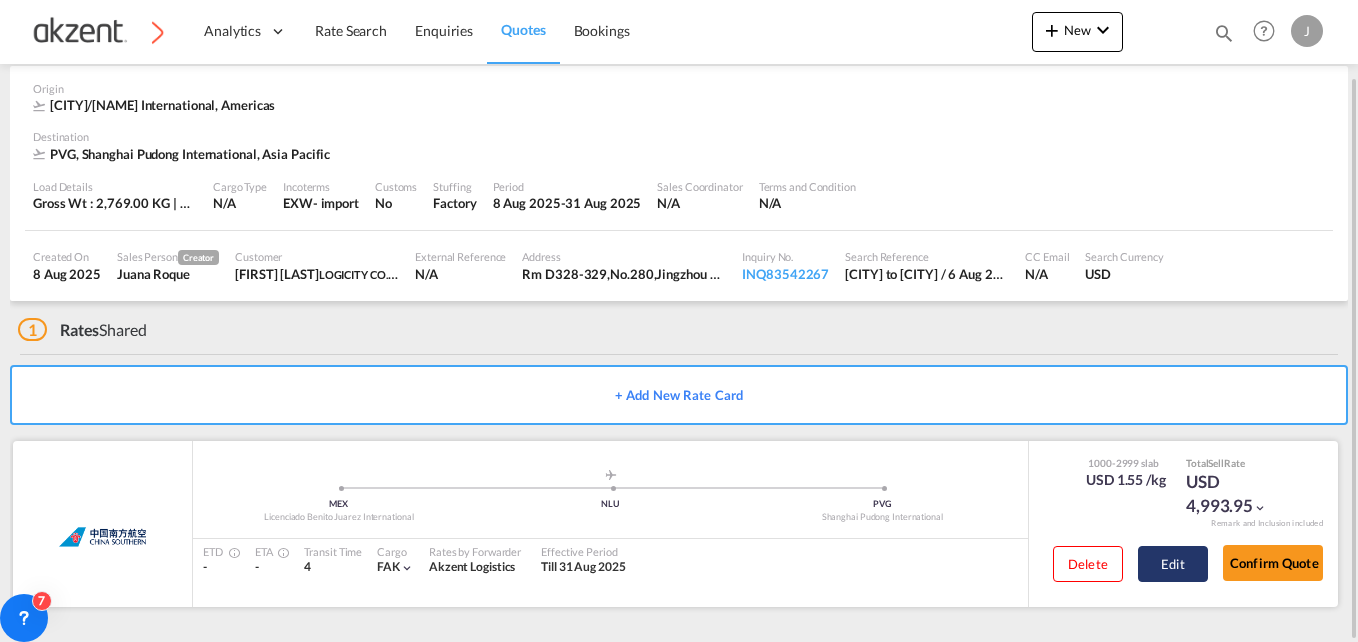 click on "Edit" at bounding box center (1173, 564) 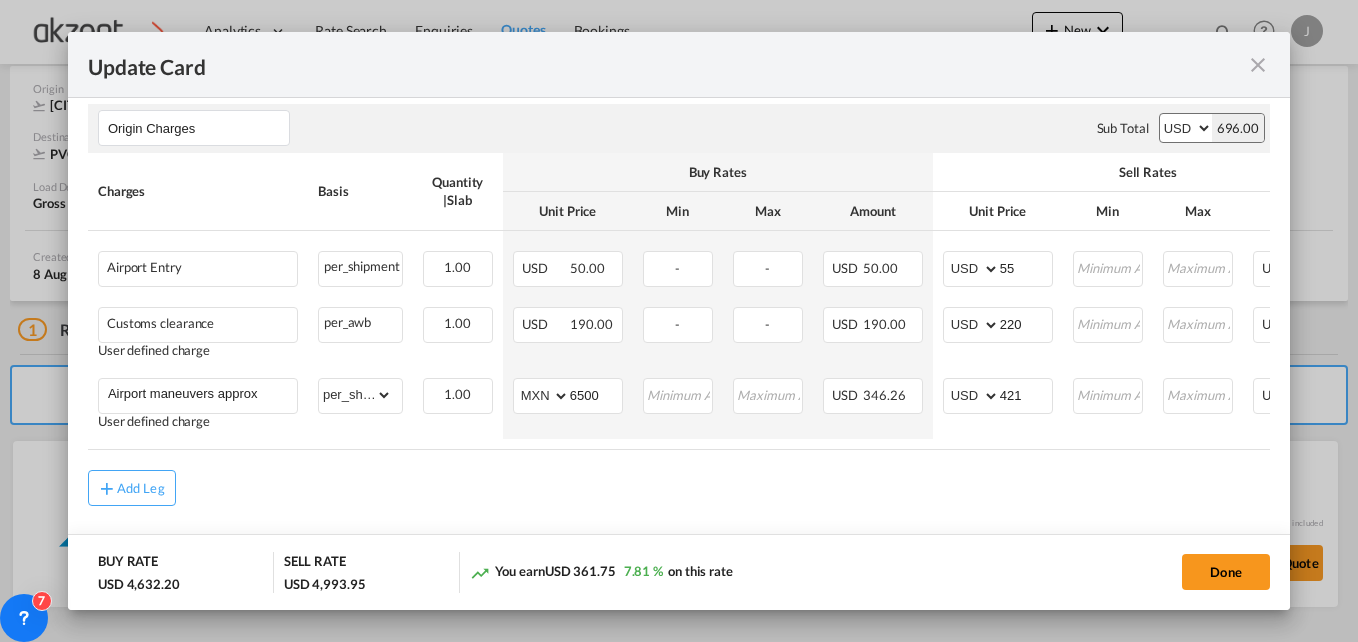 scroll, scrollTop: 934, scrollLeft: 0, axis: vertical 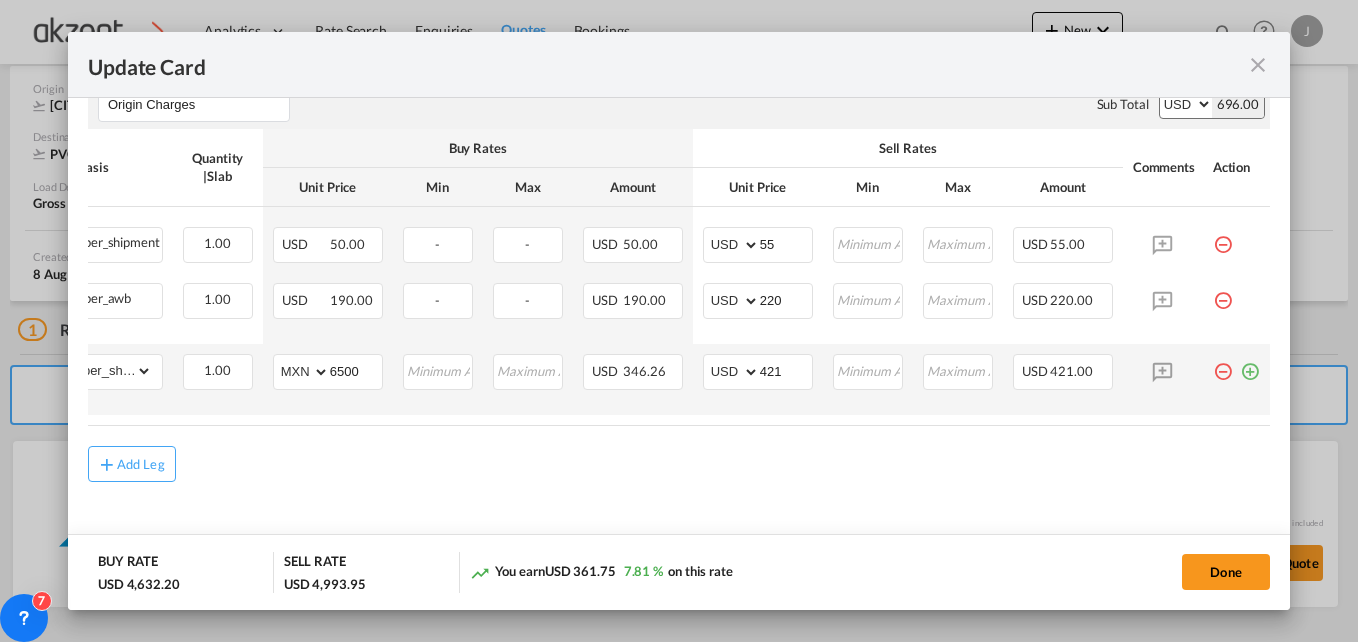 click at bounding box center [1250, 364] 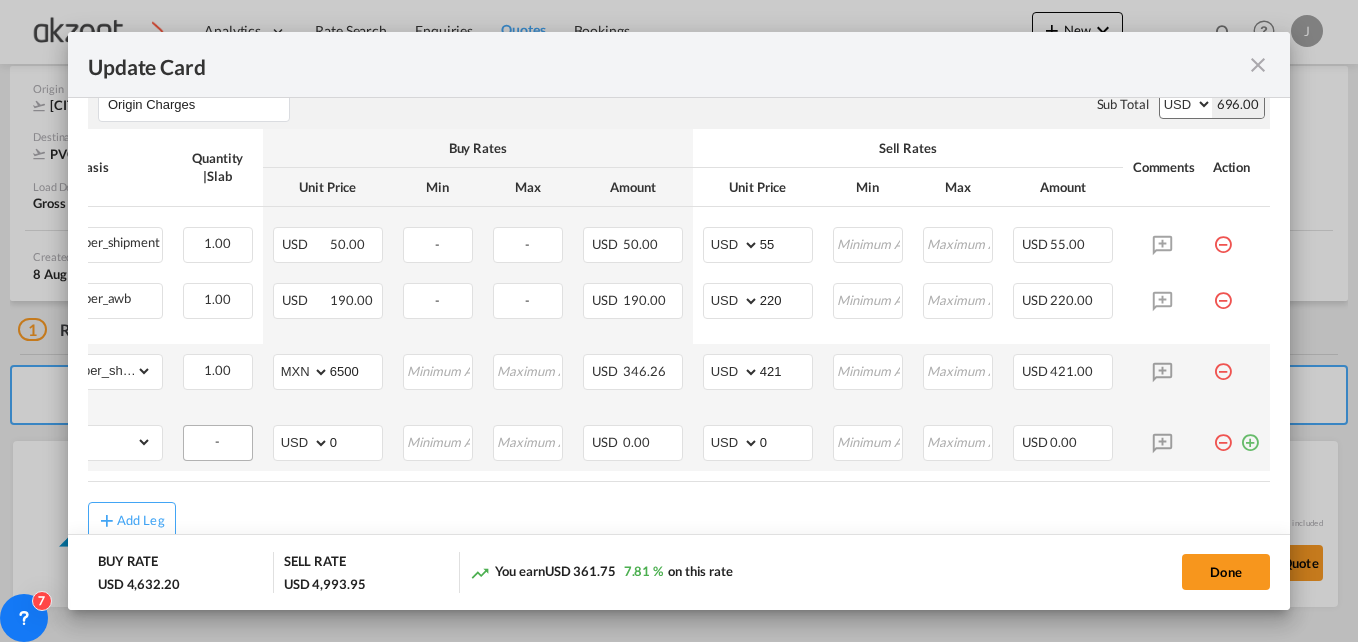 scroll, scrollTop: 0, scrollLeft: 0, axis: both 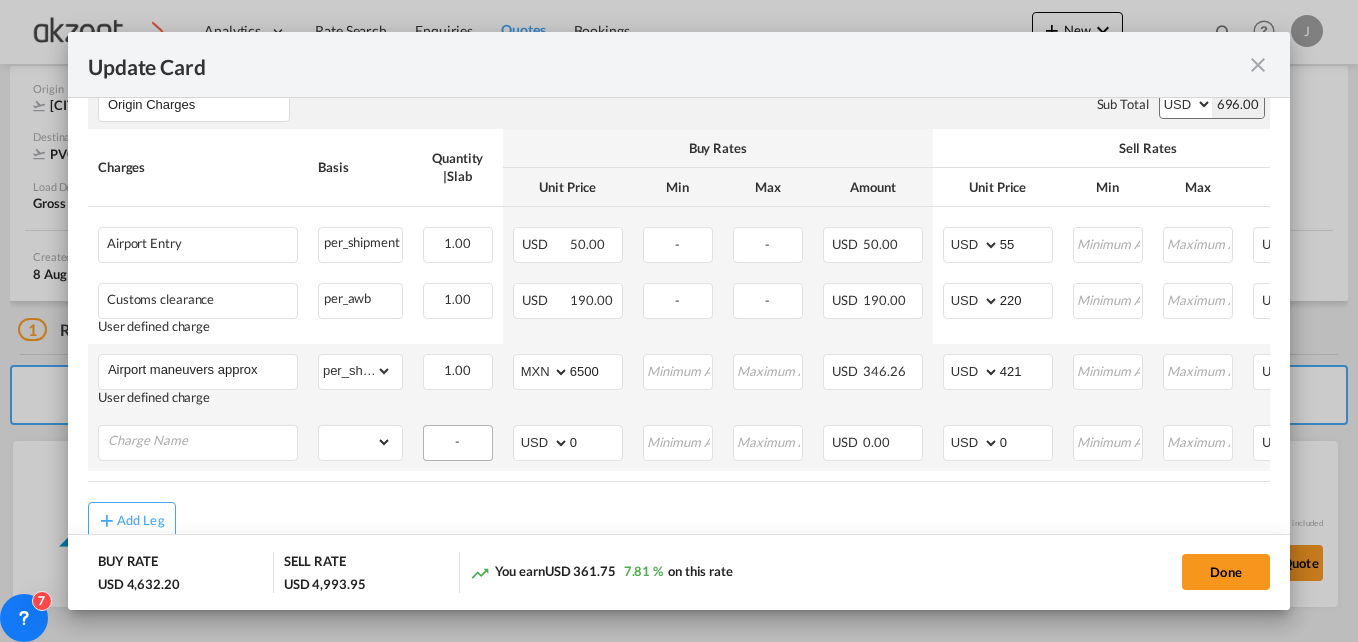 type on "c" 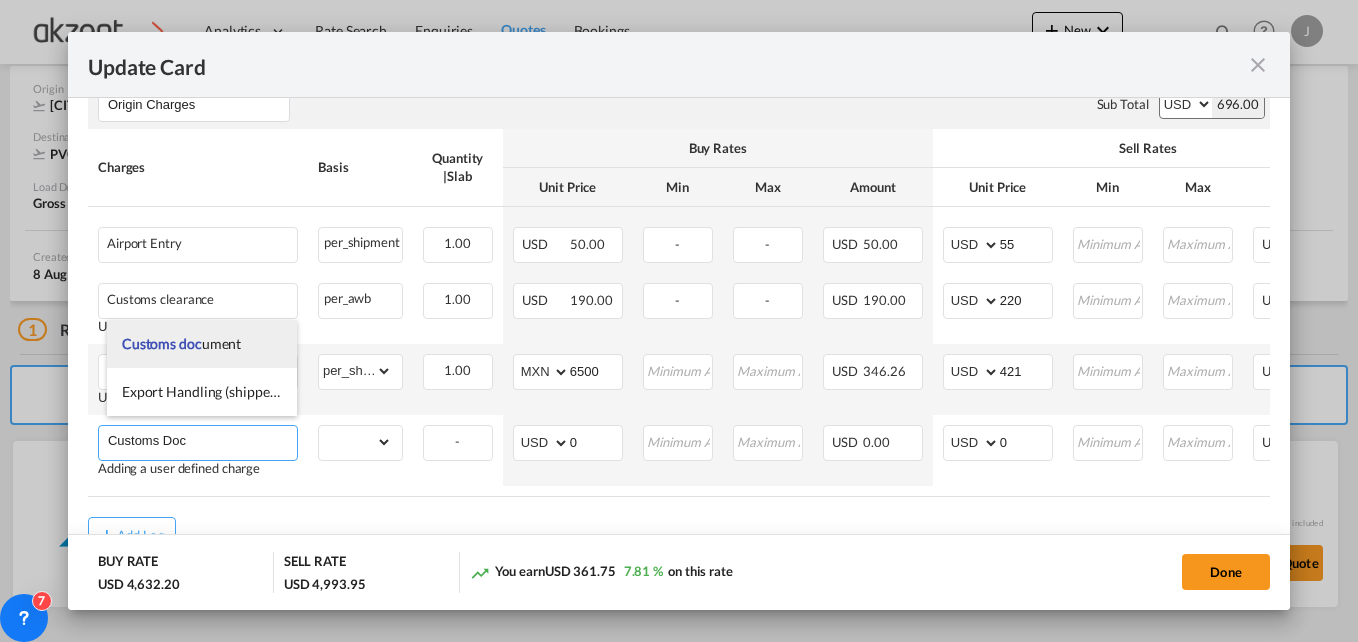 click on "Customs doc" at bounding box center [162, 343] 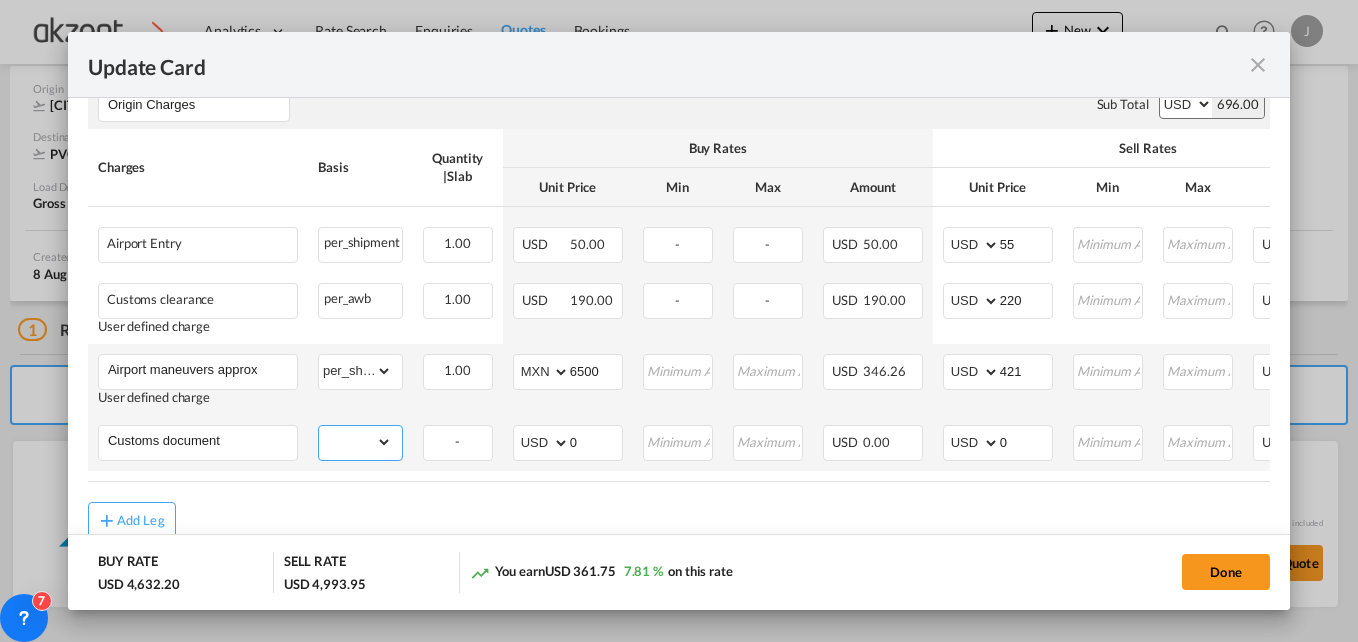 click on "gross_weight
volumetric_weight
per_shipment
per_bl
per_km
per_hawb
per_kg
per_pallet
per_carton
flat
chargeable_weight
per_ton
per_cbm
per_hbl
per_w/m
per_awb
per_sbl
per shipping bill
per_quintal
per_lbs
per_vehicle
per_shift
per_invoice
per_package
per_day
per_revalidation
% on freight total
per_declaration
per_document
per clearance" at bounding box center (355, 442) 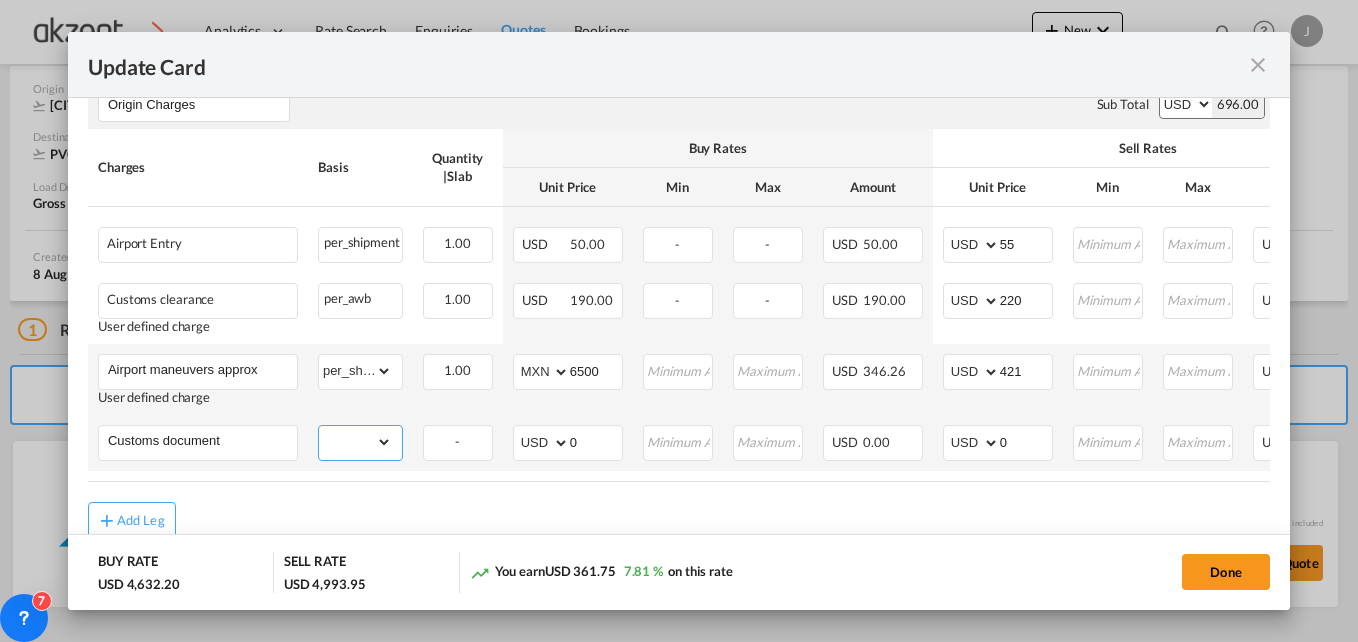 select on "per_shipment" 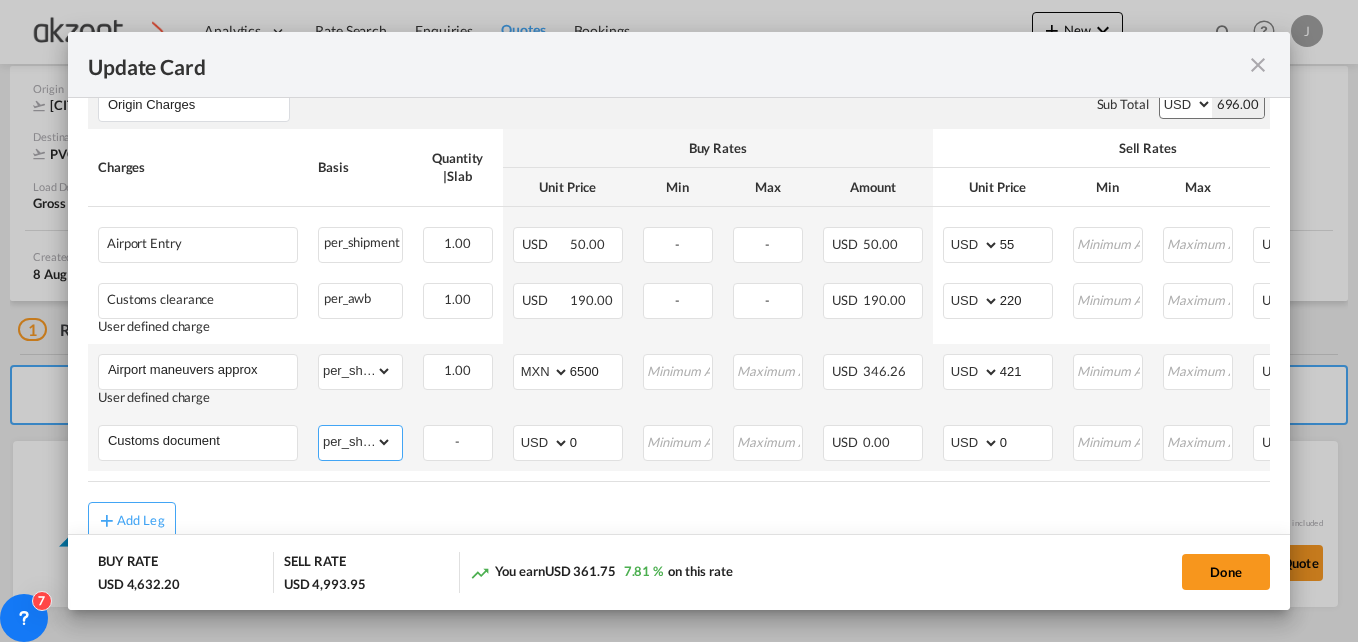 click on "gross_weight
volumetric_weight
per_shipment
per_bl
per_km
per_hawb
per_kg
per_pallet
per_carton
flat
chargeable_weight
per_ton
per_cbm
per_hbl
per_w/m
per_awb
per_sbl
per shipping bill
per_quintal
per_lbs
per_vehicle
per_shift
per_invoice
per_package
per_day
per_revalidation
% on freight total
per_declaration
per_document
per clearance" at bounding box center [355, 442] 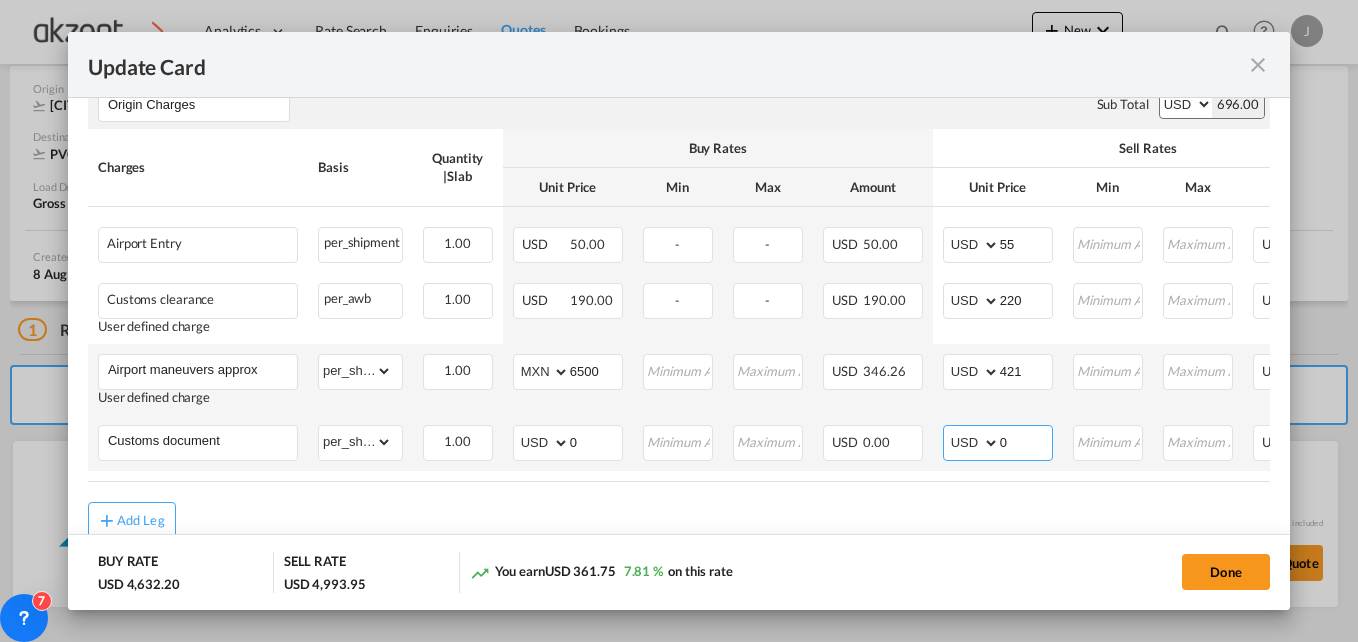 click on "0" at bounding box center [1026, 441] 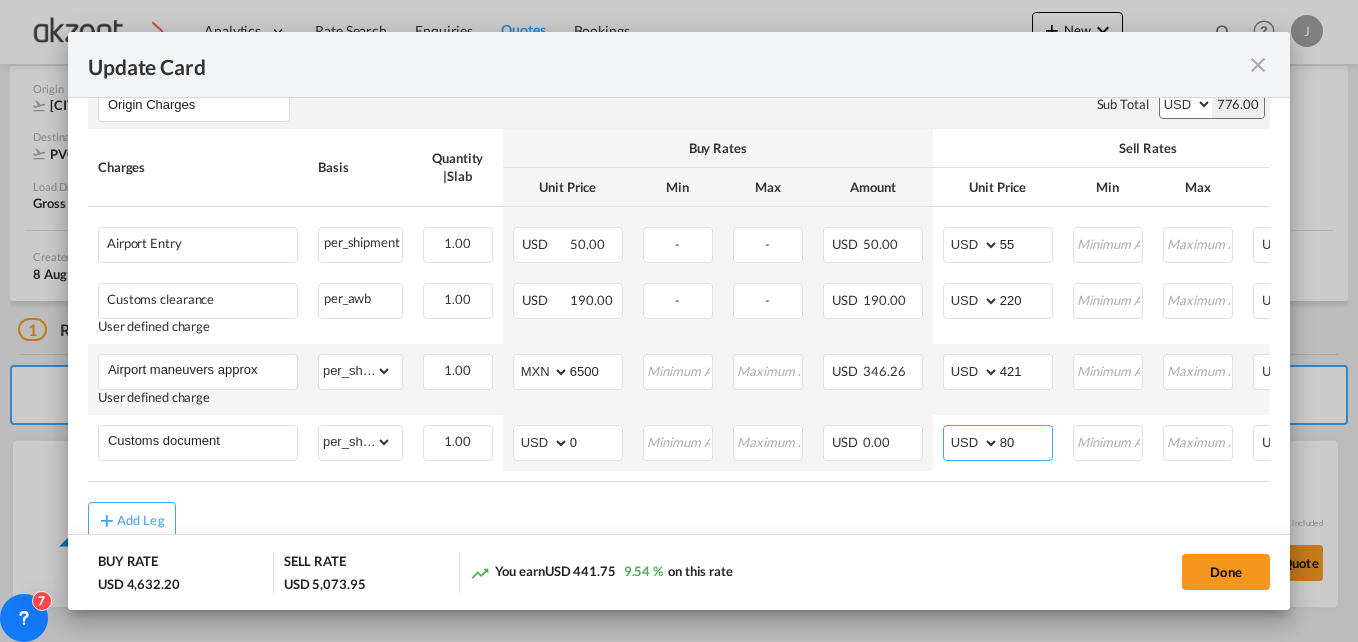 type on "80" 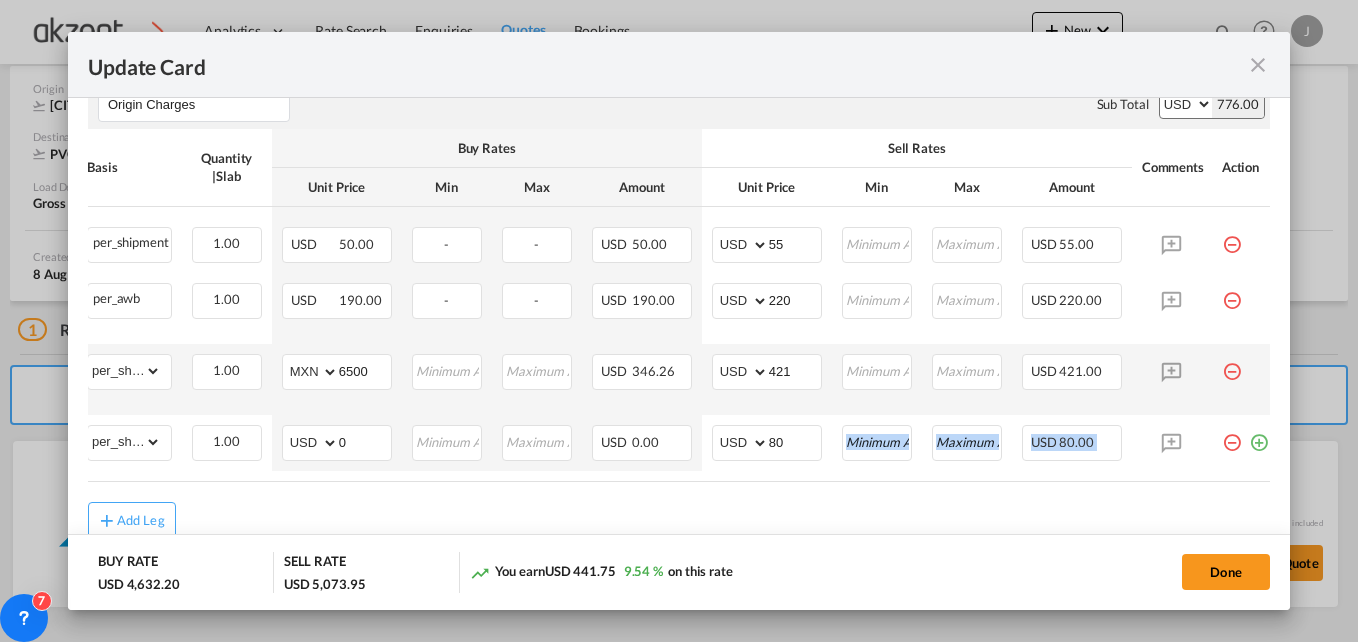 drag, startPoint x: 1036, startPoint y: 471, endPoint x: 1264, endPoint y: 461, distance: 228.2192 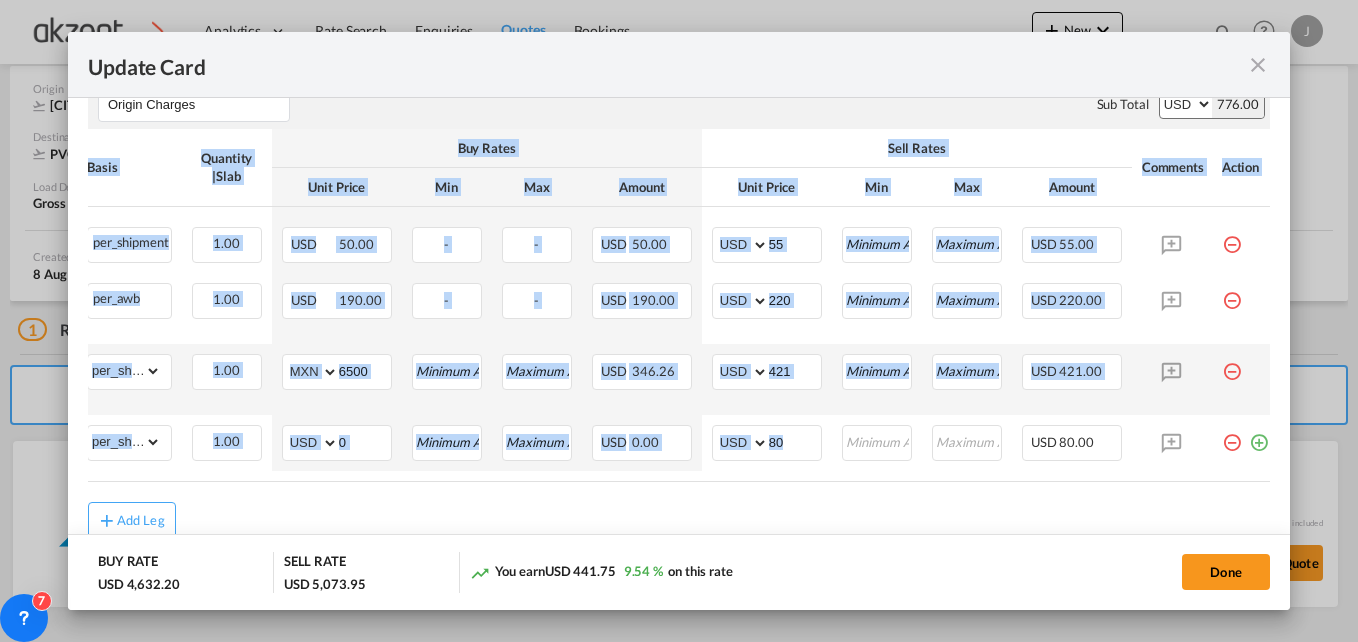 scroll, scrollTop: 0, scrollLeft: 255, axis: horizontal 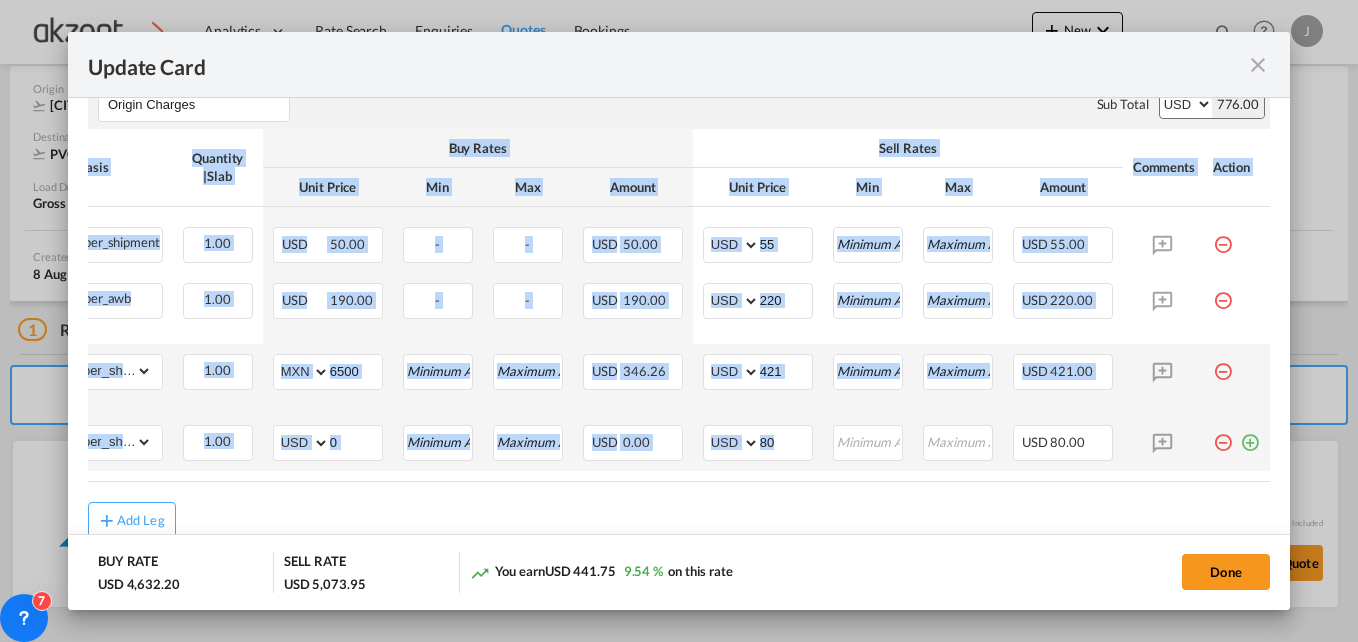 drag, startPoint x: 1264, startPoint y: 461, endPoint x: 1234, endPoint y: 434, distance: 40.36087 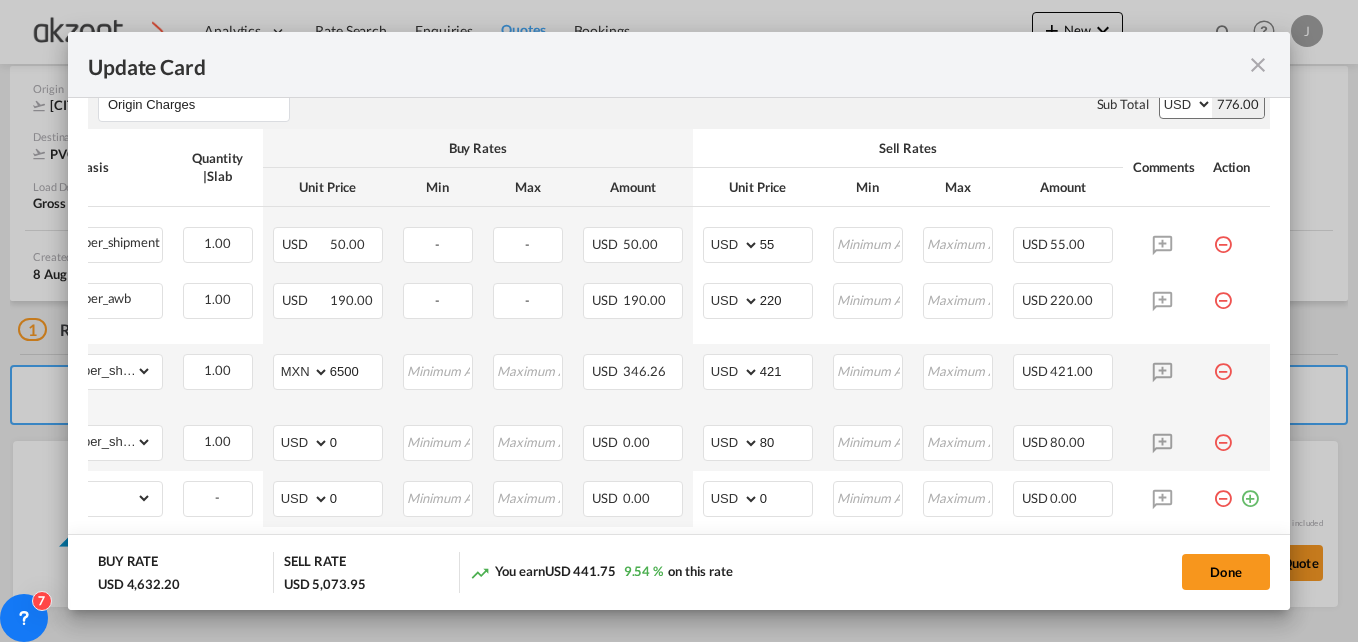 scroll, scrollTop: 0, scrollLeft: 0, axis: both 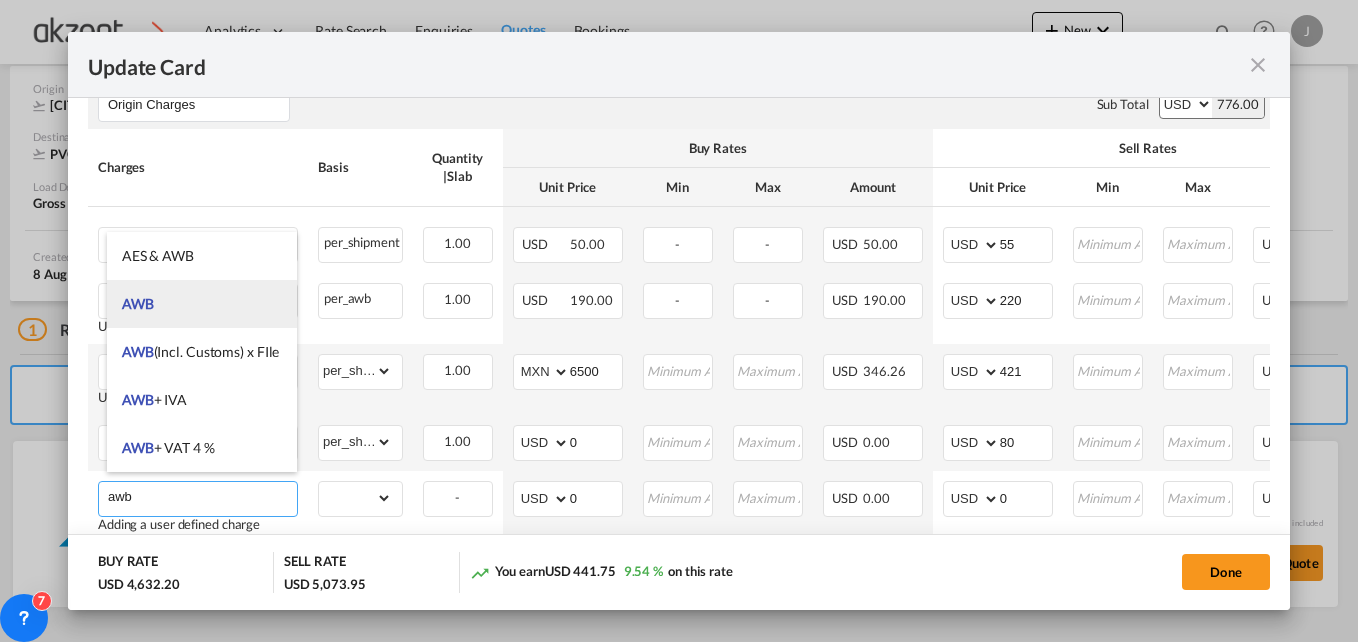 click on "AWB" at bounding box center [202, 304] 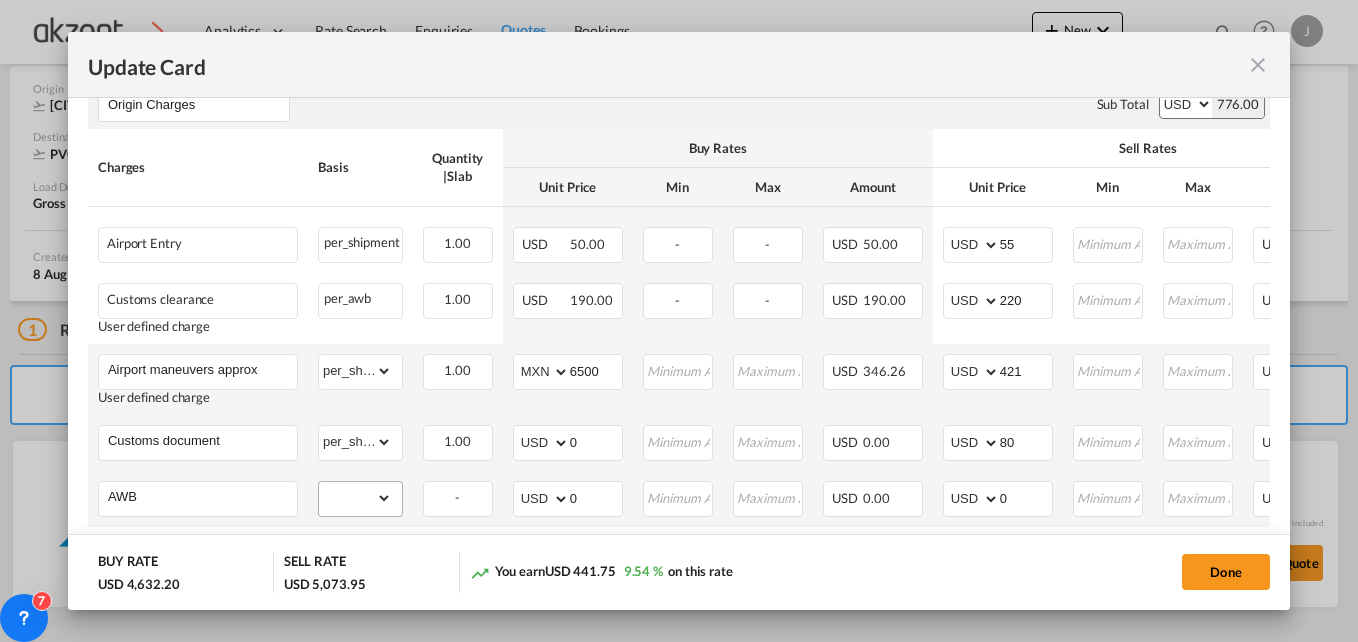 click on "gross_weight
volumetric_weight
per_shipment
per_bl
per_km
per_hawb
per_kg
per_pallet
per_carton
flat
chargeable_weight
per_ton
per_cbm
per_hbl
per_w/m
per_awb
per_sbl
per shipping bill
per_quintal
per_lbs
per_vehicle
per_shift
per_invoice
per_package
per_day
per_revalidation
% on freight total
per_declaration
per_document
per clearance" at bounding box center [360, 498] 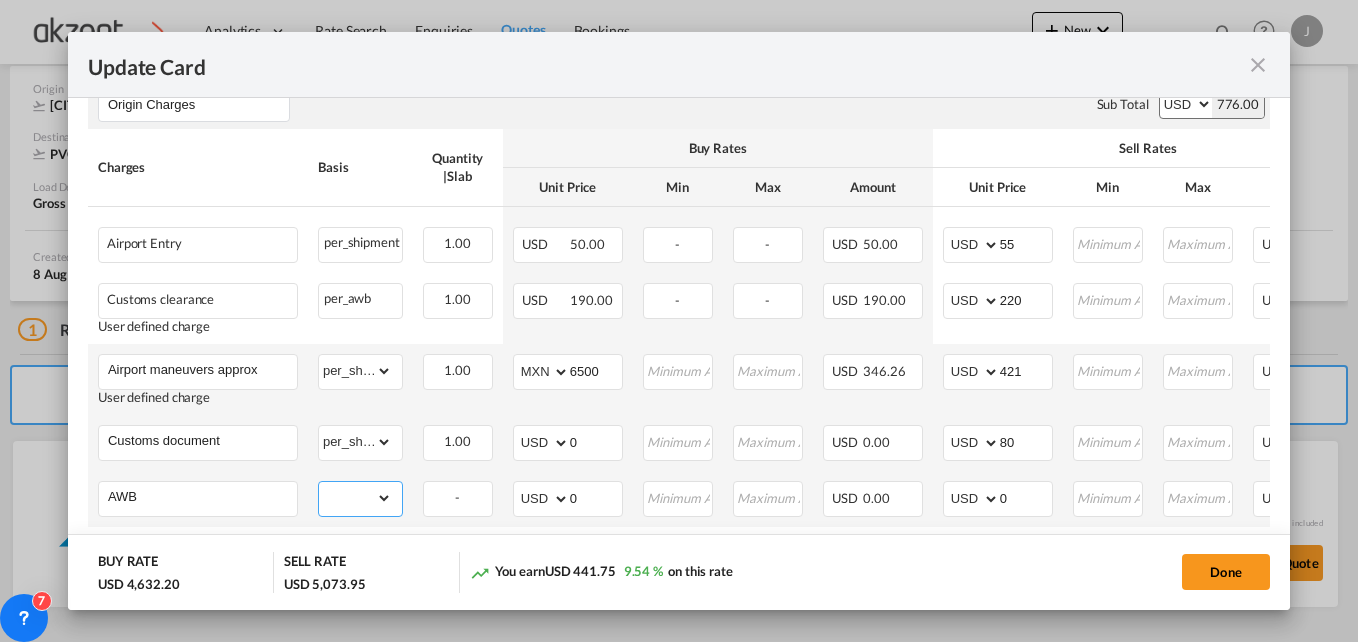 click on "gross_weight
volumetric_weight
per_shipment
per_bl
per_km
per_hawb
per_kg
per_pallet
per_carton
flat
chargeable_weight
per_ton
per_cbm
per_hbl
per_w/m
per_awb
per_sbl
per shipping bill
per_quintal
per_lbs
per_vehicle
per_shift
per_invoice
per_package
per_day
per_revalidation
% on freight total
per_declaration
per_document
per clearance" at bounding box center [355, 498] 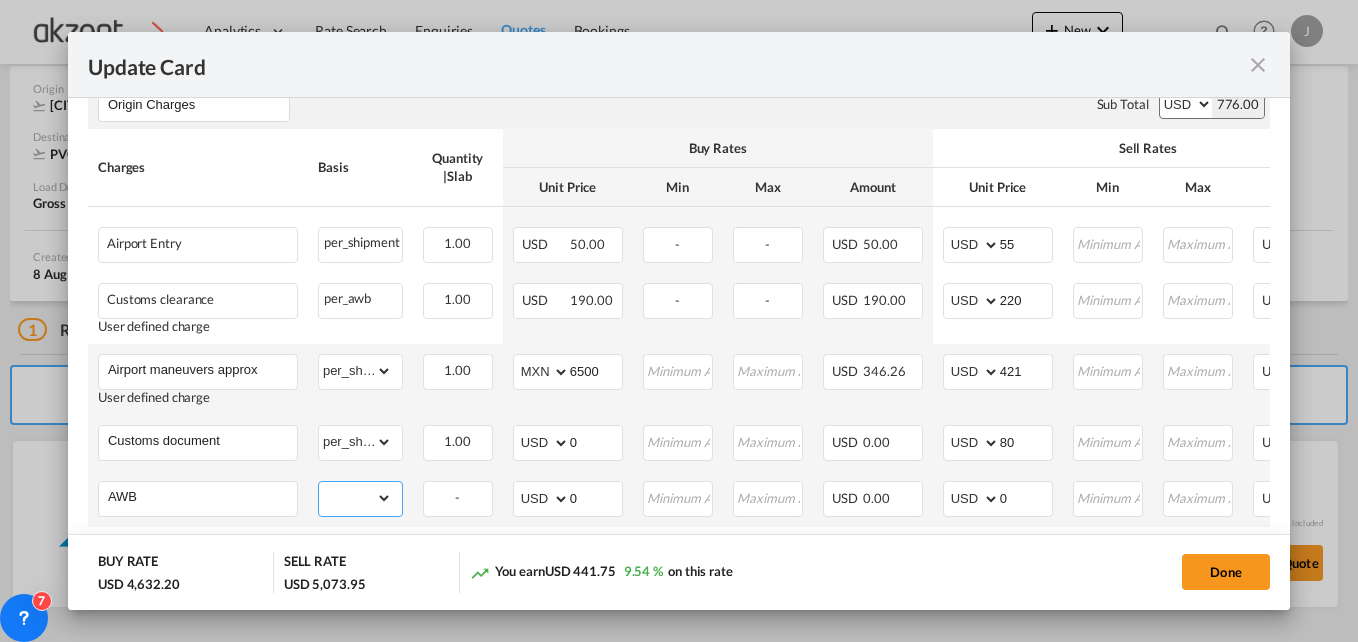 select on "per_shipment" 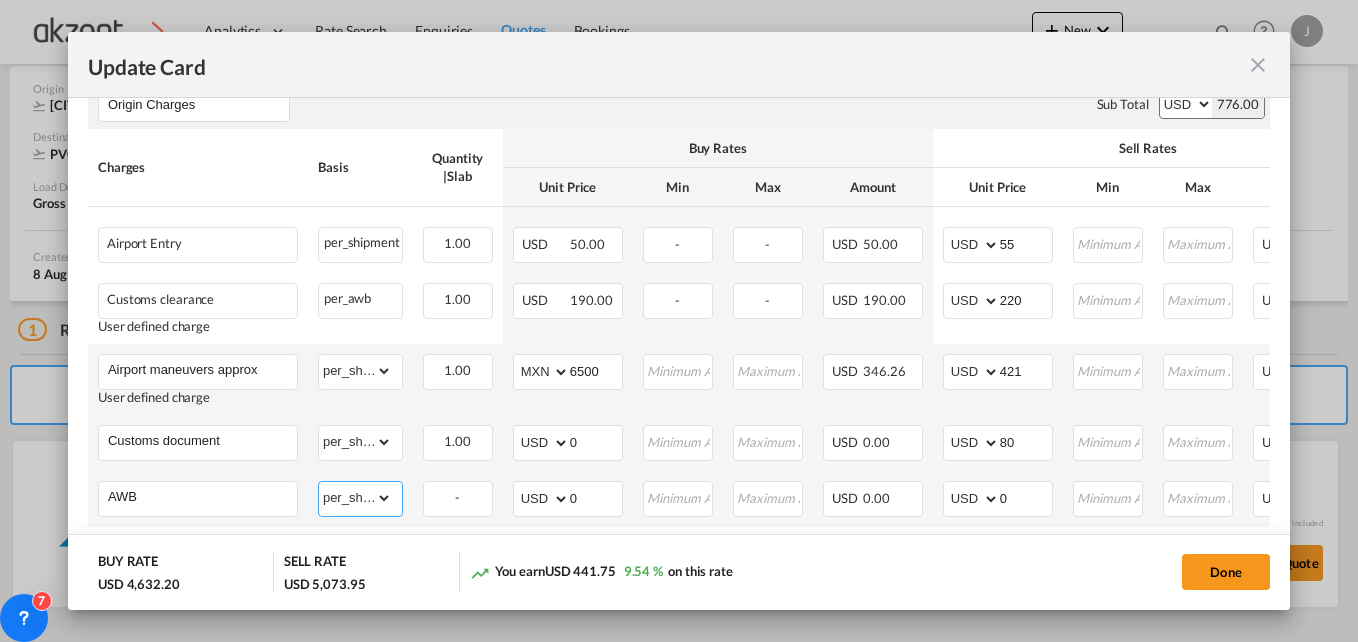 click on "gross_weight
volumetric_weight
per_shipment
per_bl
per_km
per_hawb
per_kg
per_pallet
per_carton
flat
chargeable_weight
per_ton
per_cbm
per_hbl
per_w/m
per_awb
per_sbl
per shipping bill
per_quintal
per_lbs
per_vehicle
per_shift
per_invoice
per_package
per_day
per_revalidation
% on freight total
per_declaration
per_document
per clearance" at bounding box center (355, 498) 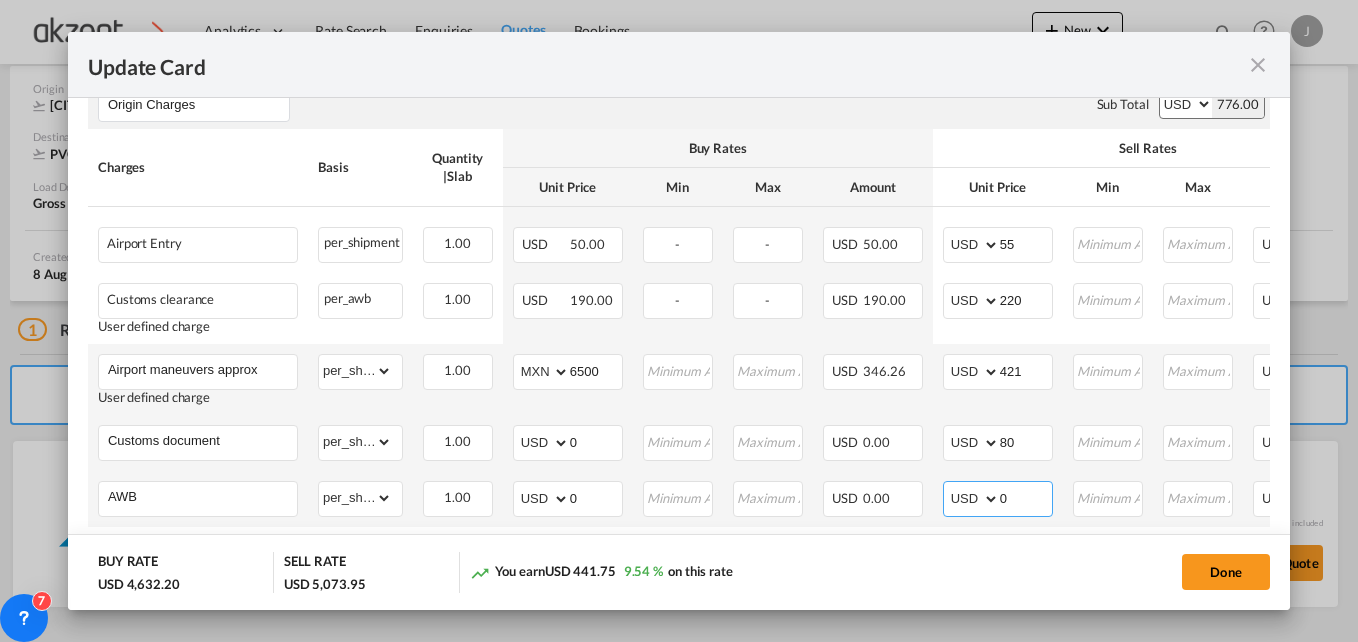 click on "0" at bounding box center [1026, 497] 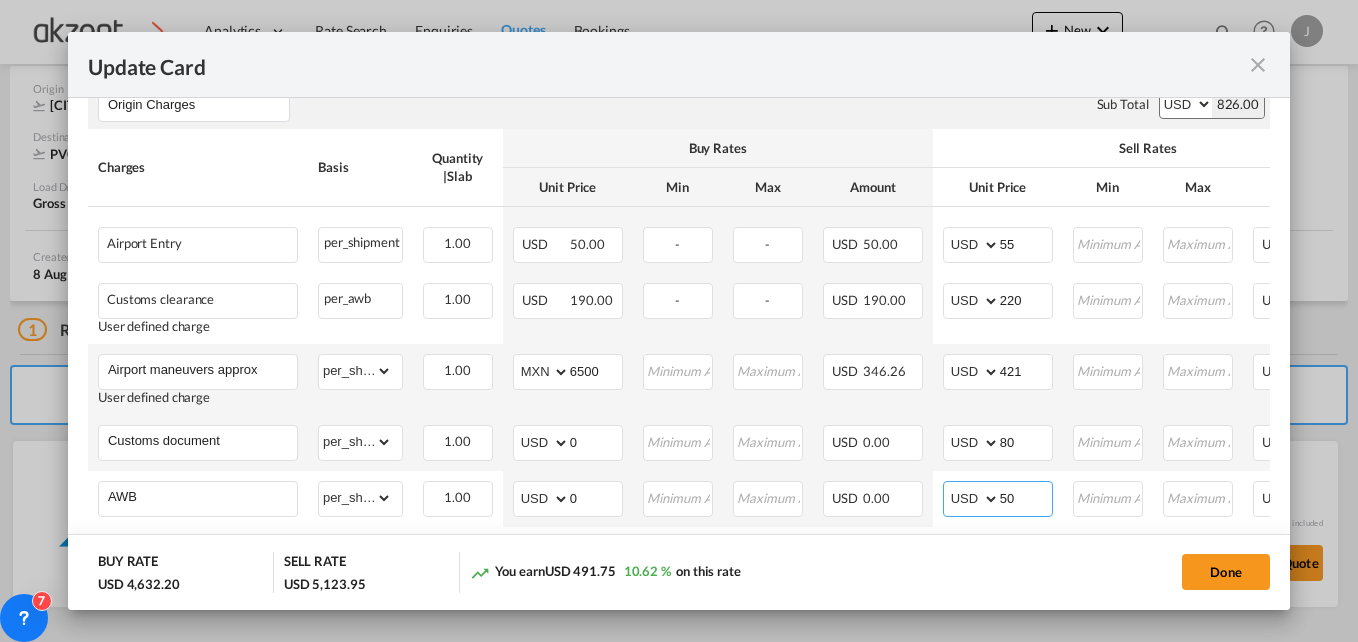 type on "50" 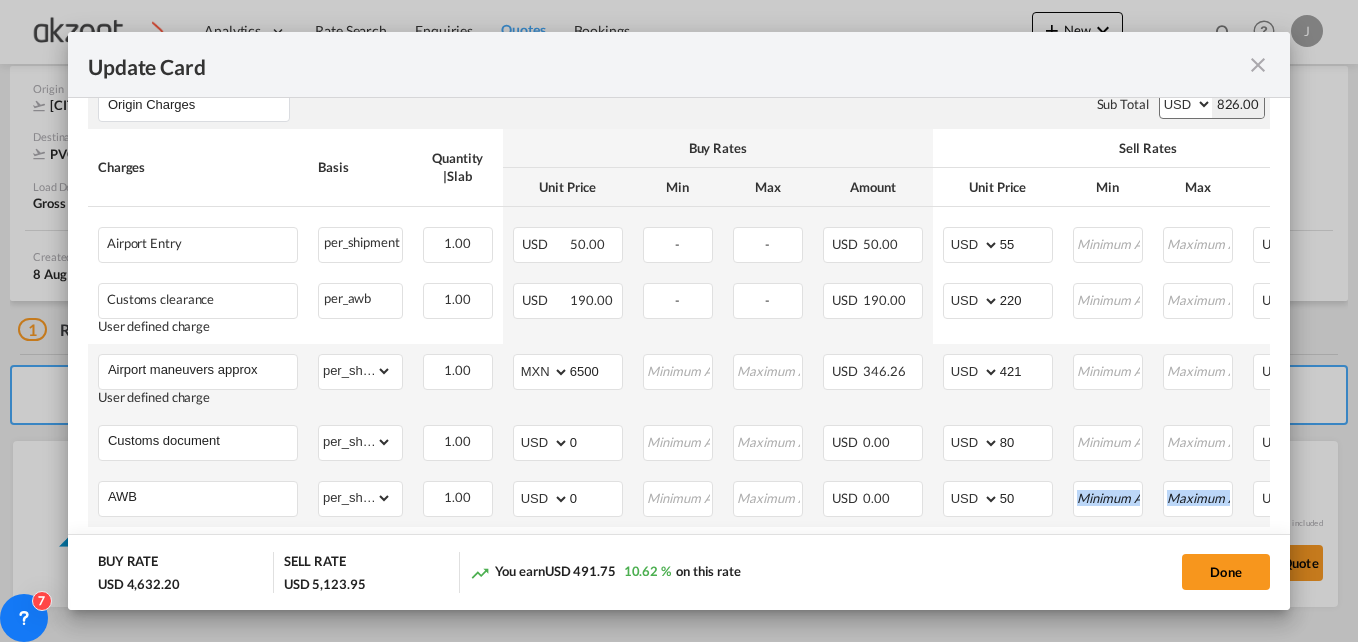drag, startPoint x: 1028, startPoint y: 527, endPoint x: 1242, endPoint y: 515, distance: 214.33618 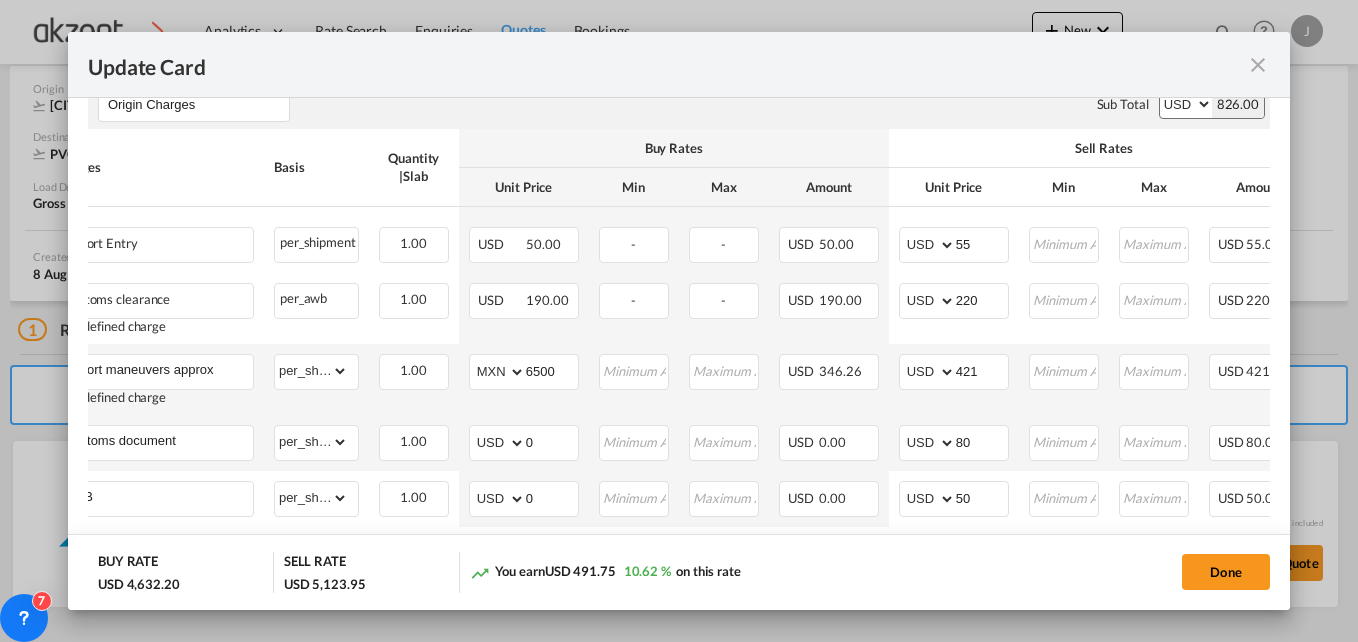 scroll, scrollTop: 0, scrollLeft: 255, axis: horizontal 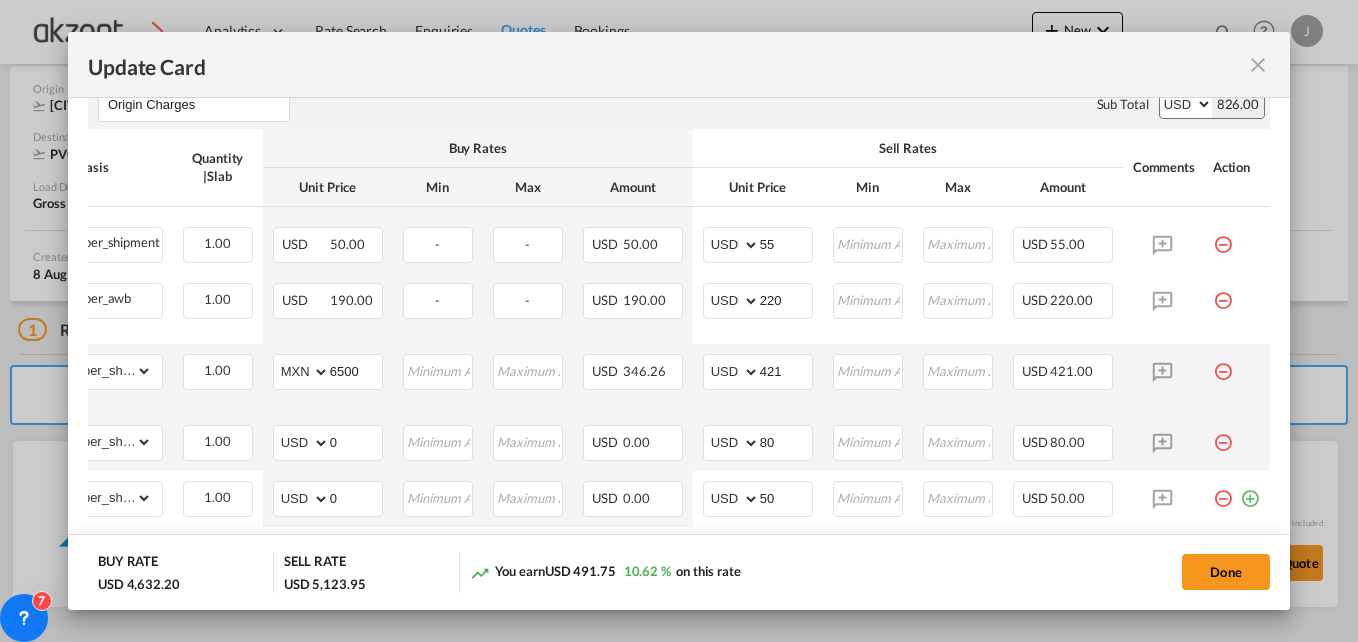 drag, startPoint x: 1242, startPoint y: 515, endPoint x: 1281, endPoint y: 536, distance: 44.294468 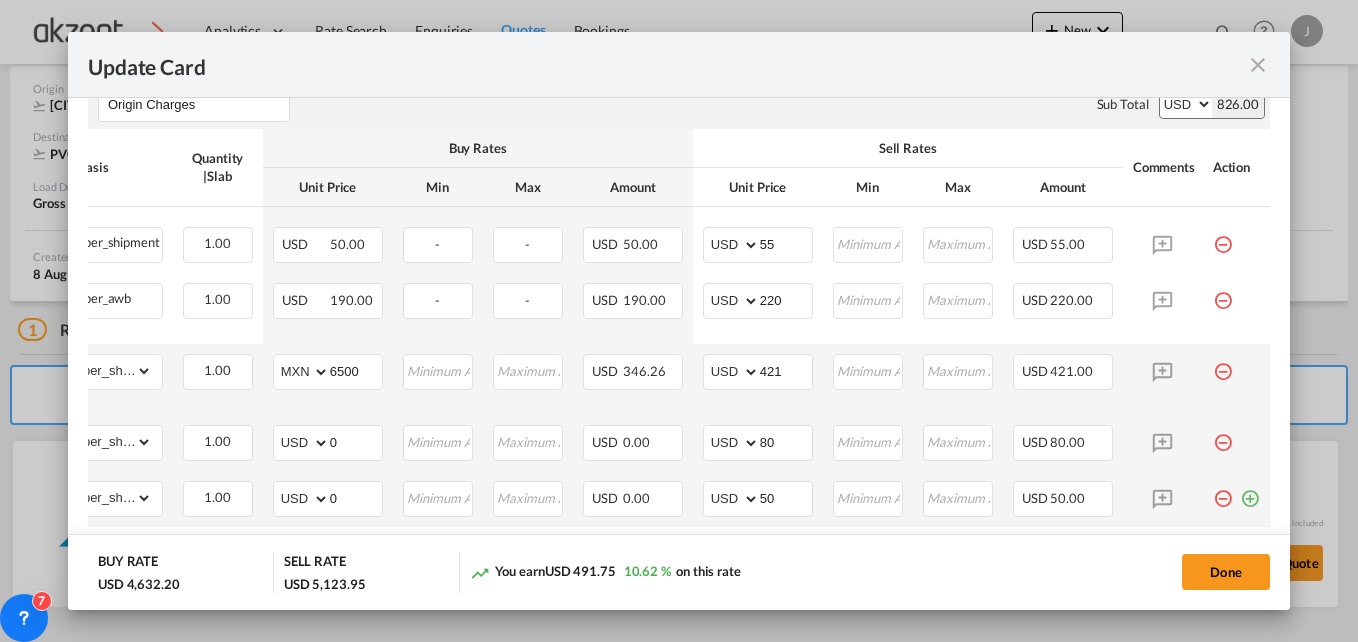 click at bounding box center (1250, 491) 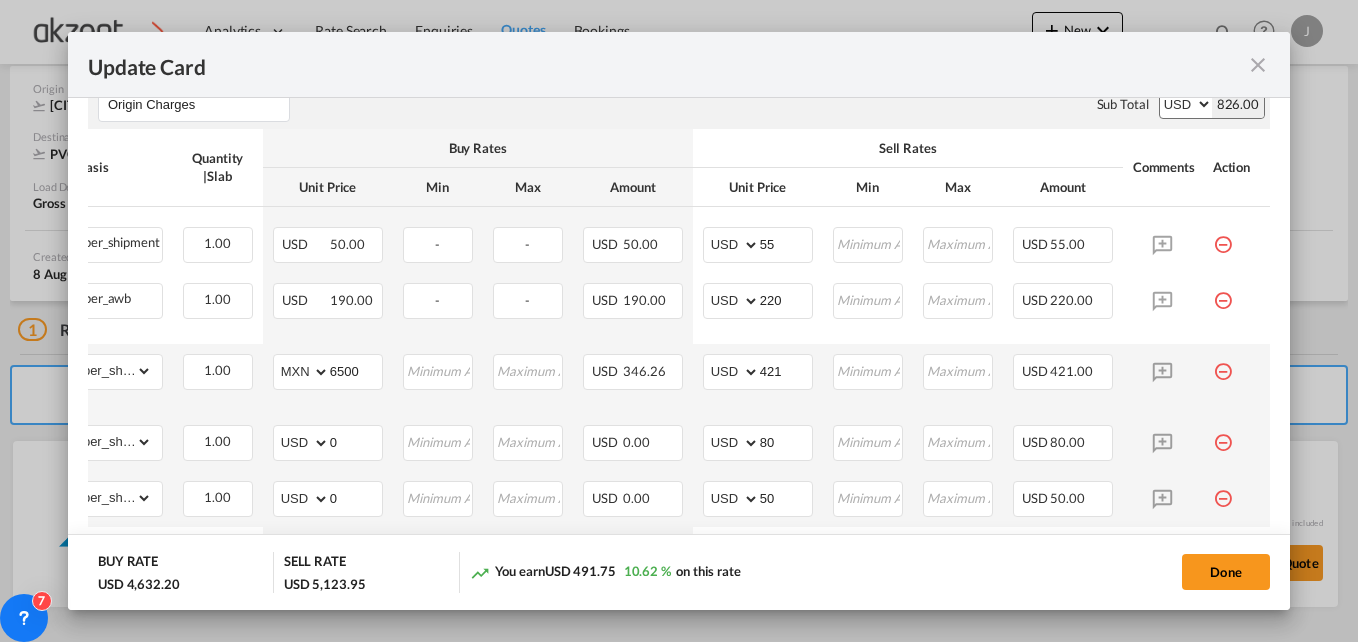 scroll, scrollTop: 0, scrollLeft: 0, axis: both 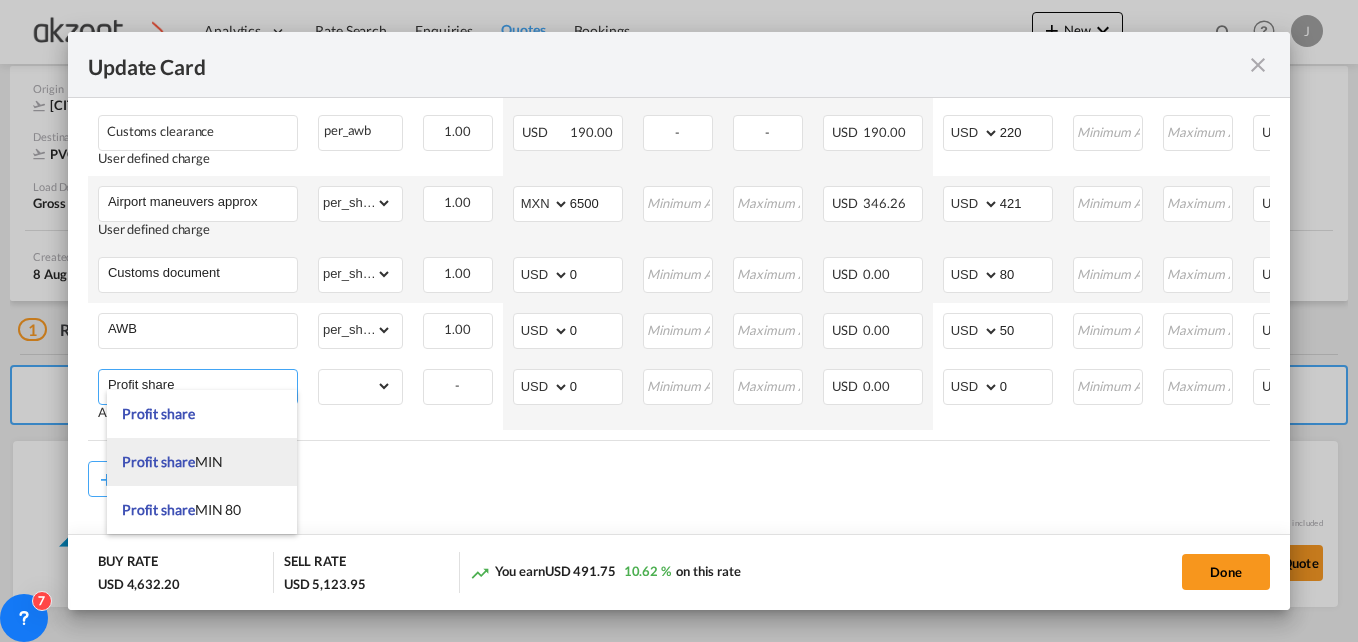 click on "Profit share  MIN" at bounding box center (172, 461) 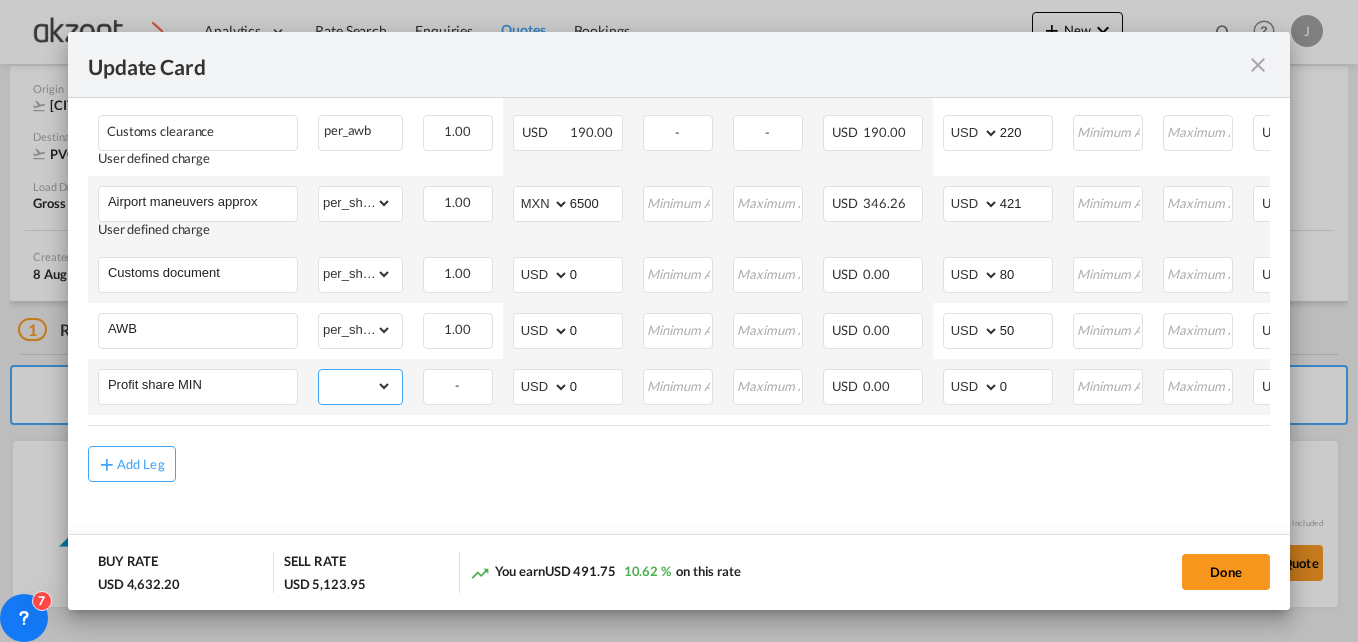 click on "gross_weight
volumetric_weight
per_shipment
per_bl
per_km
per_hawb
per_kg
per_pallet
per_carton
flat
chargeable_weight
per_ton
per_cbm
per_hbl
per_w/m
per_awb
per_sbl
per shipping bill
per_quintal
per_lbs
per_vehicle
per_shift
per_invoice
per_package
per_day
per_revalidation
% on freight total
per_declaration
per_document
per clearance" at bounding box center [355, 386] 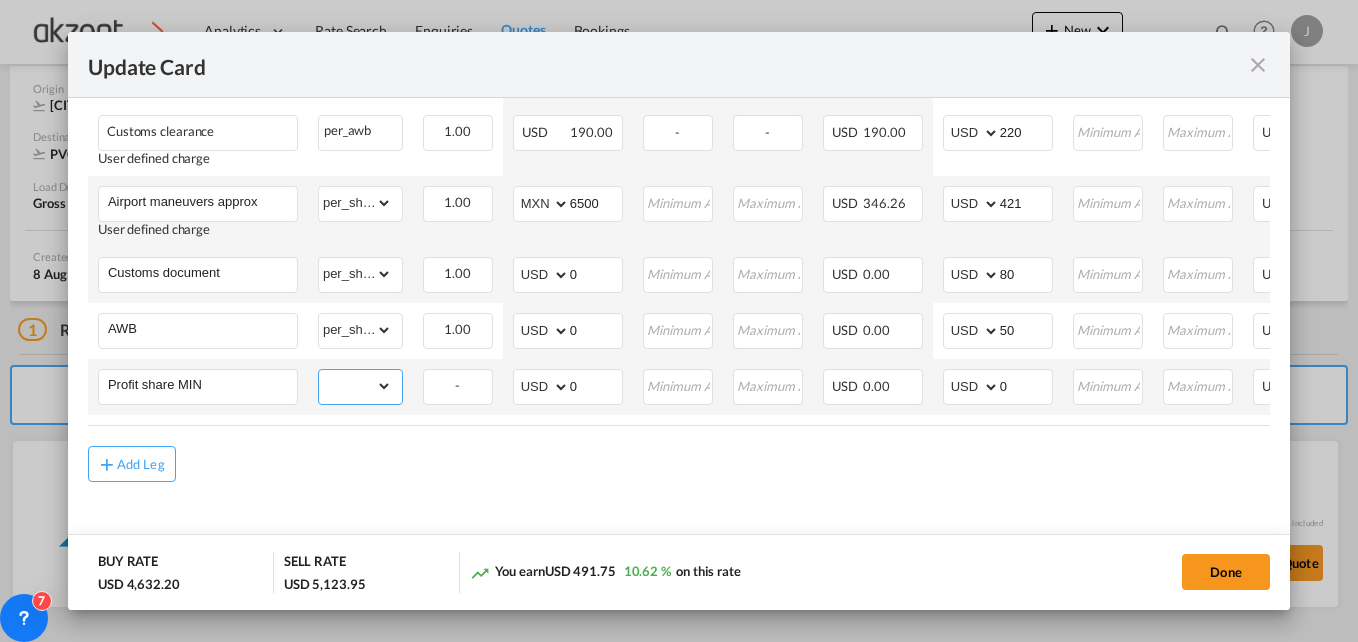select on "per_shipment" 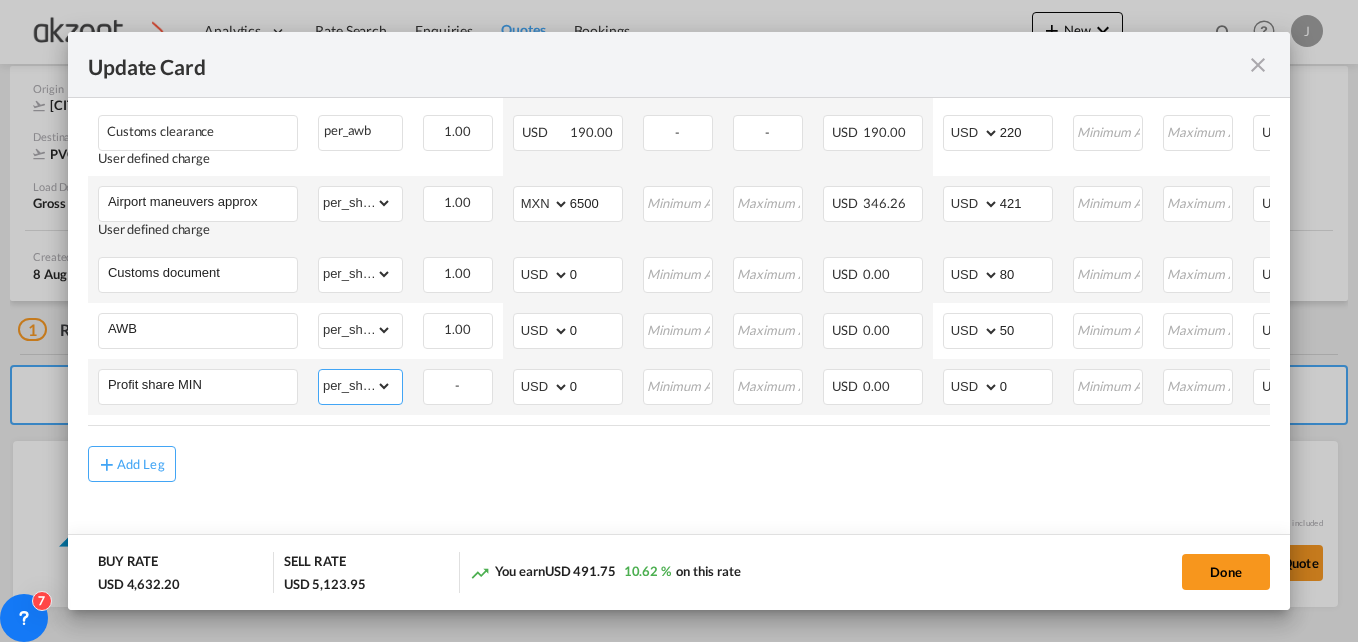 click on "gross_weight
volumetric_weight
per_shipment
per_bl
per_km
per_hawb
per_kg
per_pallet
per_carton
flat
chargeable_weight
per_ton
per_cbm
per_hbl
per_w/m
per_awb
per_sbl
per shipping bill
per_quintal
per_lbs
per_vehicle
per_shift
per_invoice
per_package
per_day
per_revalidation
% on freight total
per_declaration
per_document
per clearance" at bounding box center (355, 386) 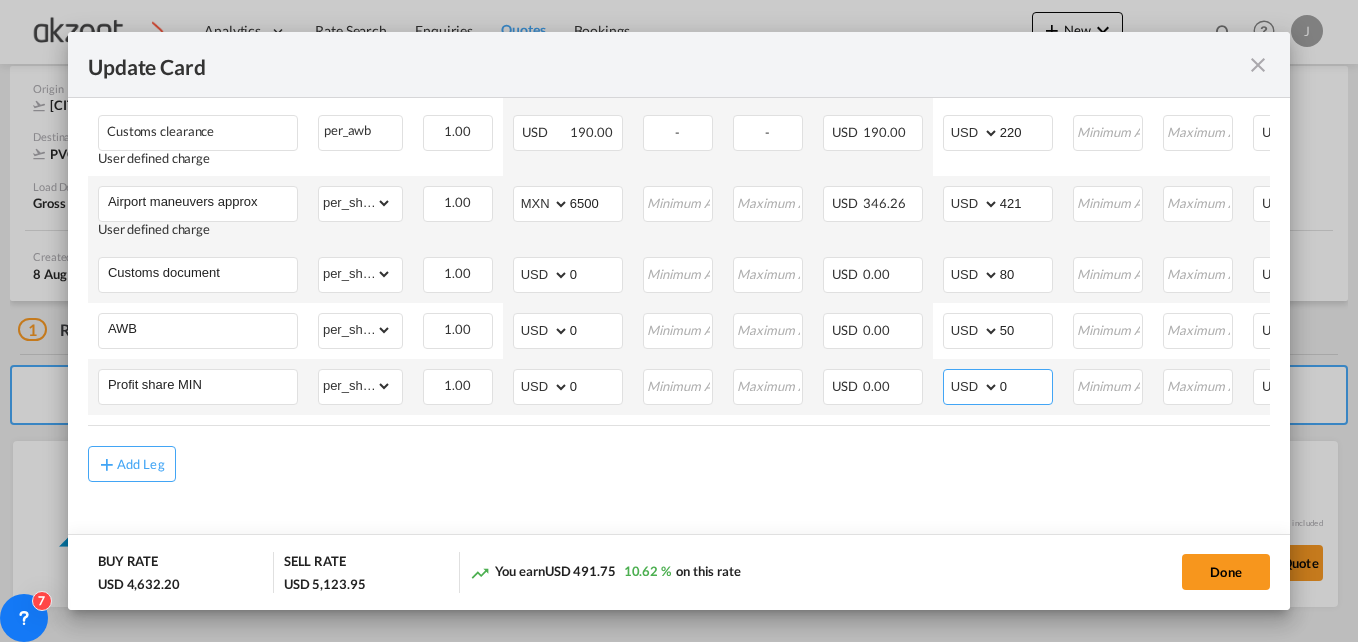 click on "0" at bounding box center (1026, 385) 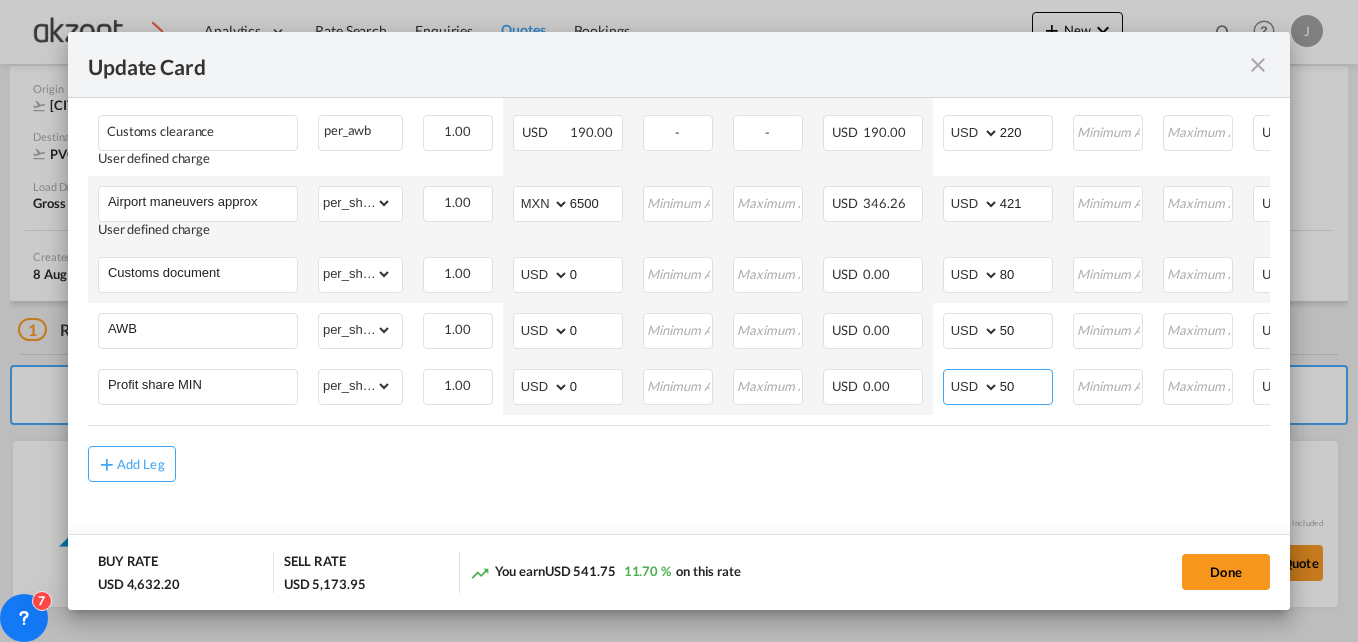 type on "50" 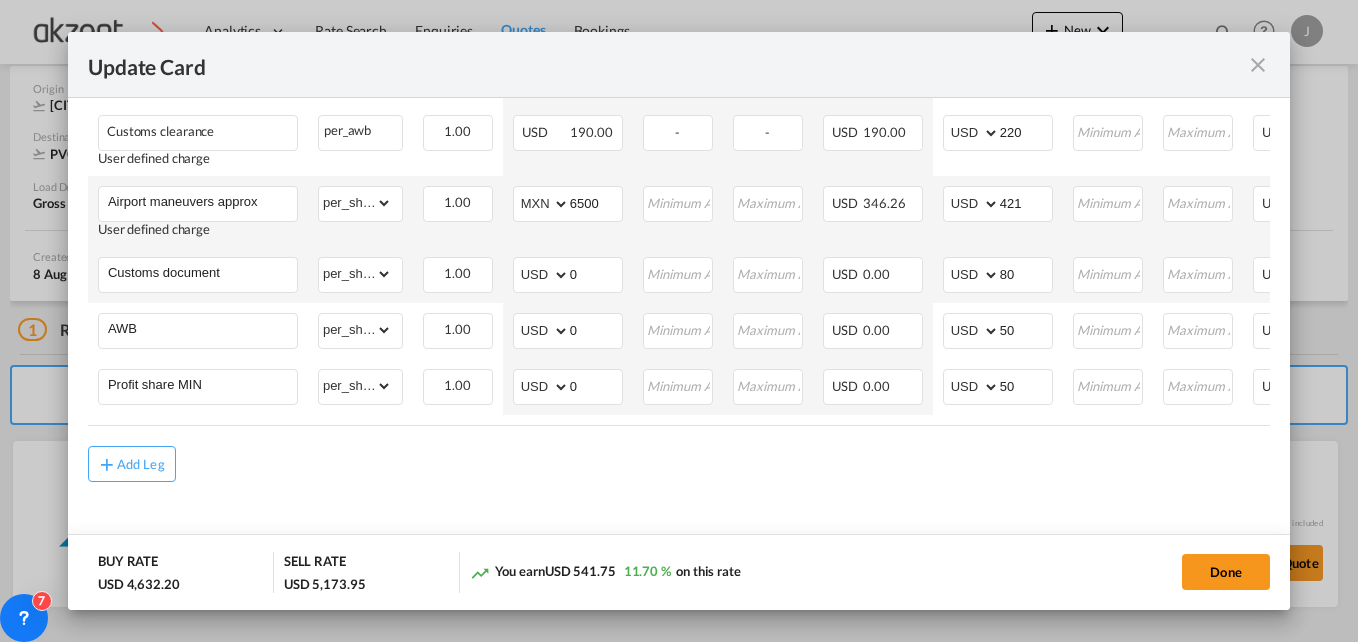 click on "Freight Please enter leg name
Leg Name Already Exists
Sub Total AED AFN ALL AMD ANG AOA ARS AUD AWG AZN BAM BBD BDT BGN BHD BIF BMD BND BOB BRL BSD BTN BWP BYN BZD CAD CDF CHF CLP CNY COP CRC CUC CUP CVE CZK DJF DKK DOP DZD EGP ERN ETB EUR FJD FKP FOK GBP GEL GGP GHS GIP GMD GNF GTQ GYD HKD HNL HRK HTG HUF IDR ILS IMP INR IQD IRR ISK JMD JOD JPY KES KGS KHR KID KMF KRW KWD KYD KZT LAK LBP LKR LRD LSL LYD MAD MDL MGA MKD MMK MNT MOP MRU MUR MVR MWK MXN MYR MZN NAD NGN NIO NOK NPR NZD OMR PAB PEN PGK PHP PKR PLN PYG QAR RON RSD RUB RWF SAR SBD SCR SDG SEK SGD SHP SLL SOS SRD SSP STN SYP SZL THB TJS TMT TND TOP TRY TTD TVD TWD TZS UAH UGX USD UYU UZS VES VND VUV WST XAF XCD XDR XOF XPF YER ZAR ZMW 4,297.95 Charges Basis Quantity
|  Slab
Buy Rates Sell Rates Comments
Action Unit Price Min Max Amount Unit Price Min Max Amount
Air Freight
Please Enter
Already Exists
chargeable_weight chargeable_weight can not applied for this charge.   Please Select 2,769.00 Please Enter
Invalid Input" at bounding box center (679, 38) 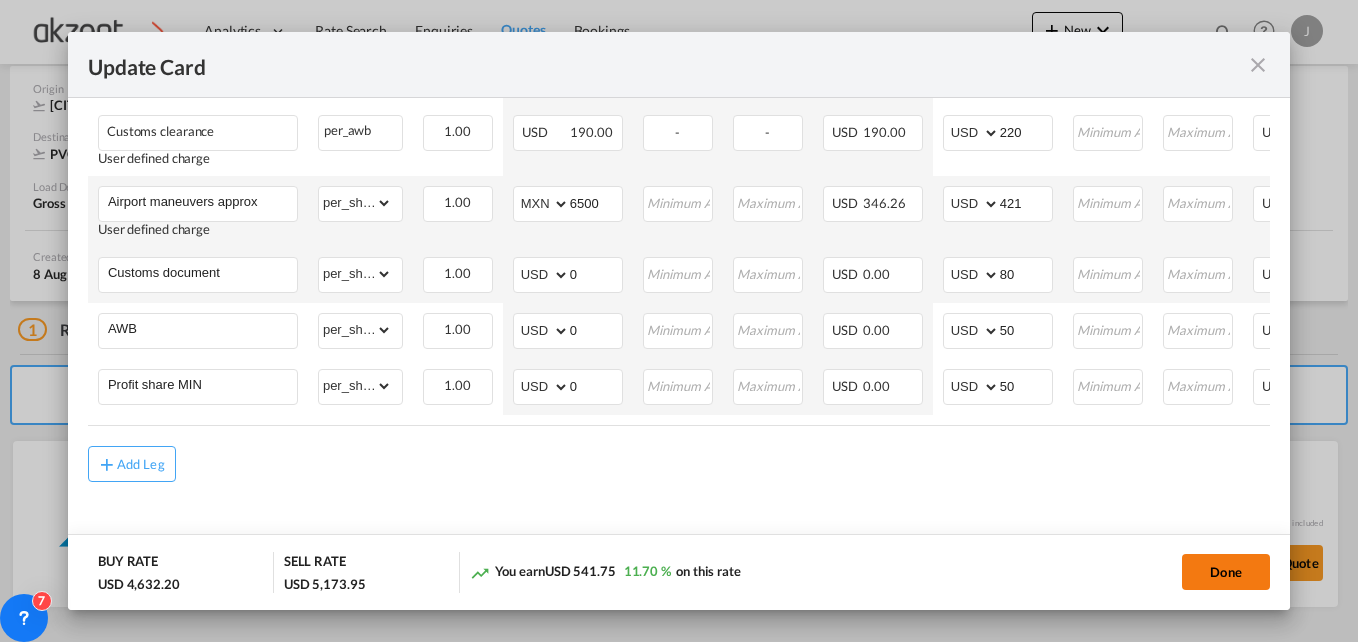 click on "Done" 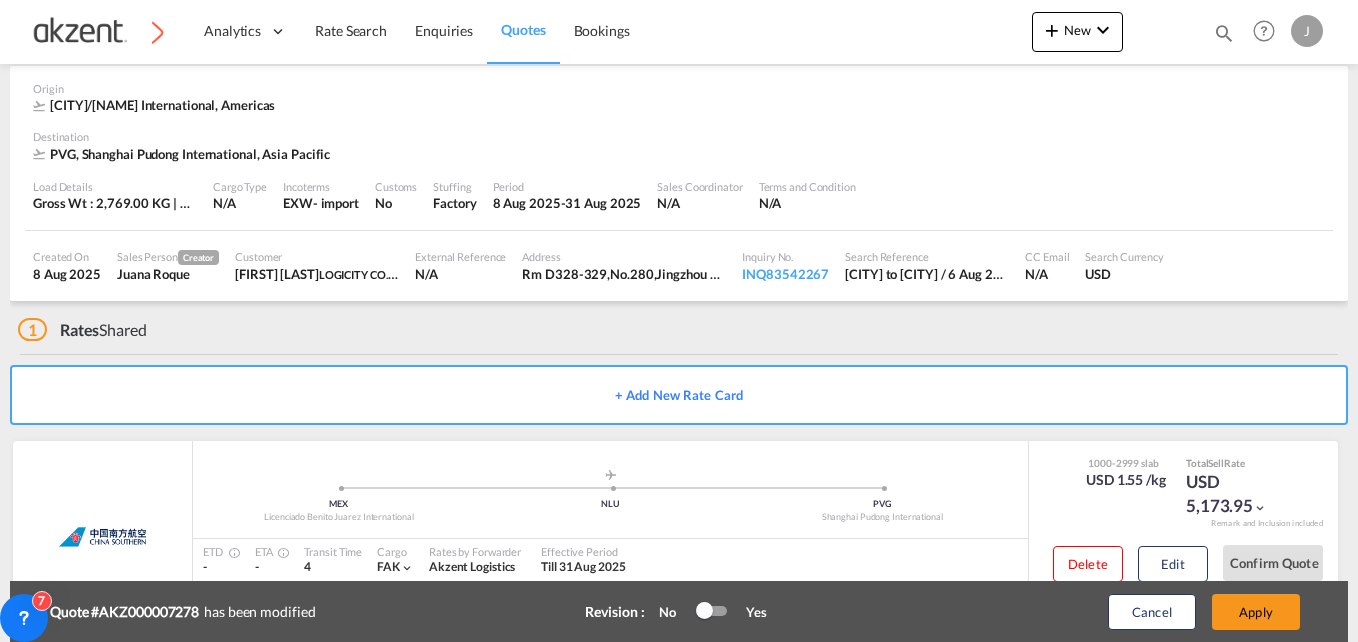 type on "30 Aug 2025" 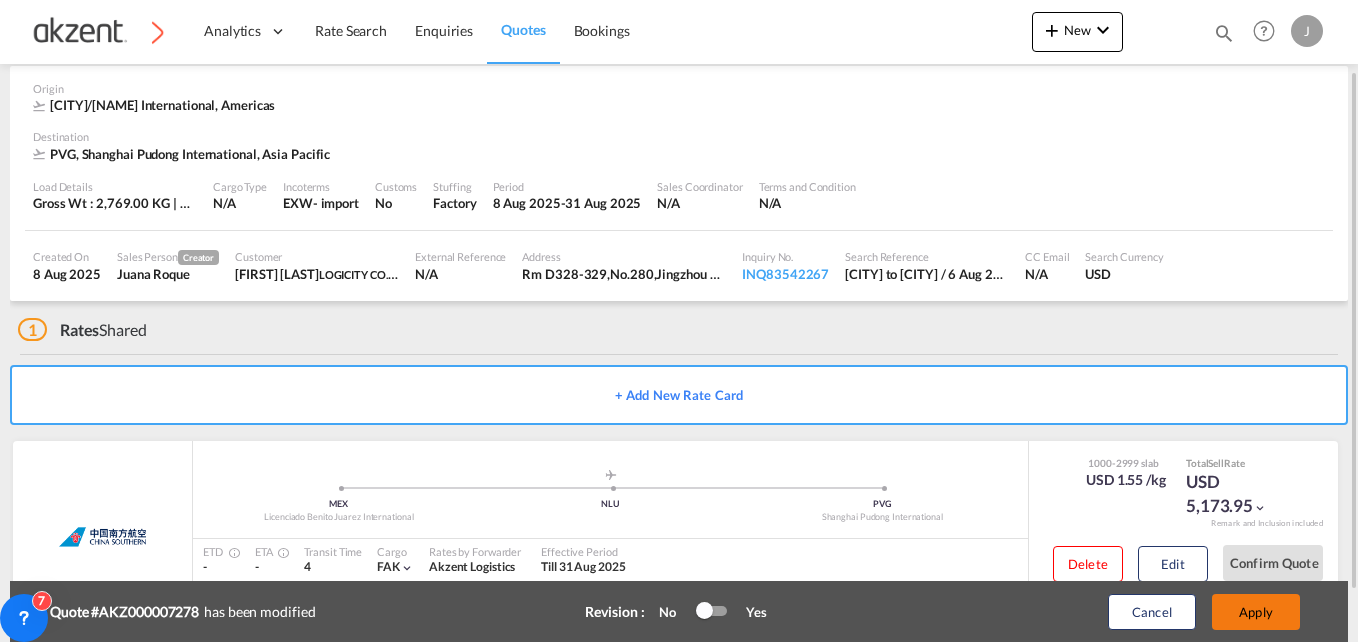 click on "Apply" at bounding box center [1256, 612] 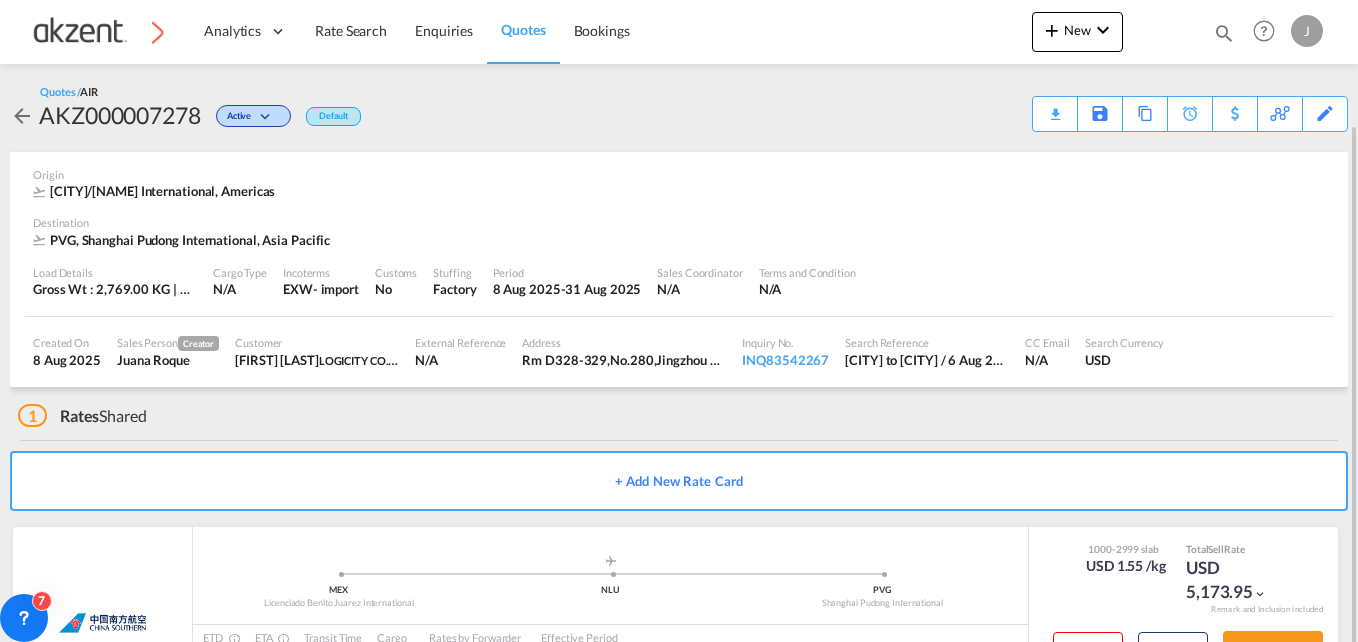 scroll, scrollTop: 86, scrollLeft: 0, axis: vertical 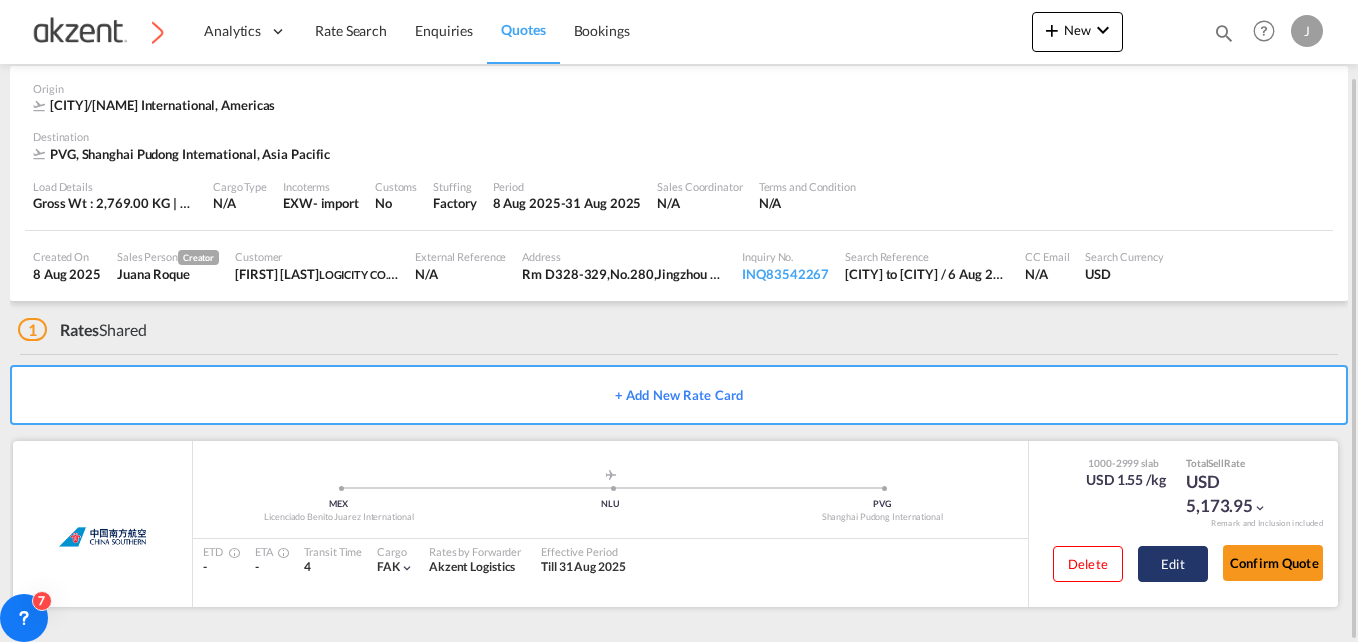 click on "Edit" at bounding box center [1173, 564] 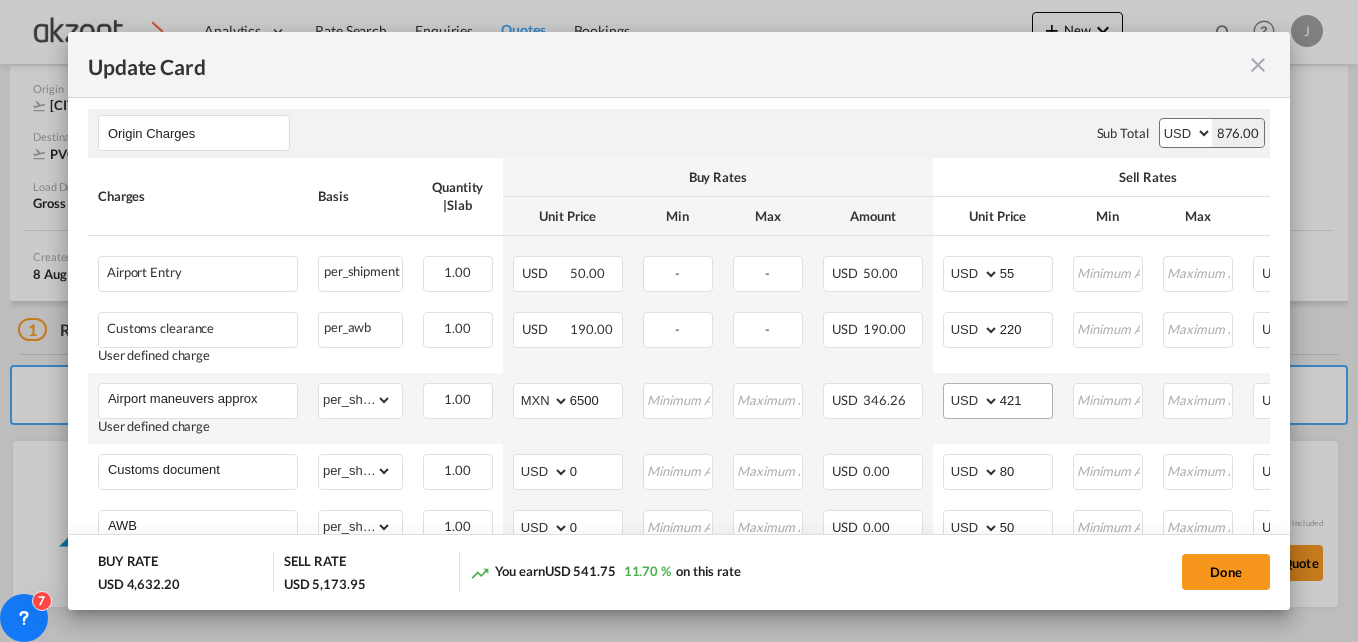 scroll, scrollTop: 1102, scrollLeft: 0, axis: vertical 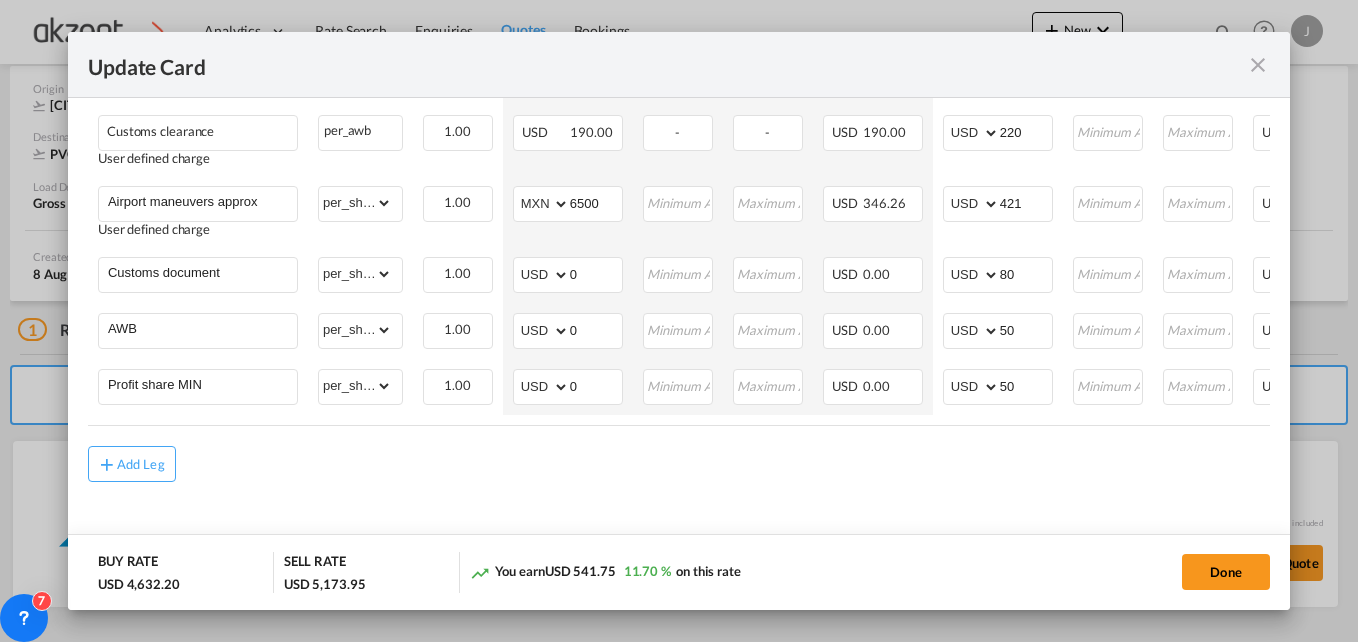 click on "Charges Basis Quantity
|  Slab
Buy Rates Sell Rates Comments
Action Unit Price Min Max Amount Unit Price Min Max Amount
Airport Entry
Please Enter
Already Exists
per_shipment per_shipment can not applied for this charge.   Please Select 1.00 Please Enter
Invalid Input
USD     50.00 - - USD   50.00   AED AFN ALL AMD ANG AOA ARS AUD AWG AZN BAM BBD BDT BGN BHD BIF BMD BND BOB BRL BSD BTN BWP BYN BZD CAD CDF CHF CLP CNY COP CRC CUC CUP CVE CZK DJF DKK DOP DZD EGP ERN ETB EUR FJD FKP FOK GBP GEL GGP GHS GIP GMD GNF GTQ GYD HKD HNL HRK HTG HUF IDR ILS IMP INR IQD IRR ISK JMD JOD JPY KES KGS KHR KID KMF KRW KWD KYD KZT LAK LBP LKR LRD LSL LYD MAD MDL MGA MKD MMK MNT MOP MRU MUR MVR MWK MXN MYR MZN NAD NGN NIO NOK NPR NZD OMR PAB PEN PGK PHP PKR PLN PYG QAR RON RSD RUB RWF SAR SBD SCR SDG SEK SGD SHP SLL SOS SRD SSP STN SYP SZL THB TJS TMT TND TOP TRY TTD TVD TWD TZS UAH UGX USD UYU UZS VES VND VUV WST XAF XCD XDR XOF XPF YER ZAR ZMW 55
Please Enter
Invalid Input
Please Enter" at bounding box center (811, -265) 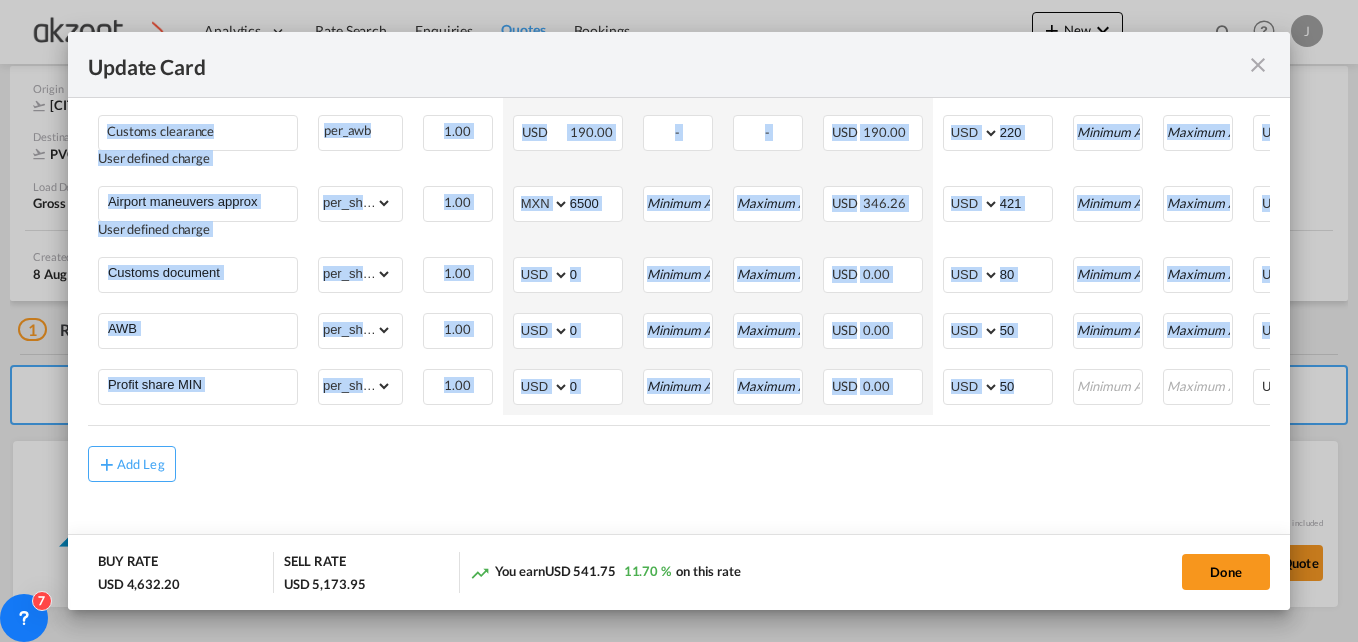 drag, startPoint x: 1035, startPoint y: 413, endPoint x: 1233, endPoint y: 417, distance: 198.0404 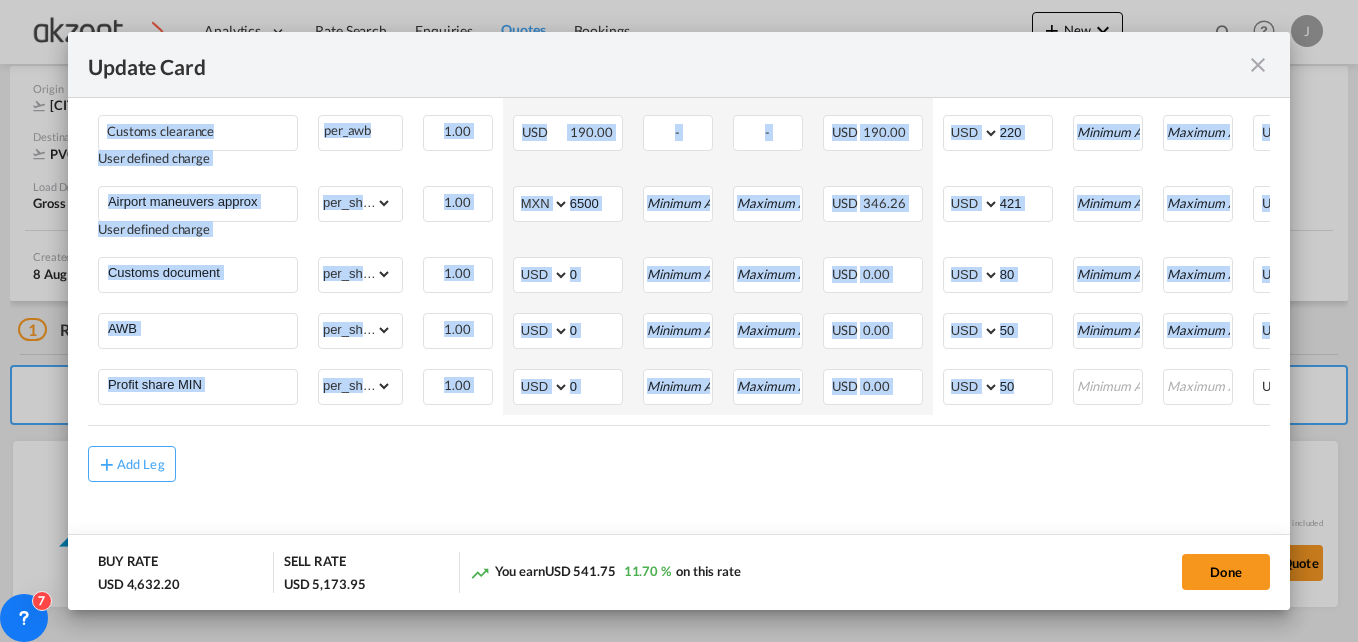scroll, scrollTop: 0, scrollLeft: 255, axis: horizontal 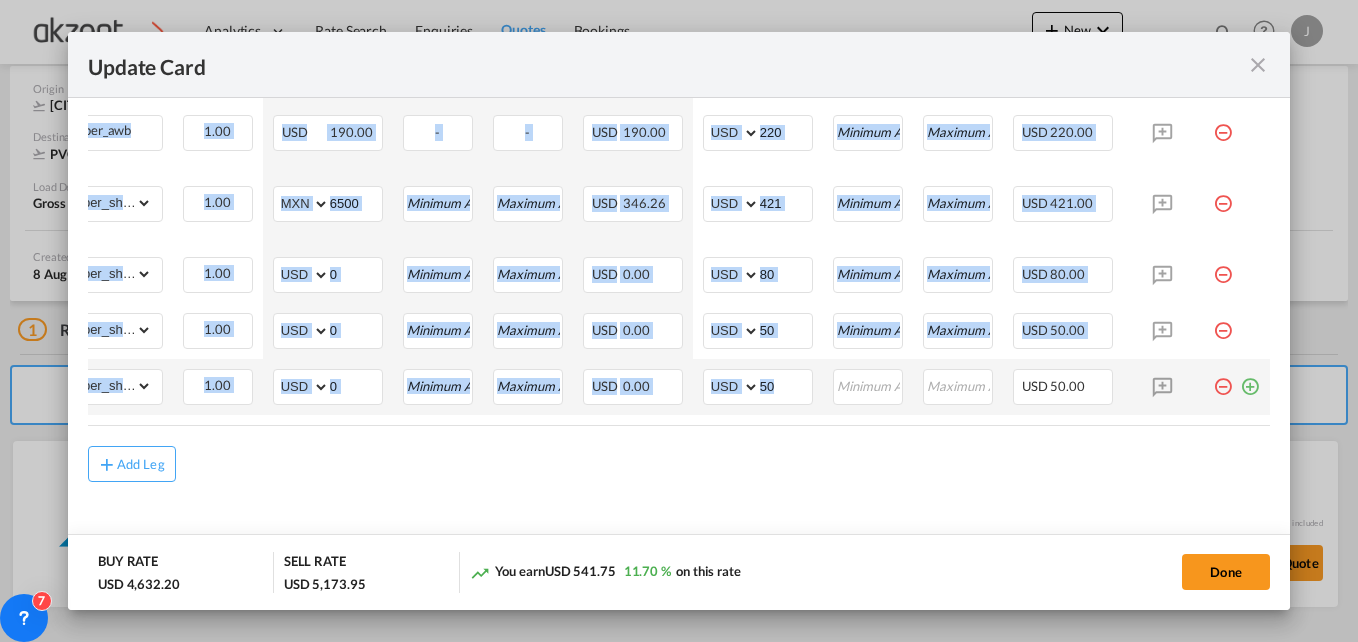 click at bounding box center (1250, 379) 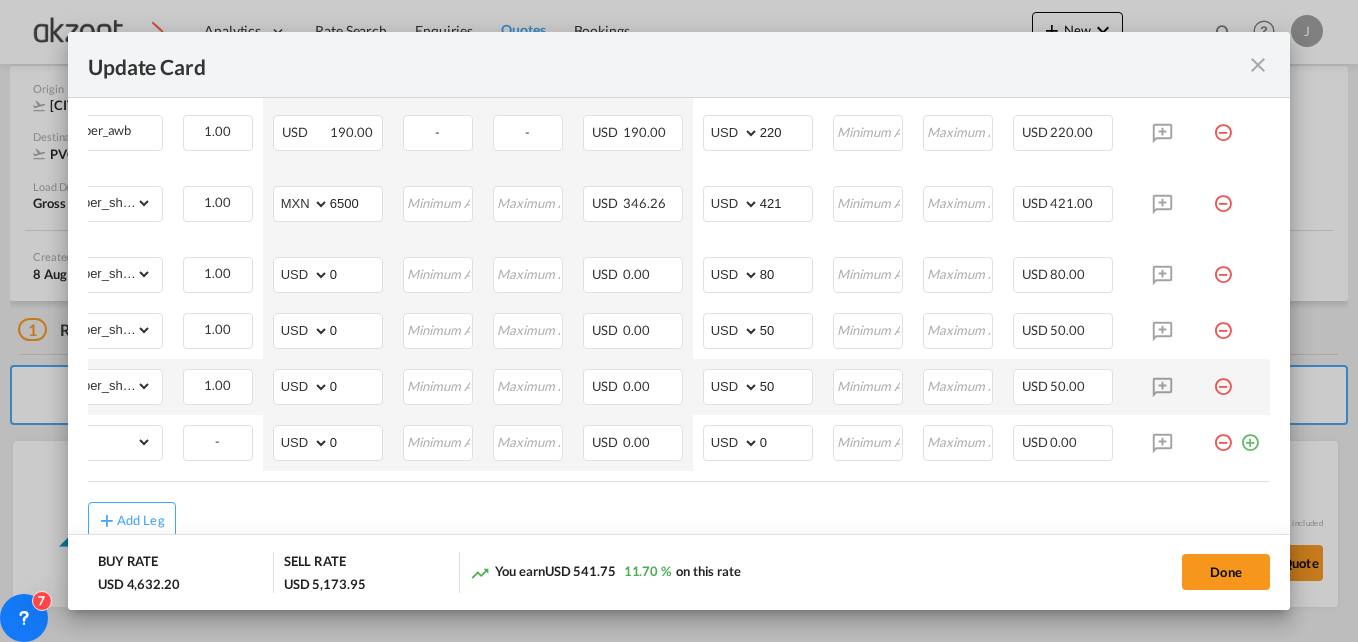 scroll, scrollTop: 0, scrollLeft: 0, axis: both 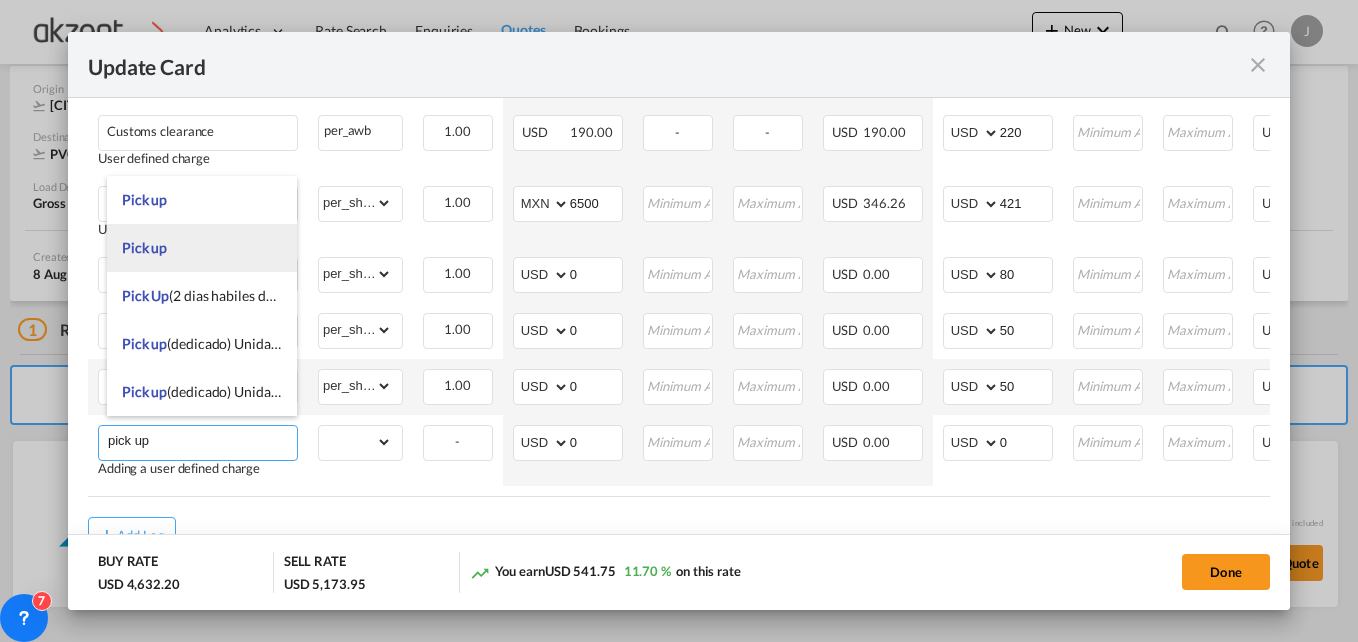 click on "Pick up" at bounding box center (202, 248) 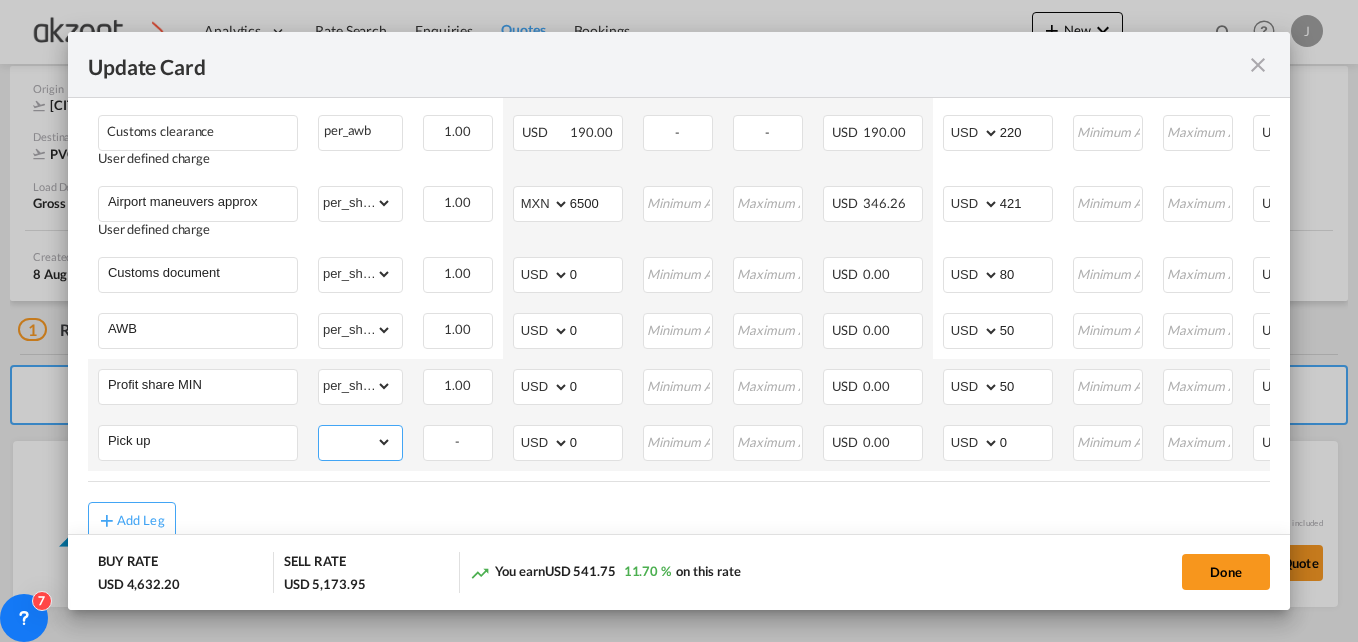click on "gross_weight
volumetric_weight
per_shipment
per_bl
per_km
per_hawb
per_kg
per_pallet
per_carton
flat
chargeable_weight
per_ton
per_cbm
per_hbl
per_w/m
per_awb
per_sbl
per shipping bill
per_quintal
per_lbs
per_vehicle
per_shift
per_invoice
per_package
per_day
per_revalidation
% on freight total
per_declaration
per_document
per clearance" at bounding box center [355, 442] 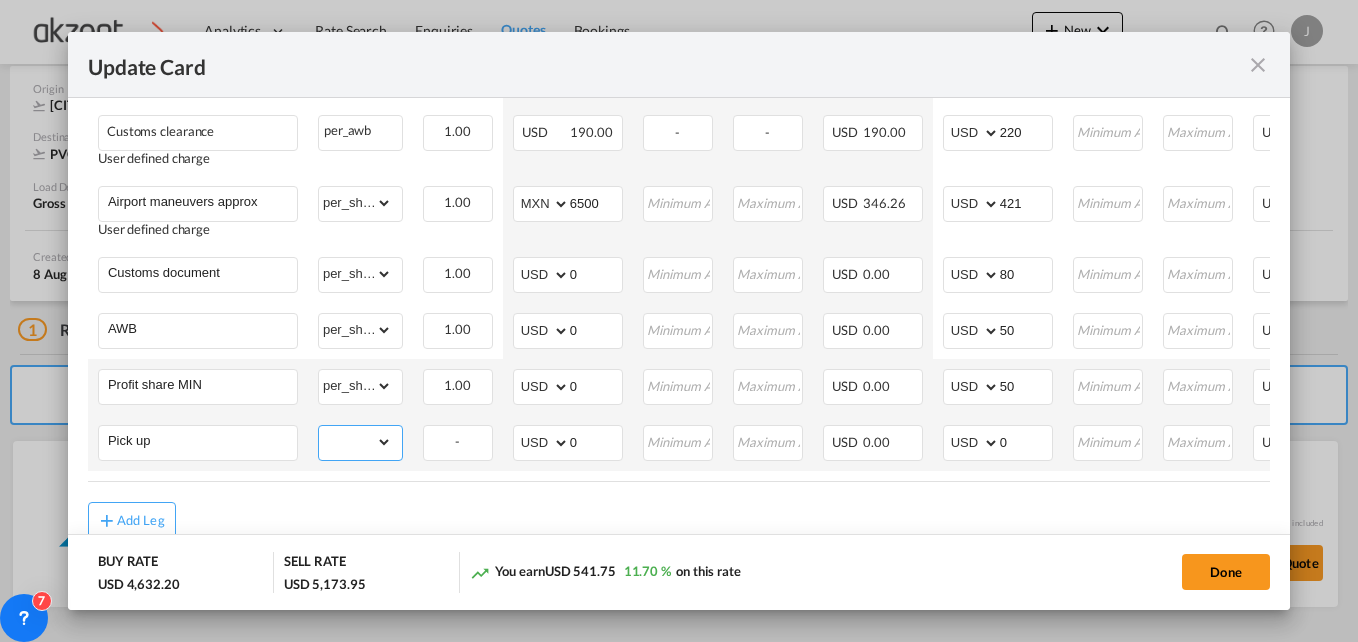 select on "per_shipment" 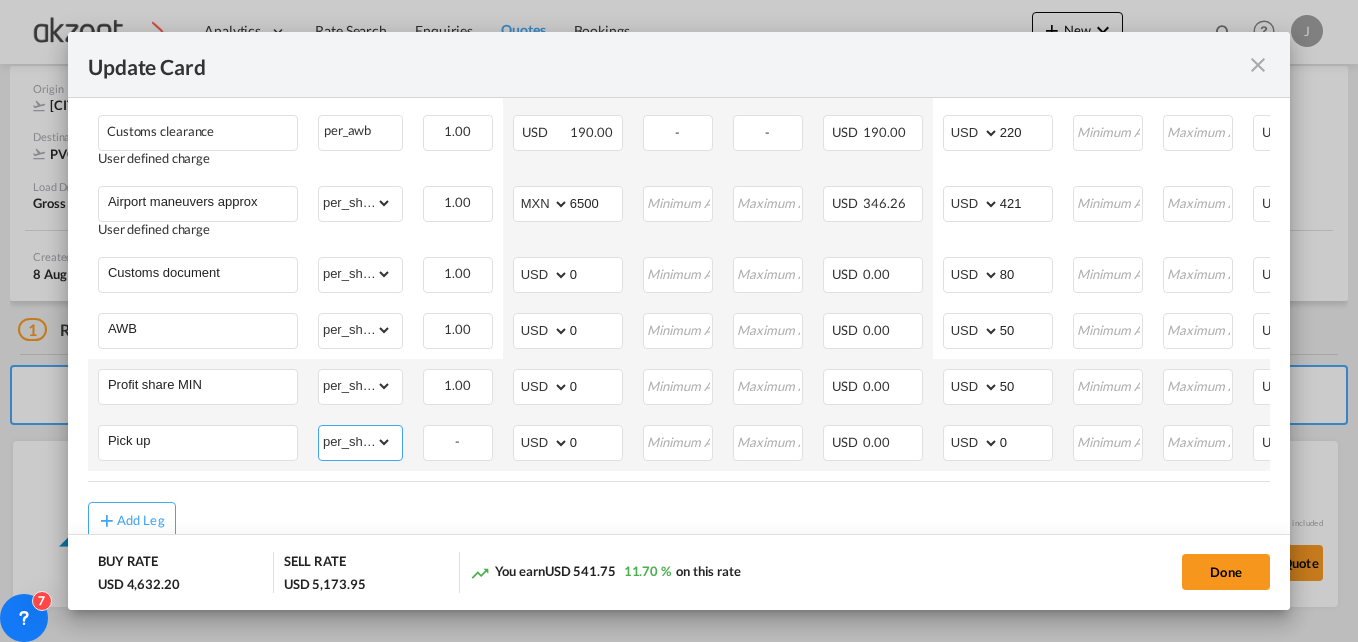 click on "gross_weight
volumetric_weight
per_shipment
per_bl
per_km
per_hawb
per_kg
per_pallet
per_carton
flat
chargeable_weight
per_ton
per_cbm
per_hbl
per_w/m
per_awb
per_sbl
per shipping bill
per_quintal
per_lbs
per_vehicle
per_shift
per_invoice
per_package
per_day
per_revalidation
% on freight total
per_declaration
per_document
per clearance" at bounding box center (355, 442) 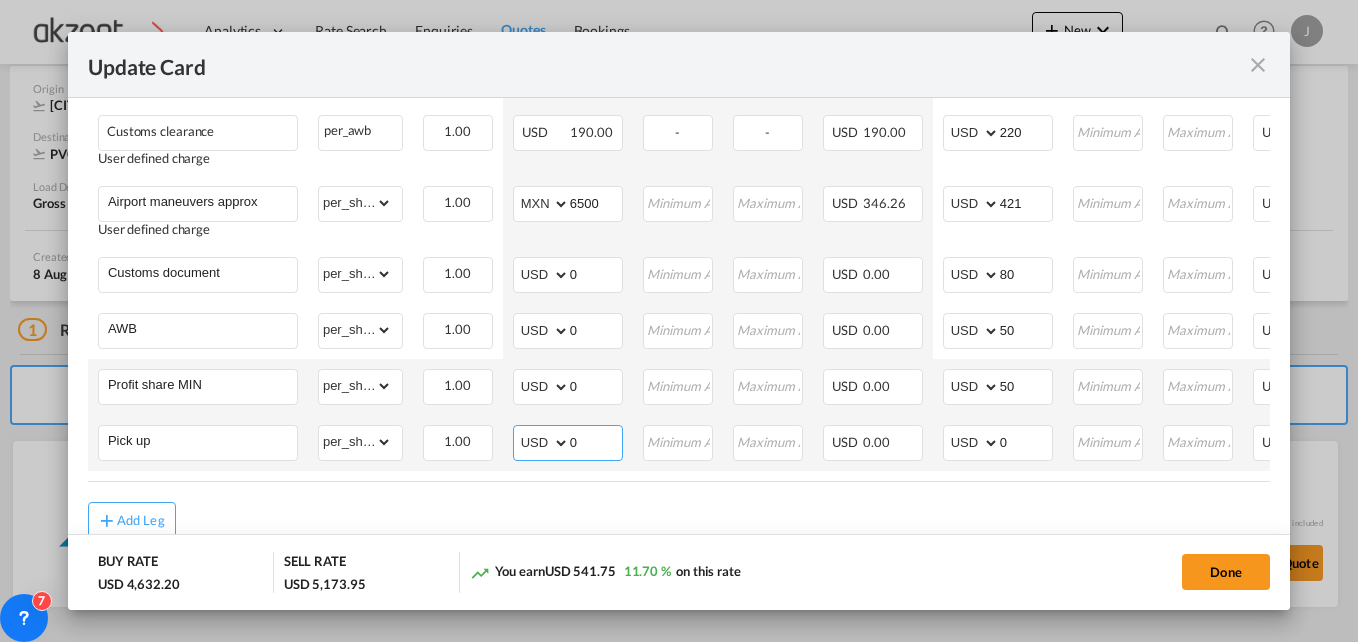 click on "AED AFN ALL AMD ANG AOA ARS AUD AWG AZN BAM BBD BDT BGN BHD BIF BMD BND BOB BRL BSD BTN BWP BYN BZD CAD CDF CHF CLP CNY COP CRC CUC CUP CVE CZK DJF DKK DOP DZD EGP ERN ETB EUR FJD FKP FOK GBP GEL GGP GHS GIP GMD GNF GTQ GYD HKD HNL HRK HTG HUF IDR ILS IMP INR IQD IRR ISK JMD JOD JPY KES KGS KHR KID KMF KRW KWD KYD KZT LAK LBP LKR LRD LSL LYD MAD MDL MGA MKD MMK MNT MOP MRU MUR MVR MWK MXN MYR MZN NAD NGN NIO NOK NPR NZD OMR PAB PEN PGK PHP PKR PLN PYG QAR RON RSD RUB RWF SAR SBD SCR SDG SEK SGD SHP SLL SOS SRD SSP STN SYP SZL THB TJS TMT TND TOP TRY TTD TVD TWD TZS UAH UGX USD UYU UZS VES VND VUV WST XAF XCD XDR XOF XPF YER ZAR ZMW" at bounding box center (543, 443) 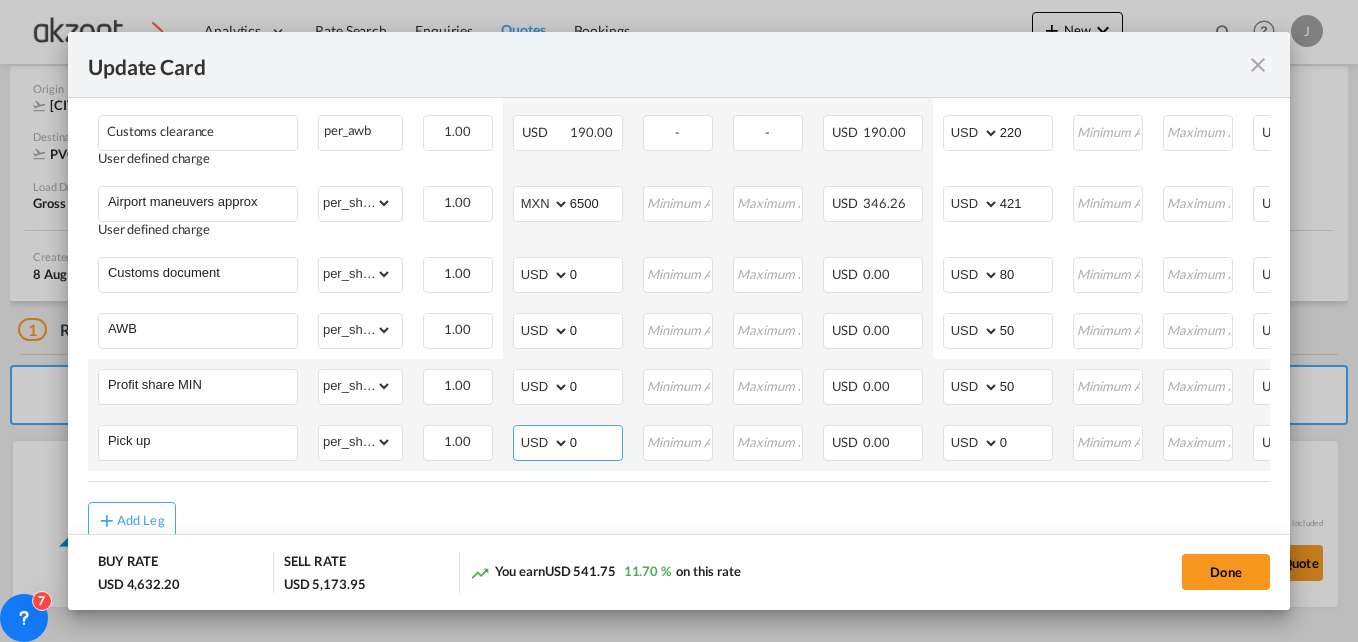 select on "string:MXN" 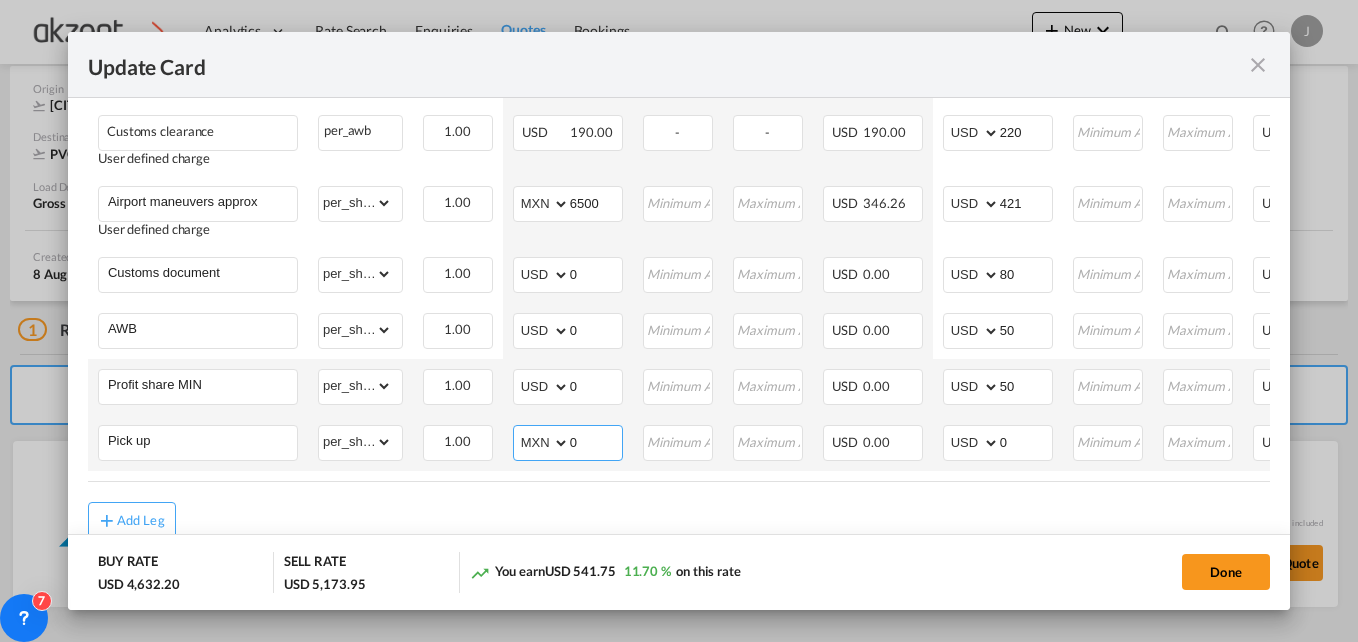 click on "AED AFN ALL AMD ANG AOA ARS AUD AWG AZN BAM BBD BDT BGN BHD BIF BMD BND BOB BRL BSD BTN BWP BYN BZD CAD CDF CHF CLP CNY COP CRC CUC CUP CVE CZK DJF DKK DOP DZD EGP ERN ETB EUR FJD FKP FOK GBP GEL GGP GHS GIP GMD GNF GTQ GYD HKD HNL HRK HTG HUF IDR ILS IMP INR IQD IRR ISK JMD JOD JPY KES KGS KHR KID KMF KRW KWD KYD KZT LAK LBP LKR LRD LSL LYD MAD MDL MGA MKD MMK MNT MOP MRU MUR MVR MWK MXN MYR MZN NAD NGN NIO NOK NPR NZD OMR PAB PEN PGK PHP PKR PLN PYG QAR RON RSD RUB RWF SAR SBD SCR SDG SEK SGD SHP SLL SOS SRD SSP STN SYP SZL THB TJS TMT TND TOP TRY TTD TVD TWD TZS UAH UGX USD UYU UZS VES VND VUV WST XAF XCD XDR XOF XPF YER ZAR ZMW" at bounding box center (543, 443) 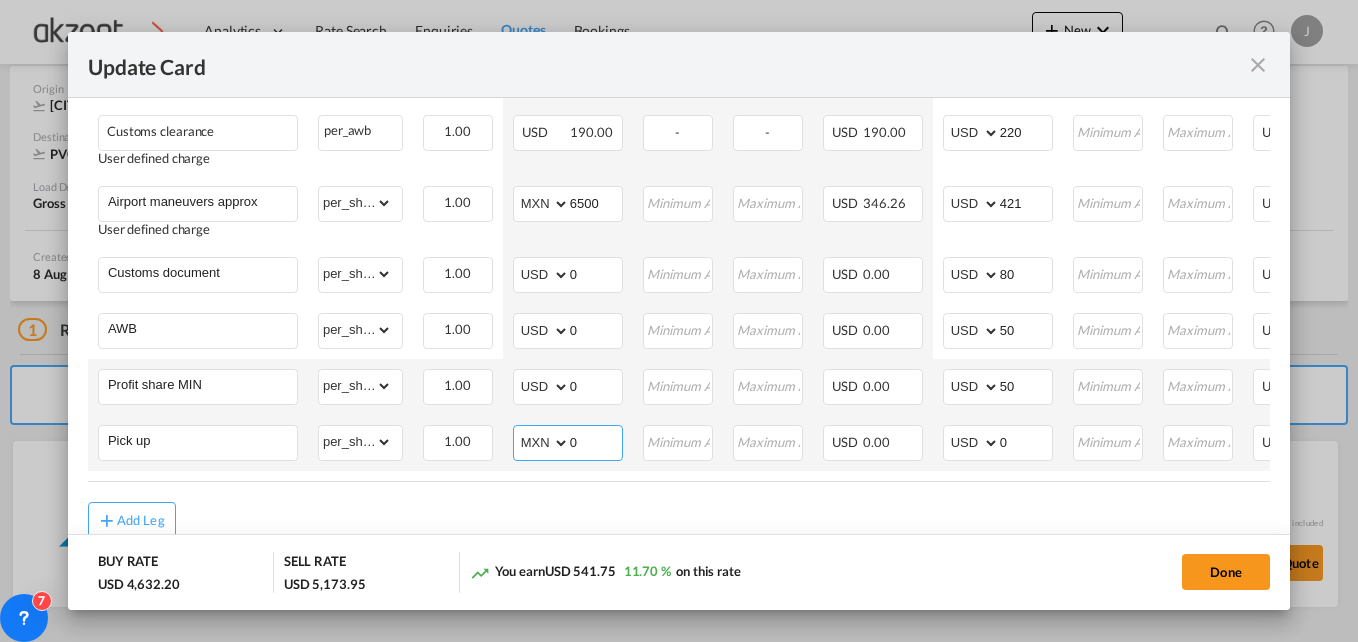 click on "0" at bounding box center [596, 441] 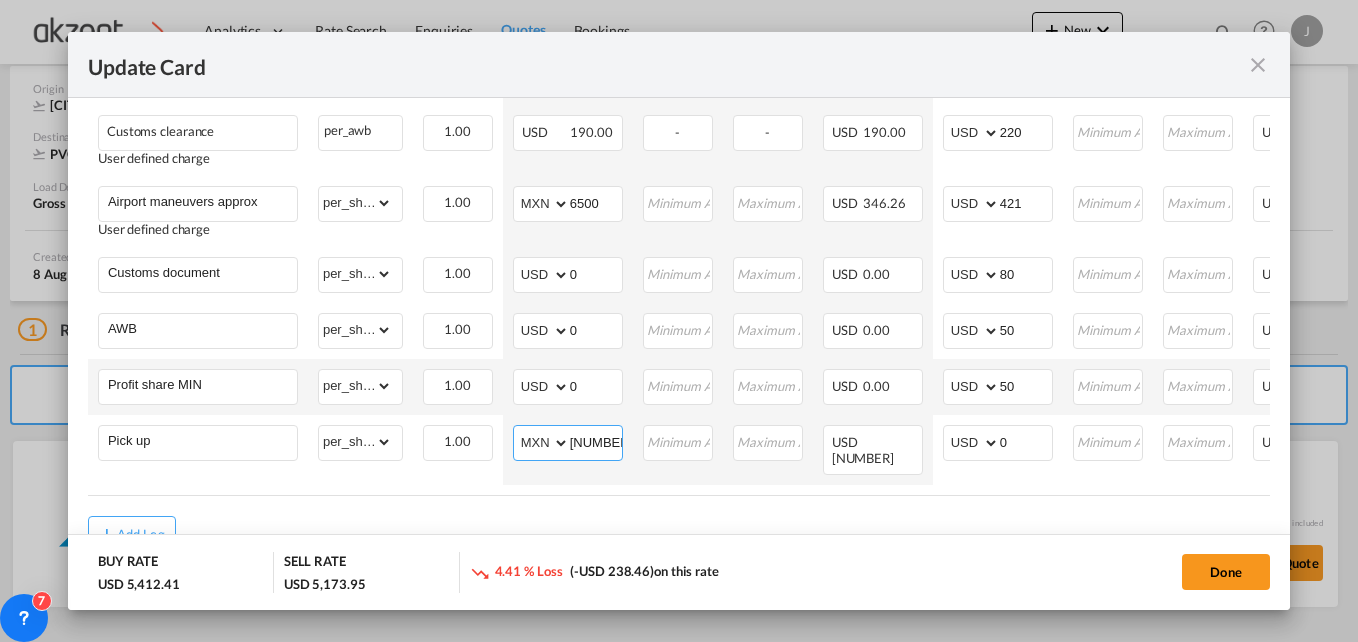 type on "14646" 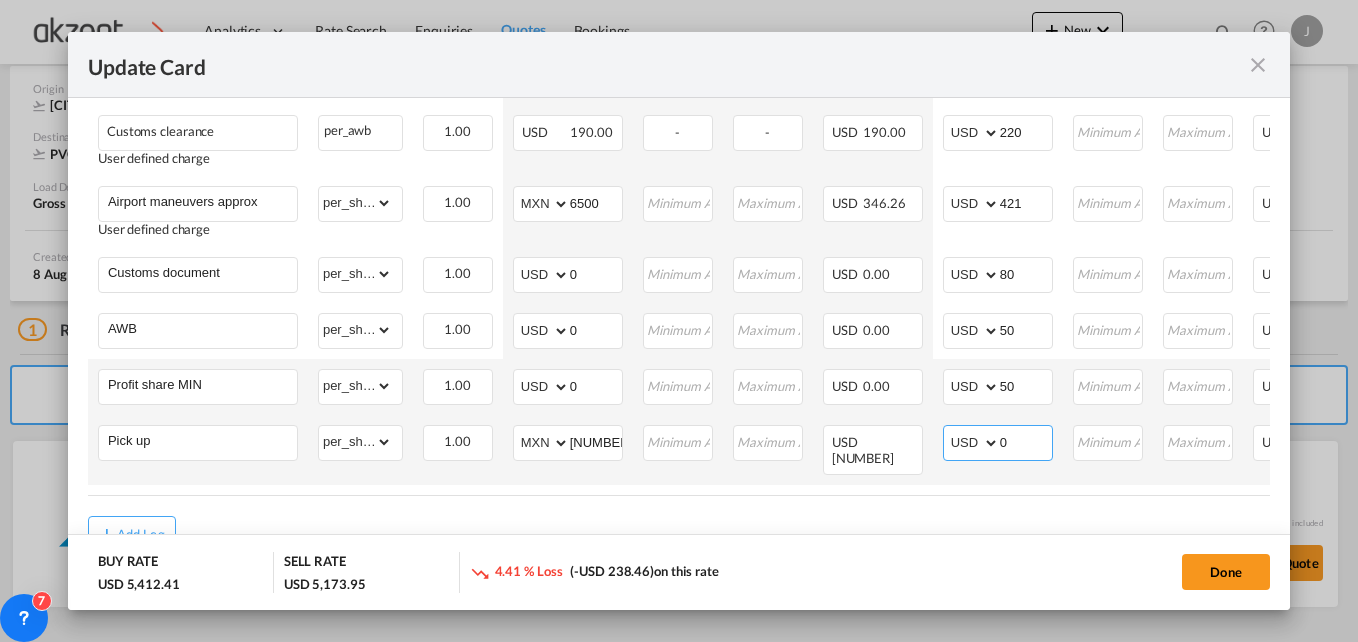 click on "0" at bounding box center (1026, 441) 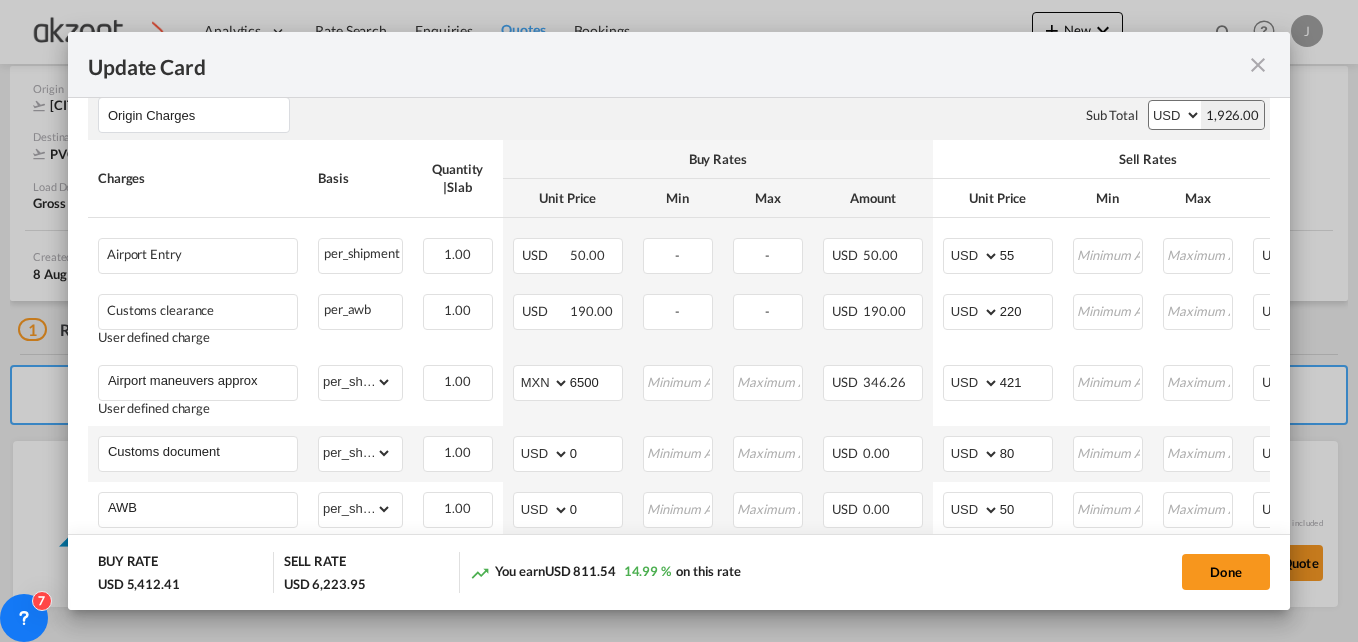 scroll, scrollTop: 918, scrollLeft: 0, axis: vertical 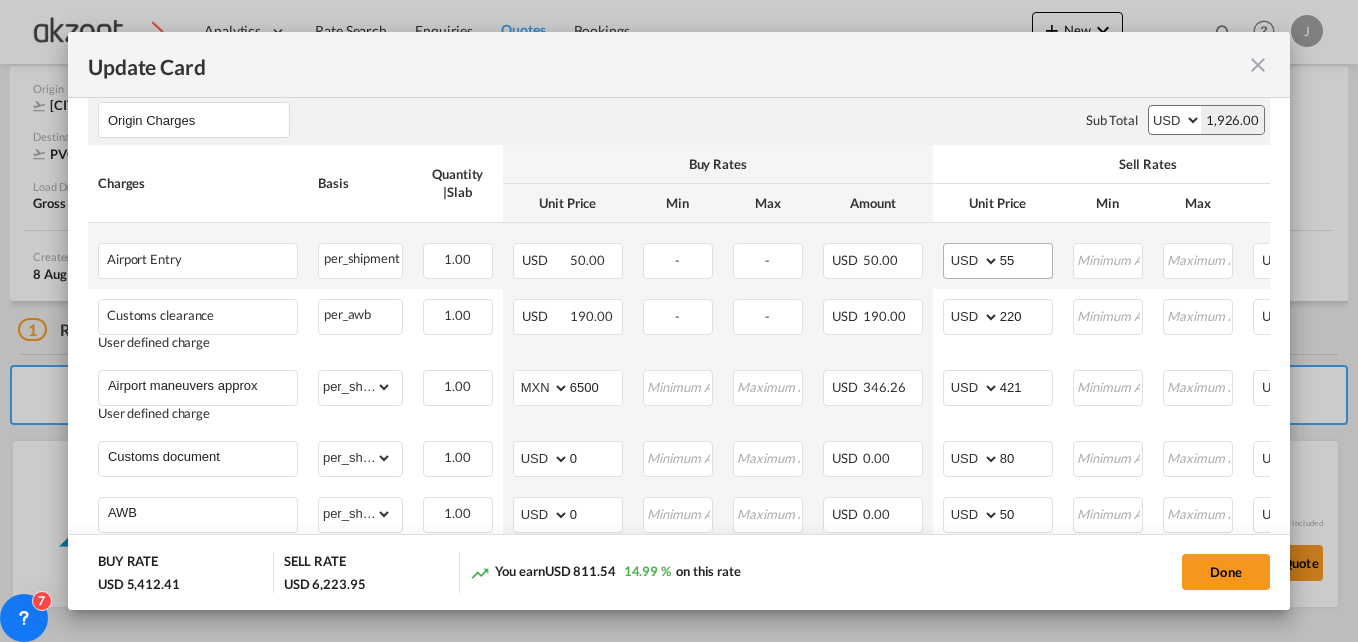 type on "1050" 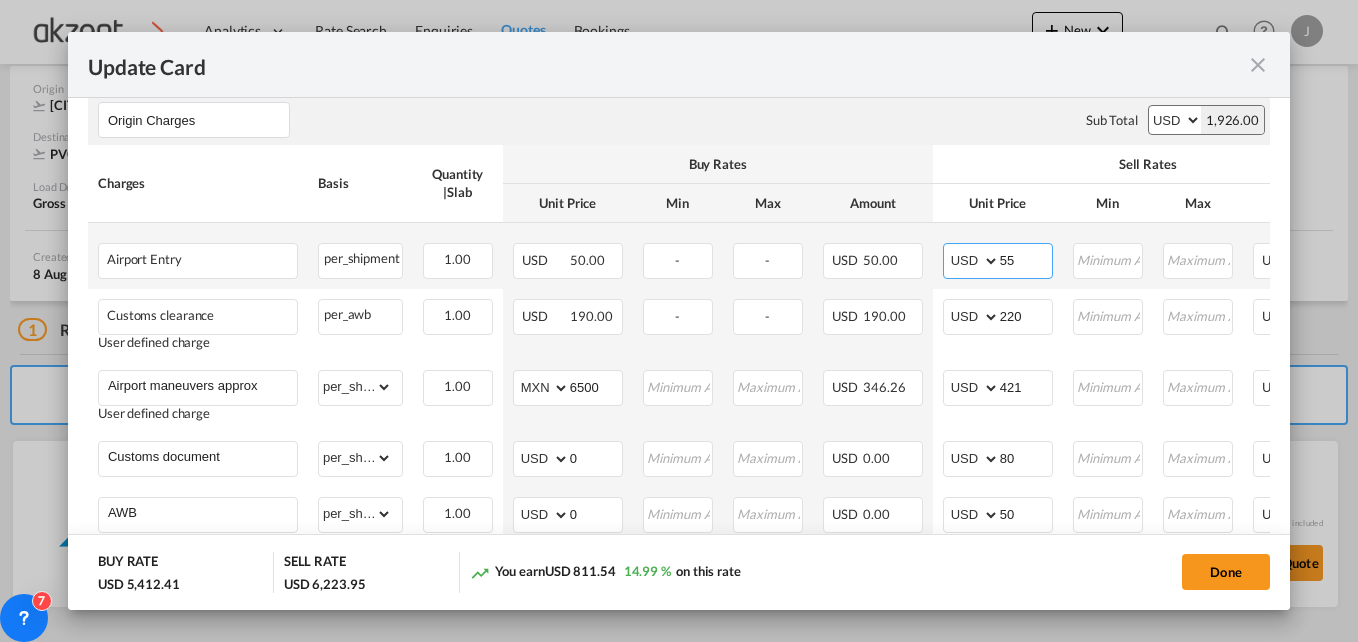 click on "55" at bounding box center [1026, 259] 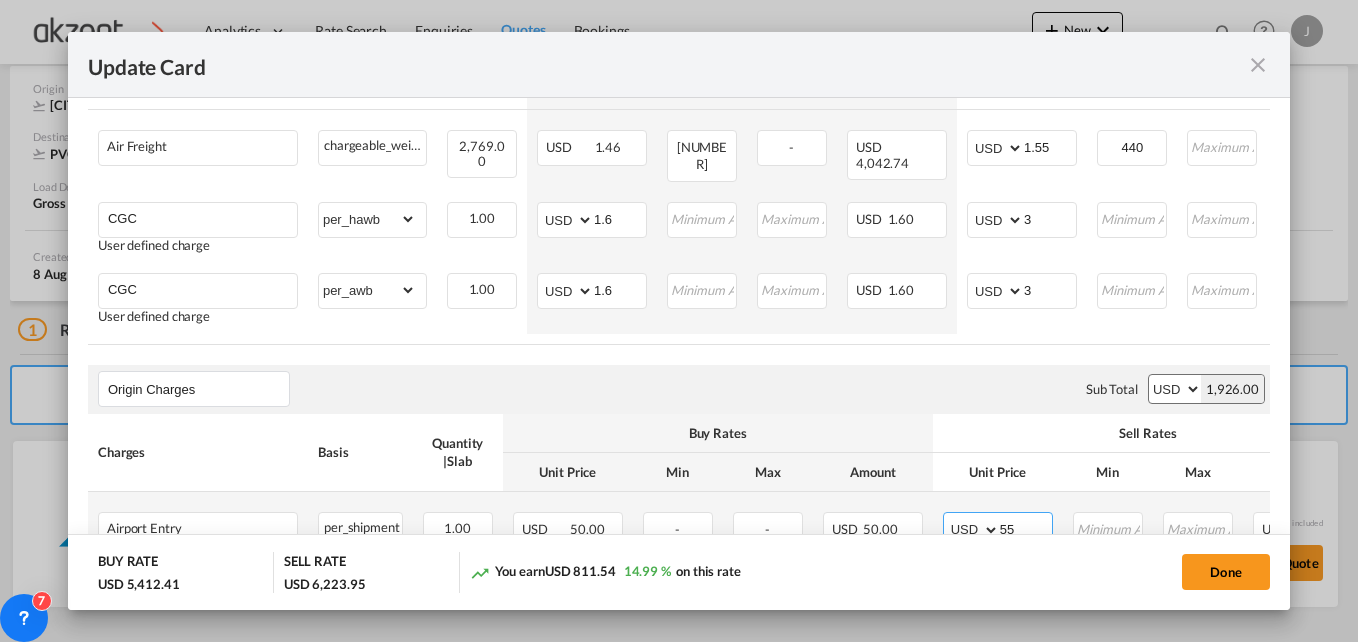 scroll, scrollTop: 643, scrollLeft: 0, axis: vertical 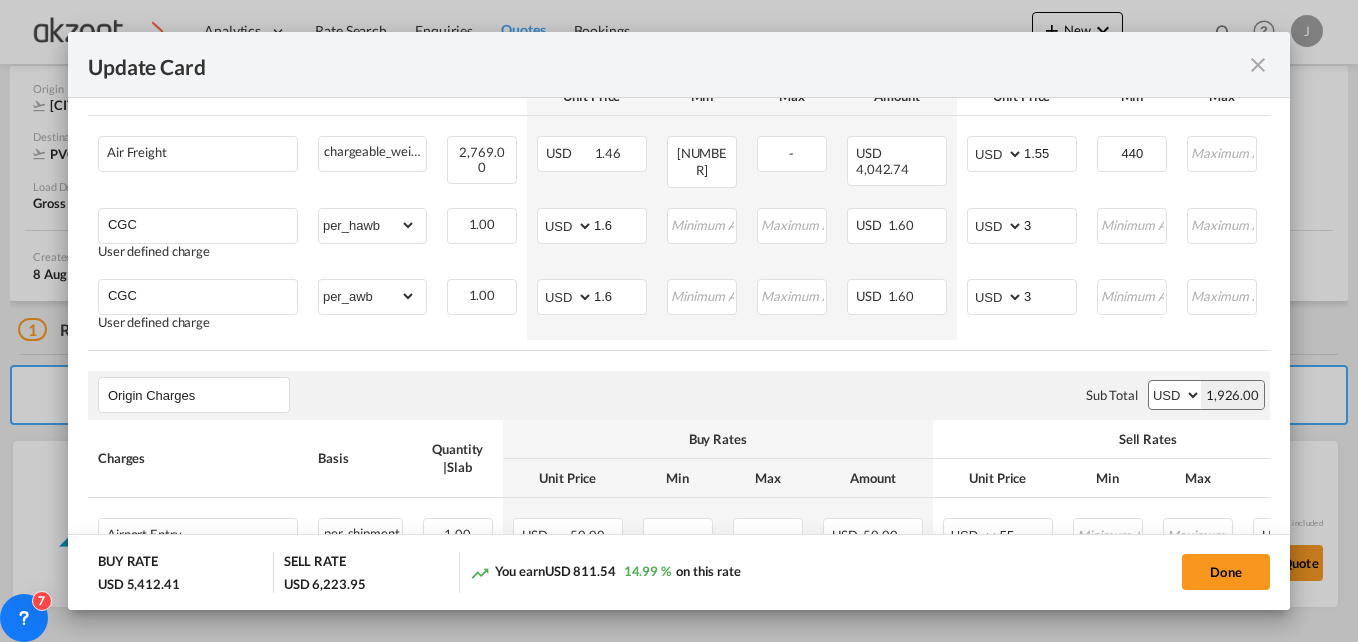 click on "Freight Please enter leg name
Leg Name Already Exists
Sub Total AED AFN ALL AMD ANG AOA ARS AUD AWG AZN BAM BBD BDT BGN BHD BIF BMD BND BOB BRL BSD BTN BWP BYN BZD CAD CDF CHF CLP CNY COP CRC CUC CUP CVE CZK DJF DKK DOP DZD EGP ERN ETB EUR FJD FKP FOK GBP GEL GGP GHS GIP GMD GNF GTQ GYD HKD HNL HRK HTG HUF IDR ILS IMP INR IQD IRR ISK JMD JOD JPY KES KGS KHR KID KMF KRW KWD KYD KZT LAK LBP LKR LRD LSL LYD MAD MDL MGA MKD MMK MNT MOP MRU MUR MVR MWK MXN MYR MZN NAD NGN NIO NOK NPR NZD OMR PAB PEN PGK PHP PKR PLN PYG QAR RON RSD RUB RWF SAR SBD SCR SDG SEK SGD SHP SLL SOS SRD SSP STN SYP SZL THB TJS TMT TND TOP TRY TTD TVD TWD TZS UAH UGX USD UYU UZS VES VND VUV WST XAF XCD XDR XOF XPF YER ZAR ZMW 4,297.95 Charges Basis Quantity
|  Slab
Buy Rates Sell Rates Comments
Action Unit Price Min Max Amount Unit Price Min Max Amount
Air Freight
Please Enter
Already Exists
chargeable_weight chargeable_weight can not applied for this charge.   Please Select 2,769.00 Please Enter
Invalid Input" at bounding box center [679, 490] 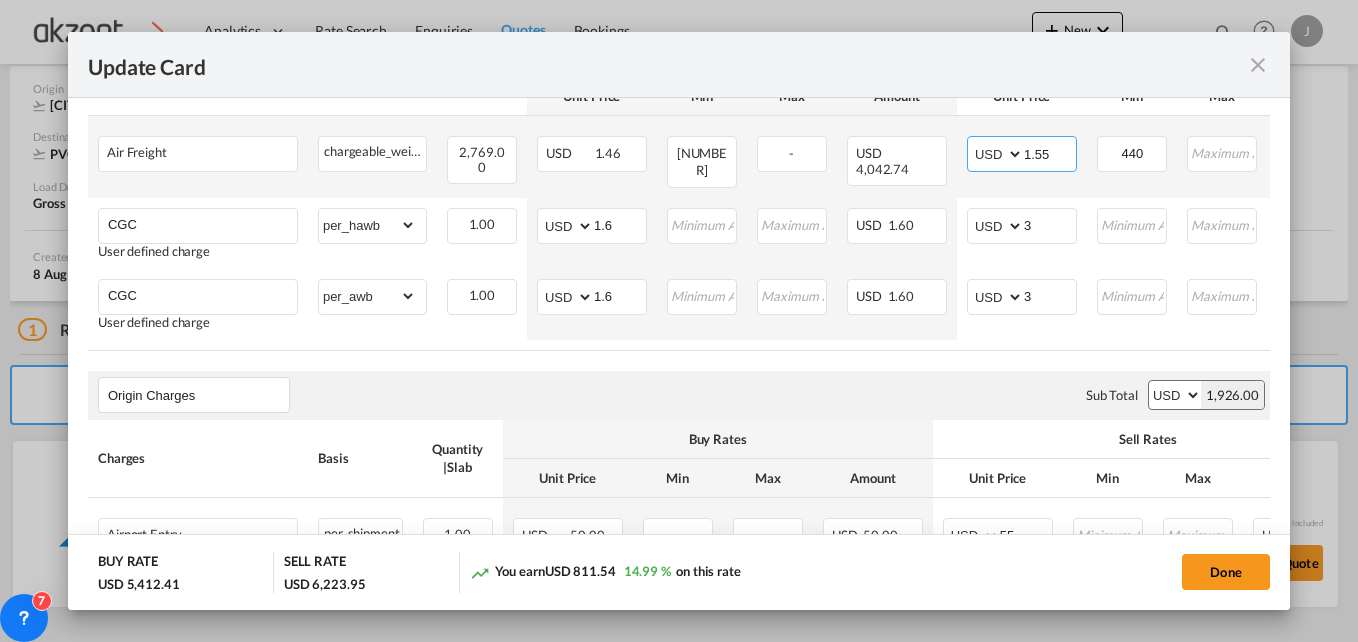 click on "1.55" at bounding box center [1050, 152] 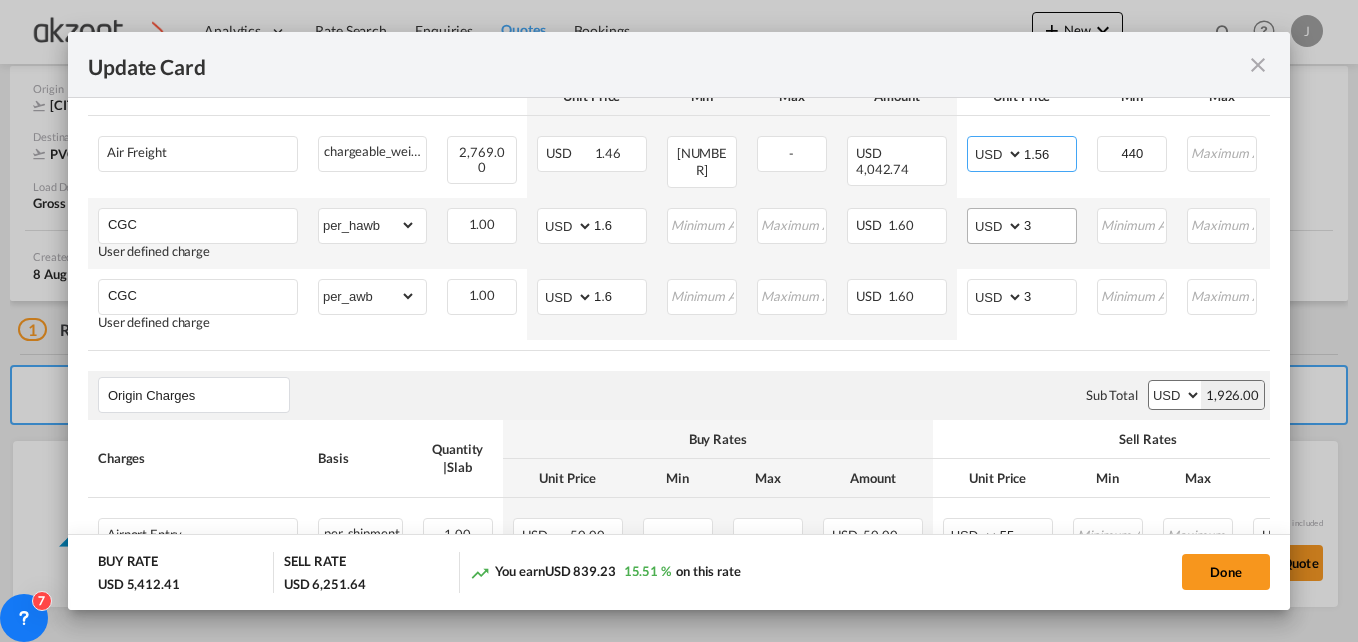 type on "1.56" 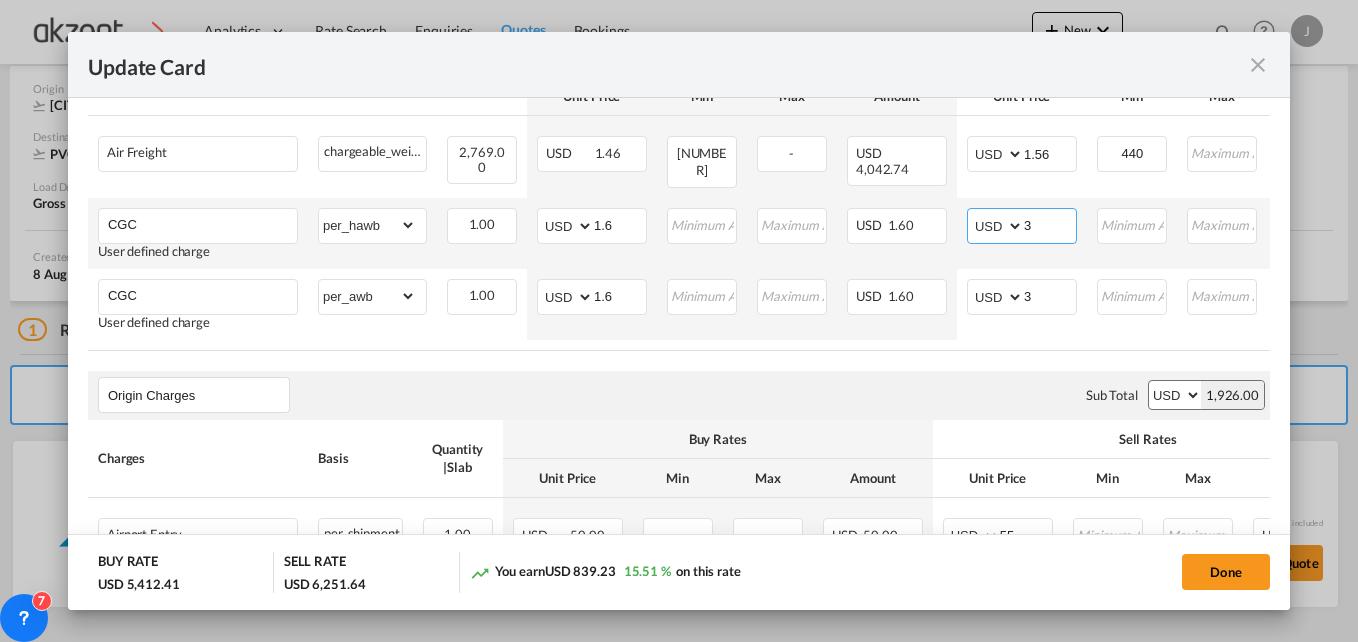 click on "3" at bounding box center [1050, 224] 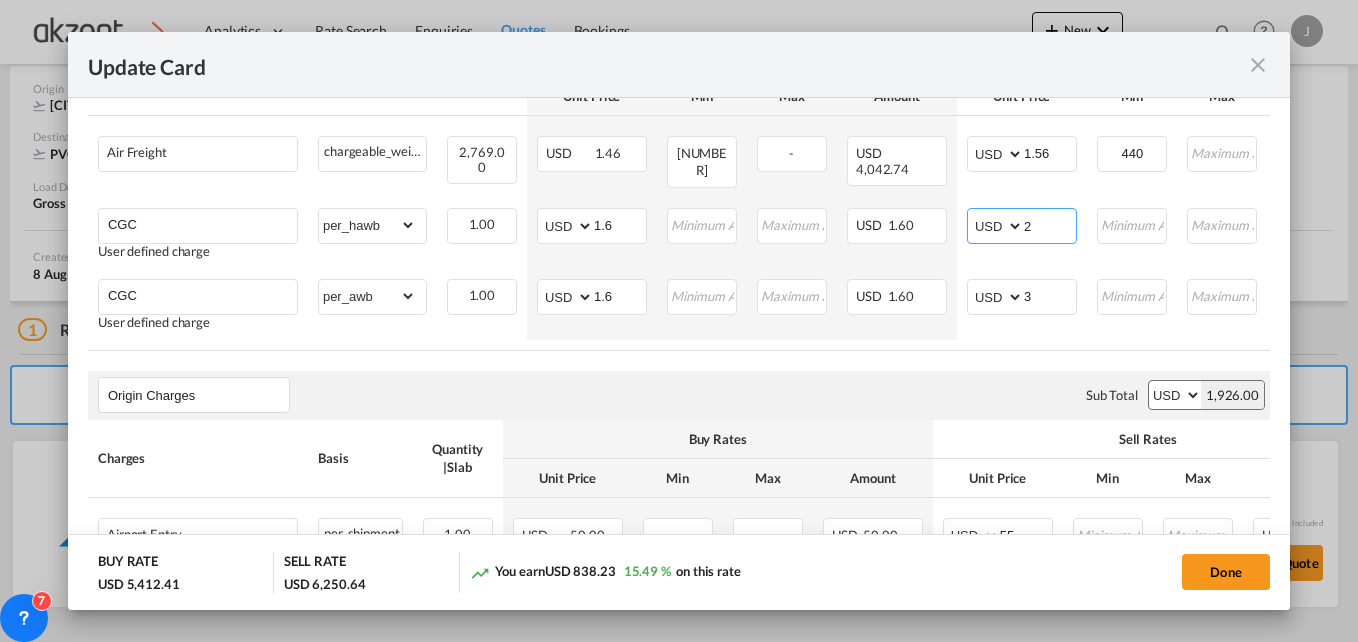 type on "2" 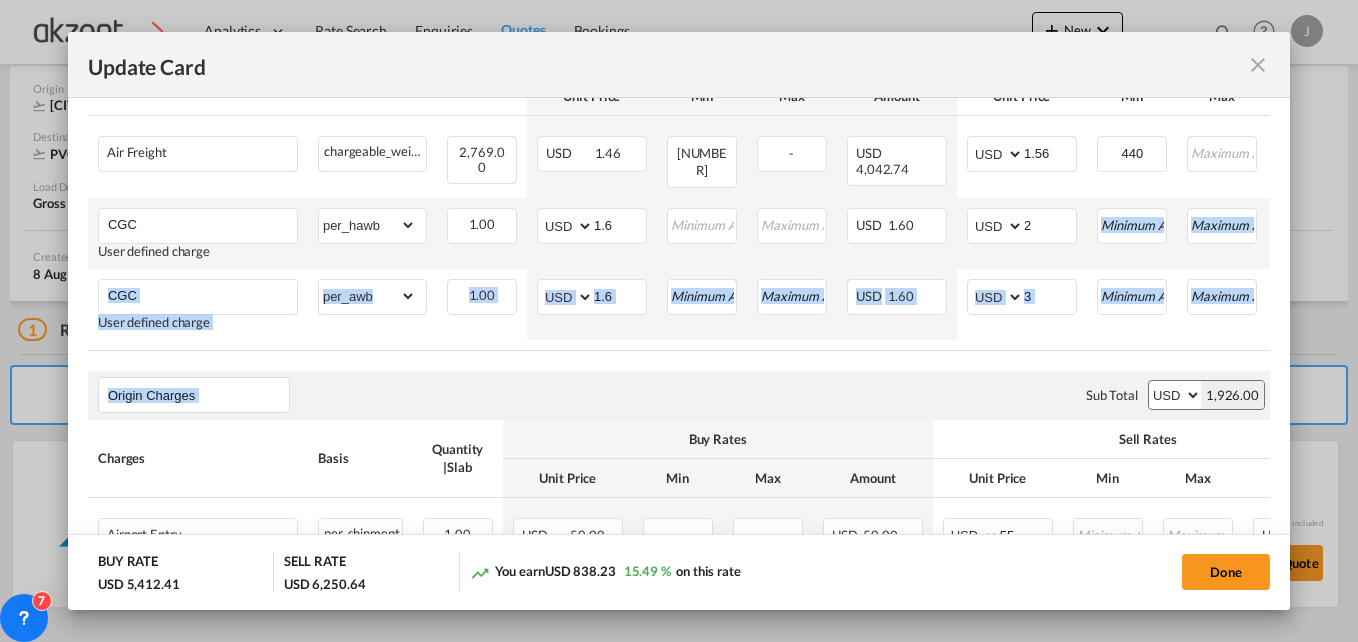 drag, startPoint x: 907, startPoint y: 367, endPoint x: 1031, endPoint y: 249, distance: 171.17242 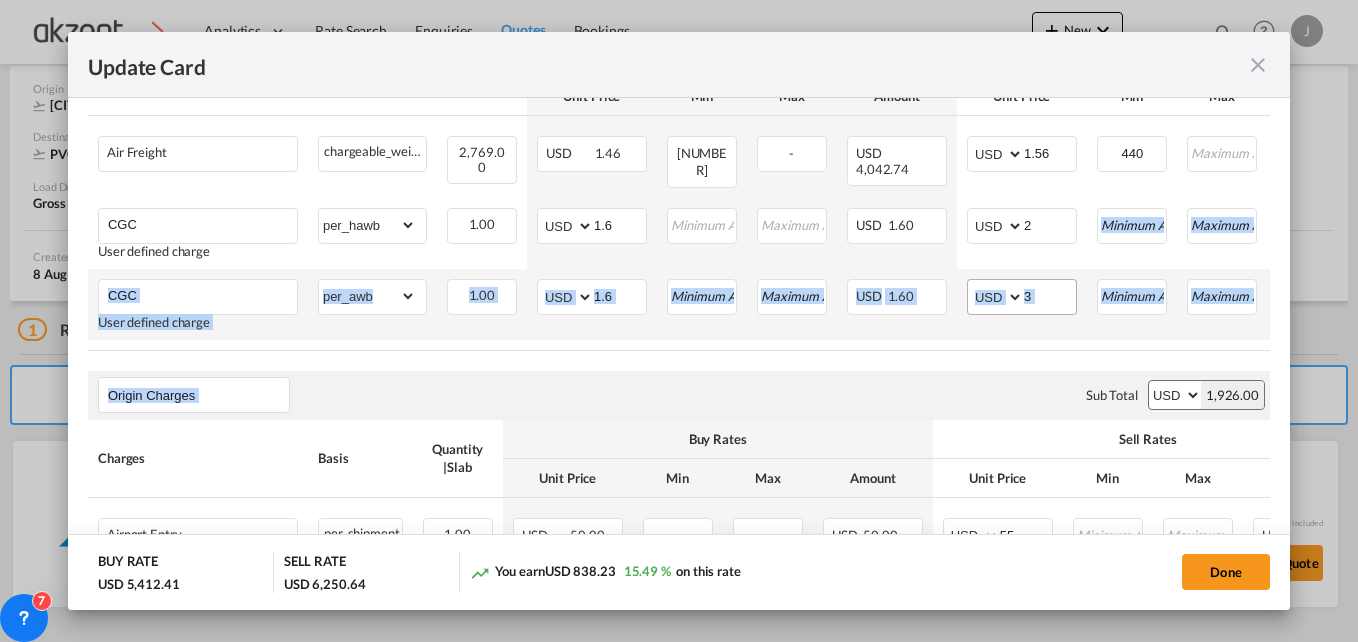 click on "3" at bounding box center [1050, 295] 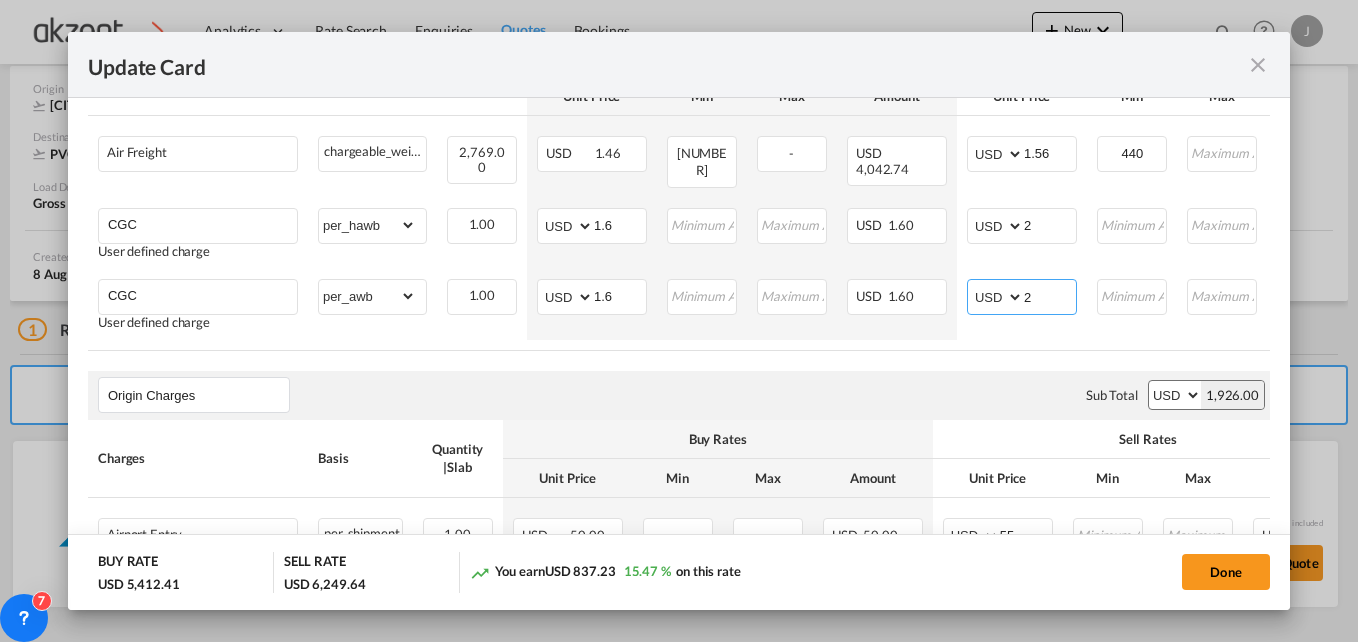 type on "2" 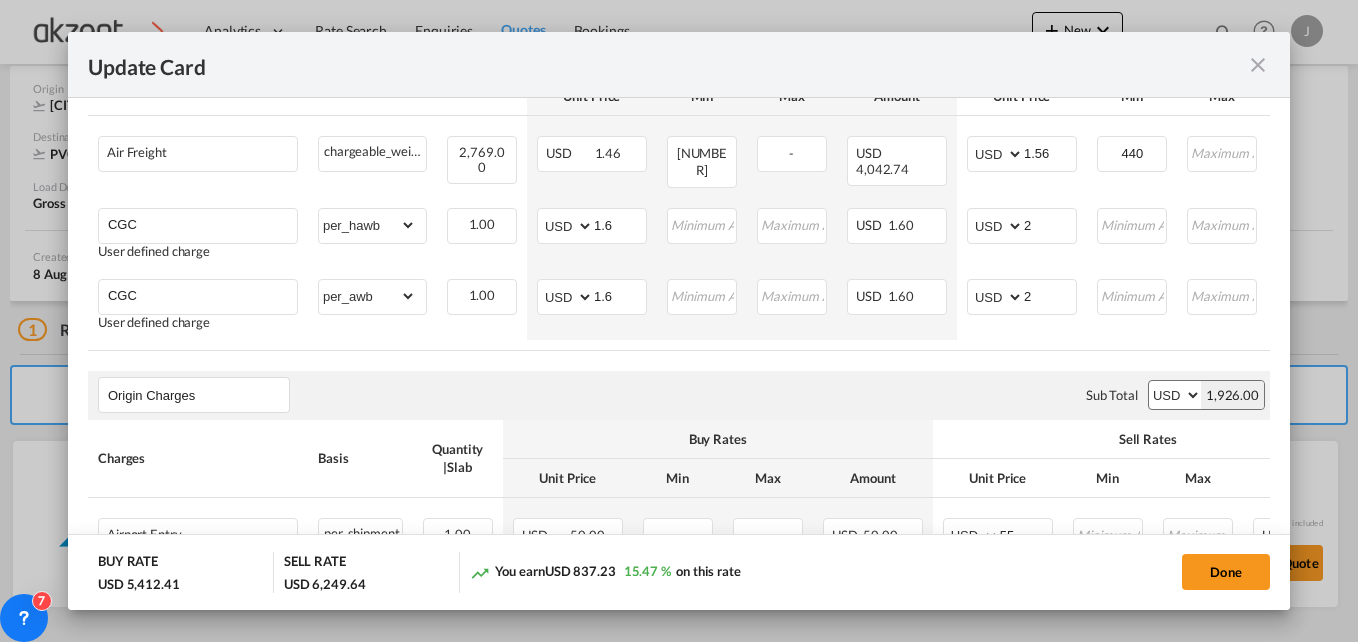 click on "Origin Charges                                                     Please enter leg name
Leg Name Already Exists
Sub Total AED AFN ALL AMD ANG AOA ARS AUD AWG AZN BAM BBD BDT BGN BHD BIF BMD BND BOB BRL BSD BTN BWP BYN BZD CAD CDF CHF CLP CNY COP CRC CUC CUP CVE CZK DJF DKK DOP DZD EGP ERN ETB EUR FJD FKP FOK GBP GEL GGP GHS GIP GMD GNF GTQ GYD HKD HNL HRK HTG HUF IDR ILS IMP INR IQD IRR ISK JMD JOD JPY KES KGS KHR KID KMF KRW KWD KYD KZT LAK LBP LKR LRD LSL LYD MAD MDL MGA MKD MMK MNT MOP MRU MUR MVR MWK MXN MYR MZN NAD NGN NIO NOK NPR NZD OMR PAB PEN PGK PHP PKR PLN PYG QAR RON RSD RUB RWF SAR SBD SCR SDG SEK SGD SHP SLL SOS SRD SSP STN SYP SZL THB TJS TMT TND TOP TRY TTD TVD TWD TZS UAH UGX USD UYU UZS VES VND VUV WST XAF XCD XDR XOF XPF YER ZAR ZMW 1,926.00" at bounding box center (679, 395) 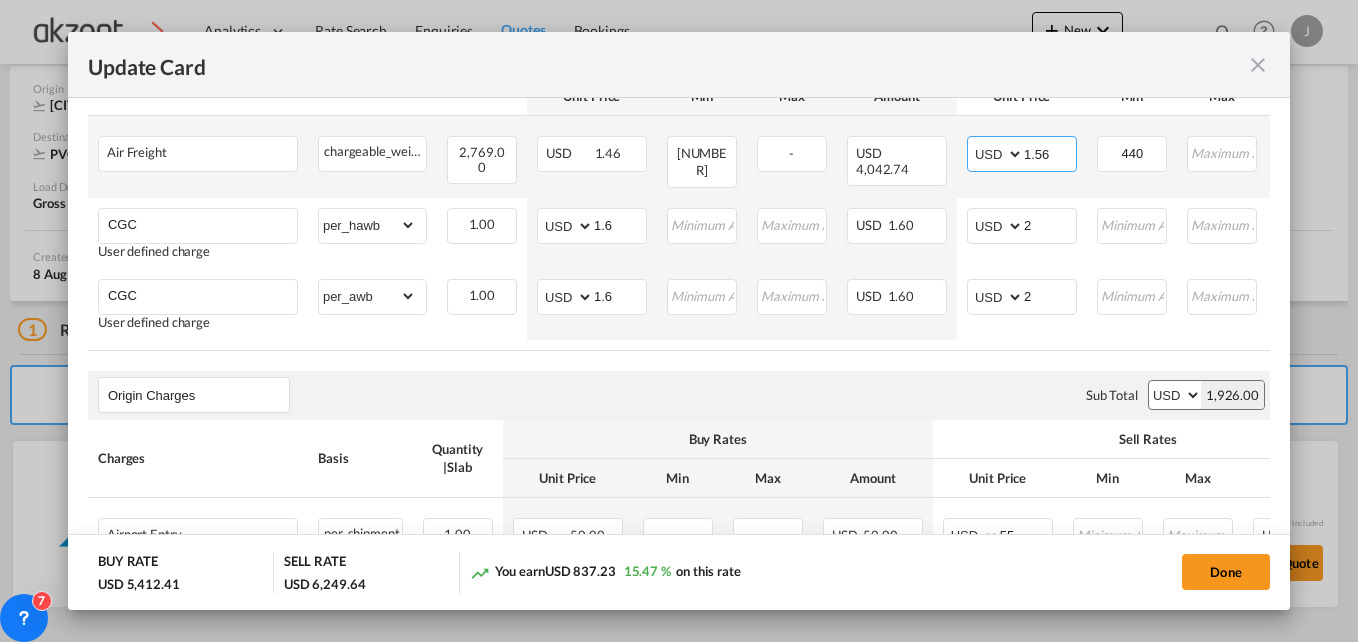 click on "1.56" at bounding box center [1050, 152] 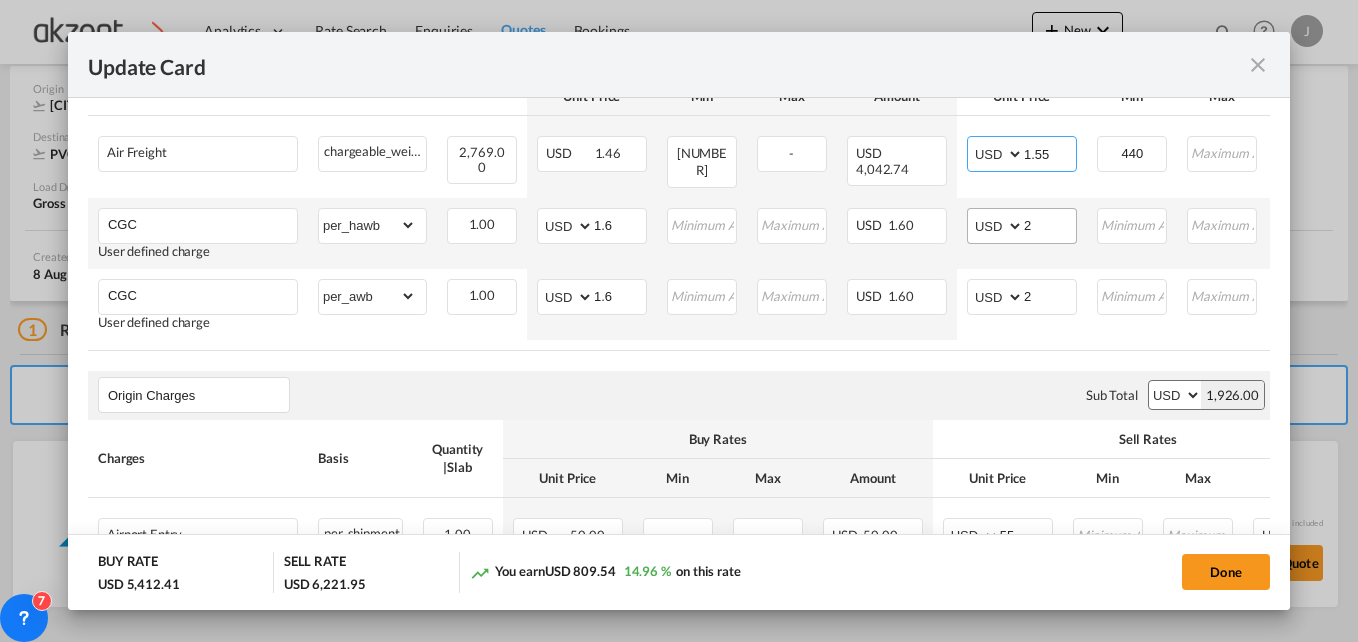 type on "1.55" 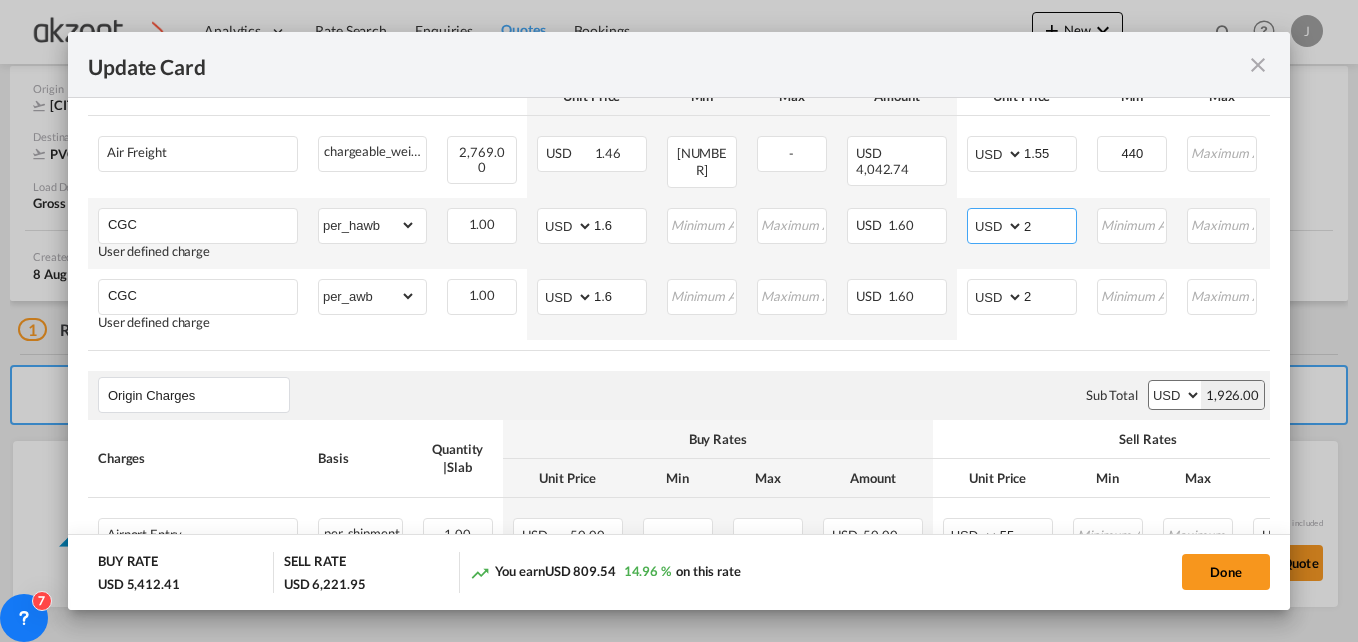 click on "2" at bounding box center [1050, 224] 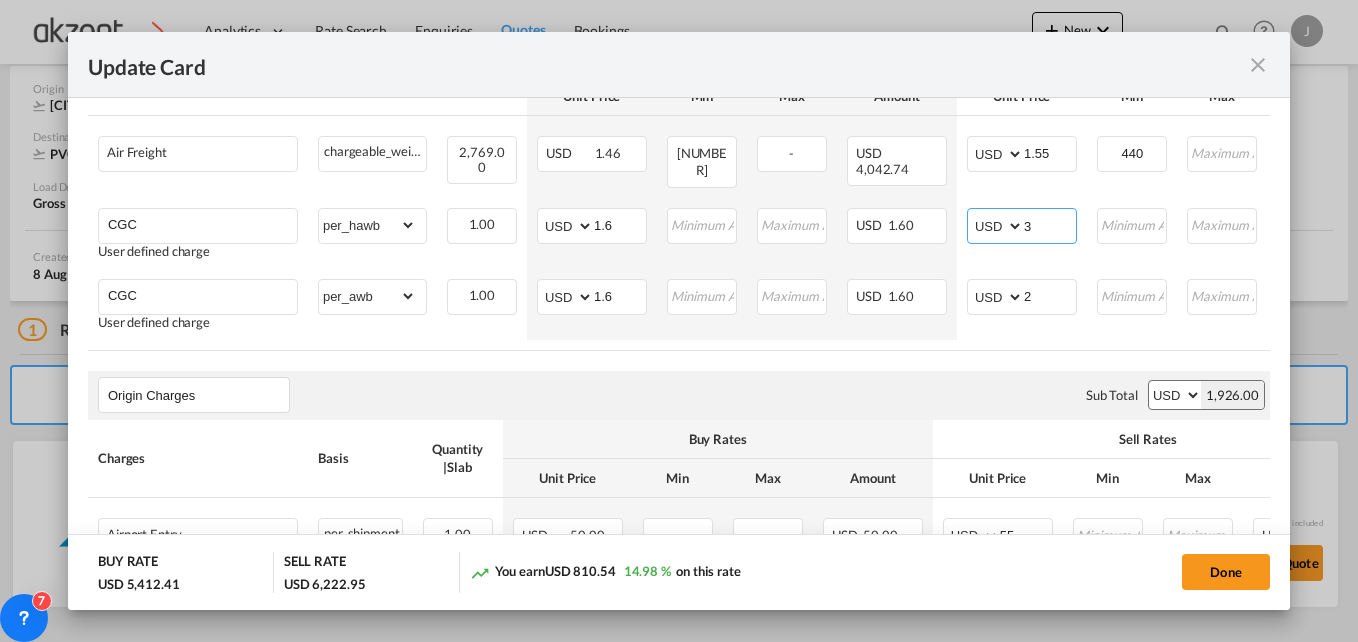 type on "3" 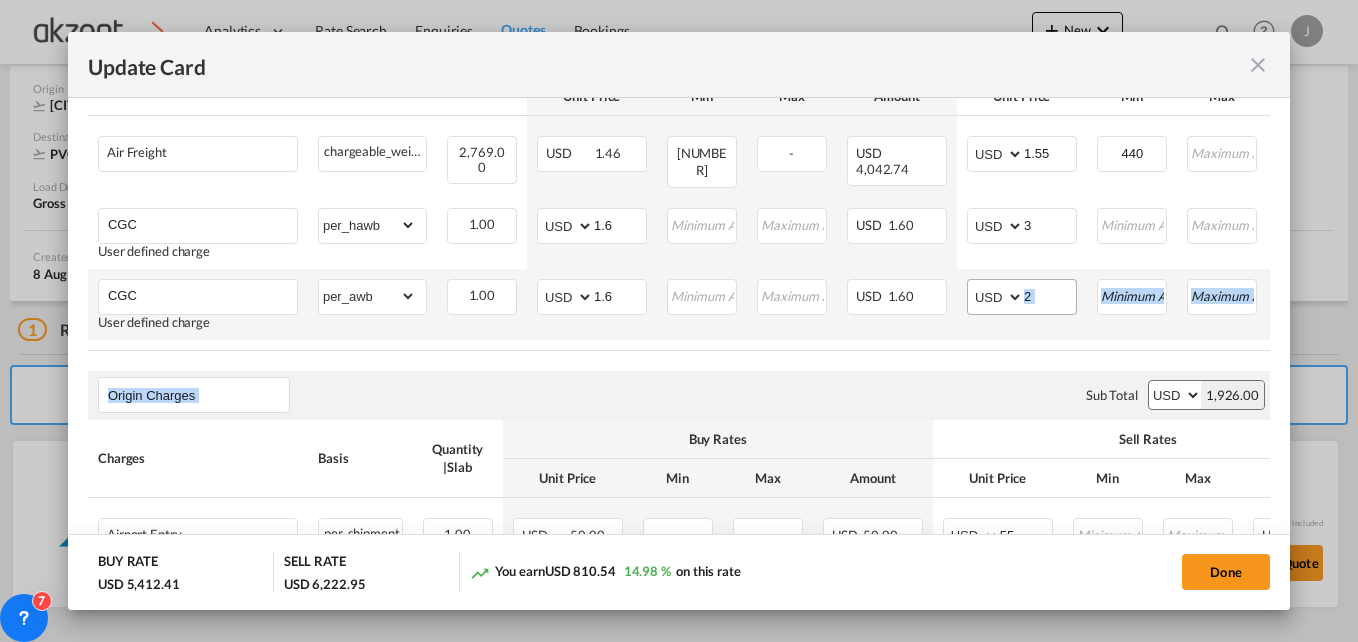 drag, startPoint x: 909, startPoint y: 374, endPoint x: 1057, endPoint y: 282, distance: 174.26416 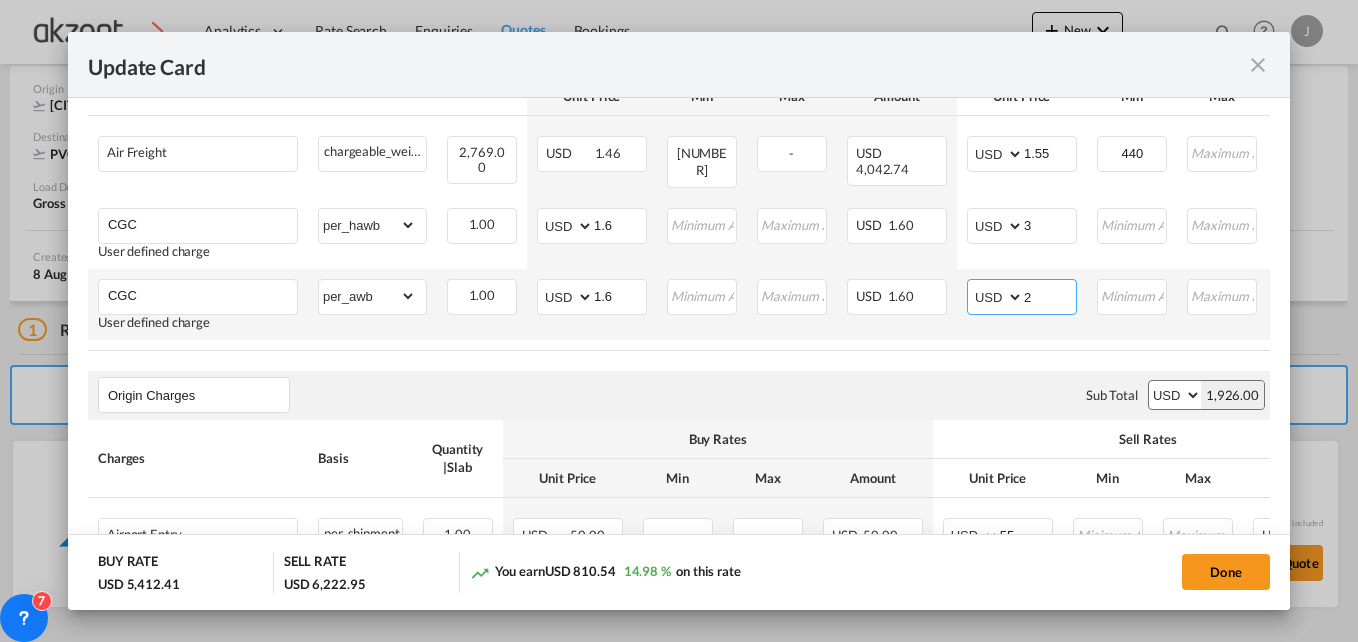 click on "2" at bounding box center [1050, 295] 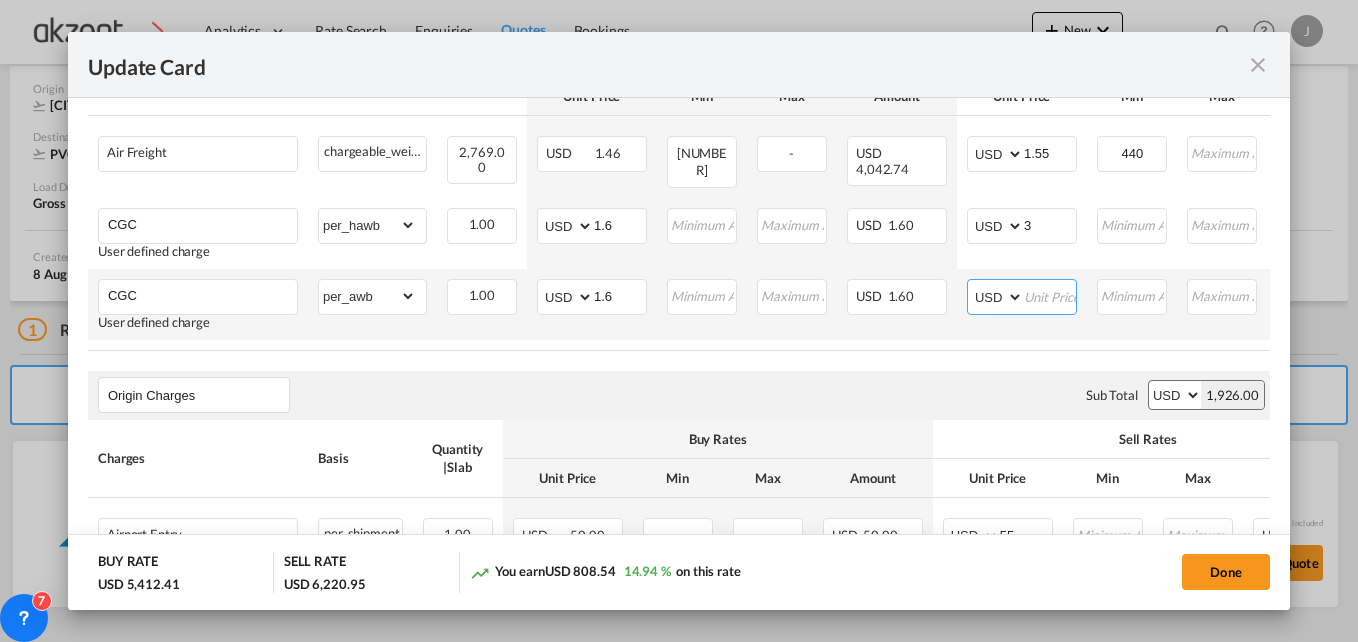 type on "3" 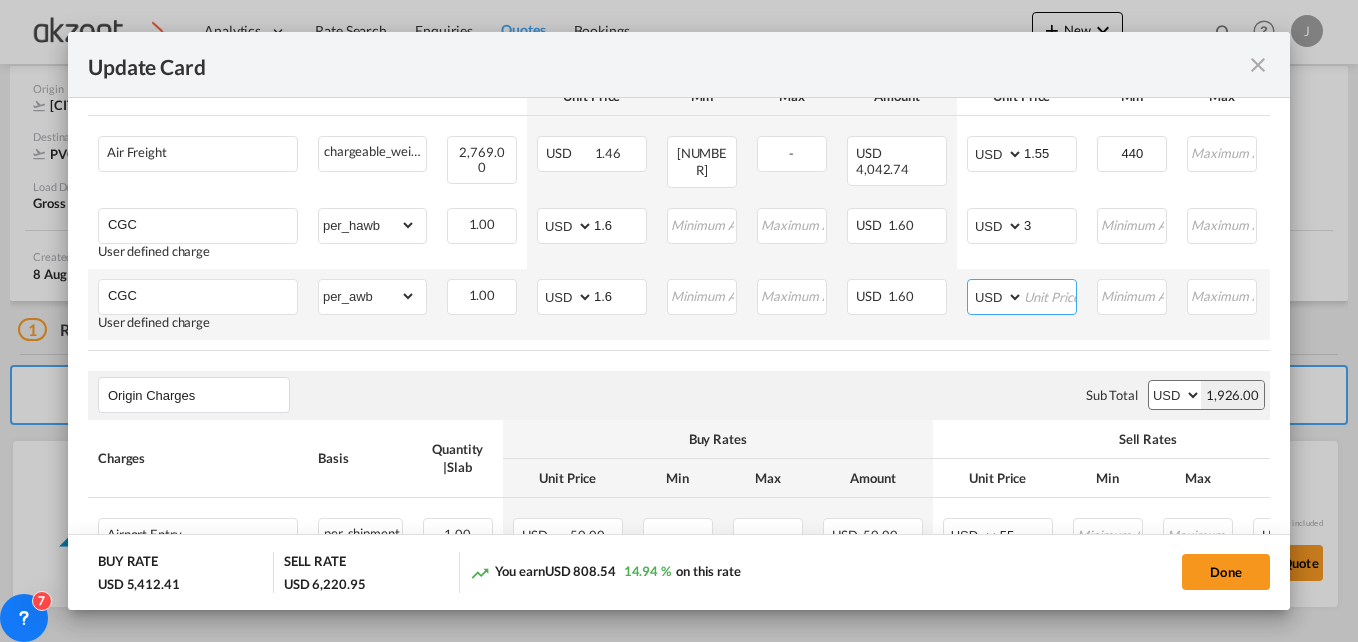 type on "4" 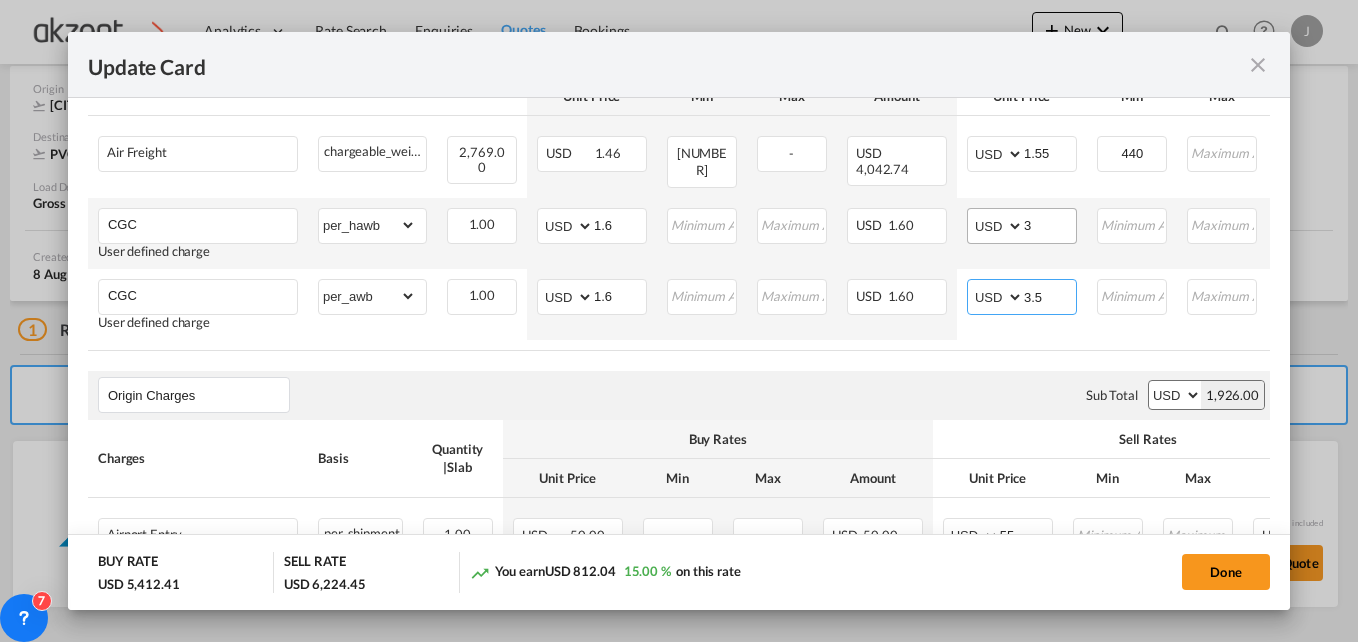 type on "3.5" 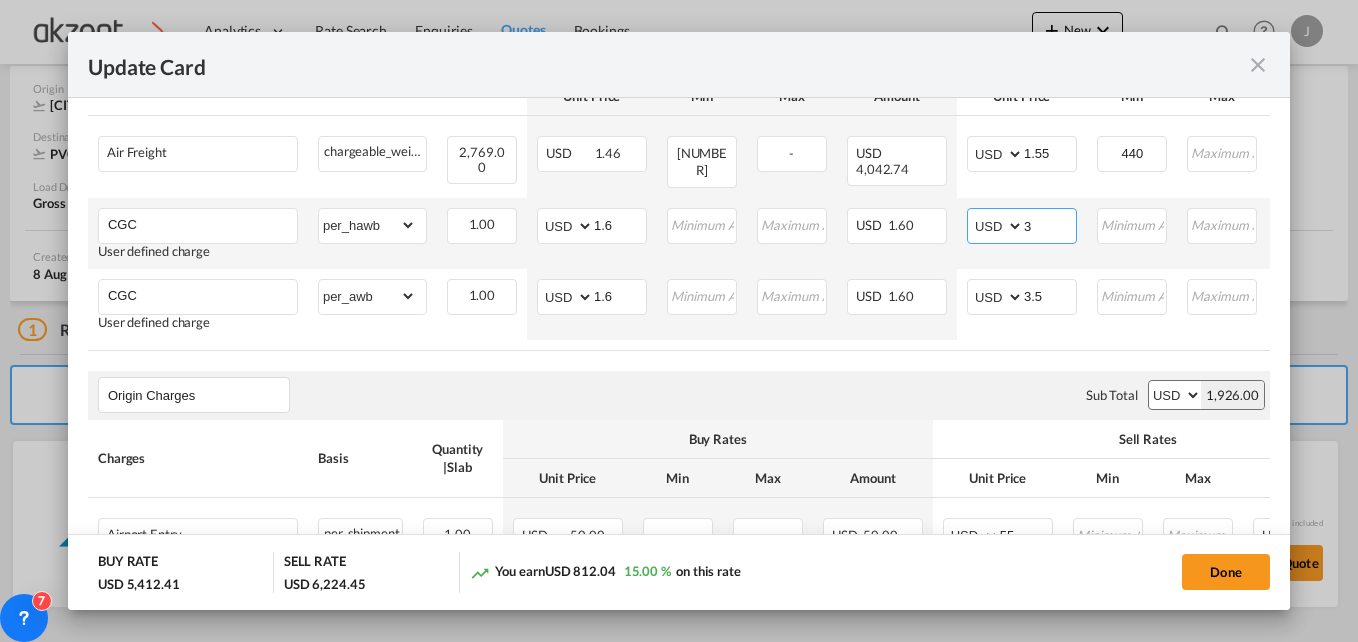 click on "3" at bounding box center (1050, 224) 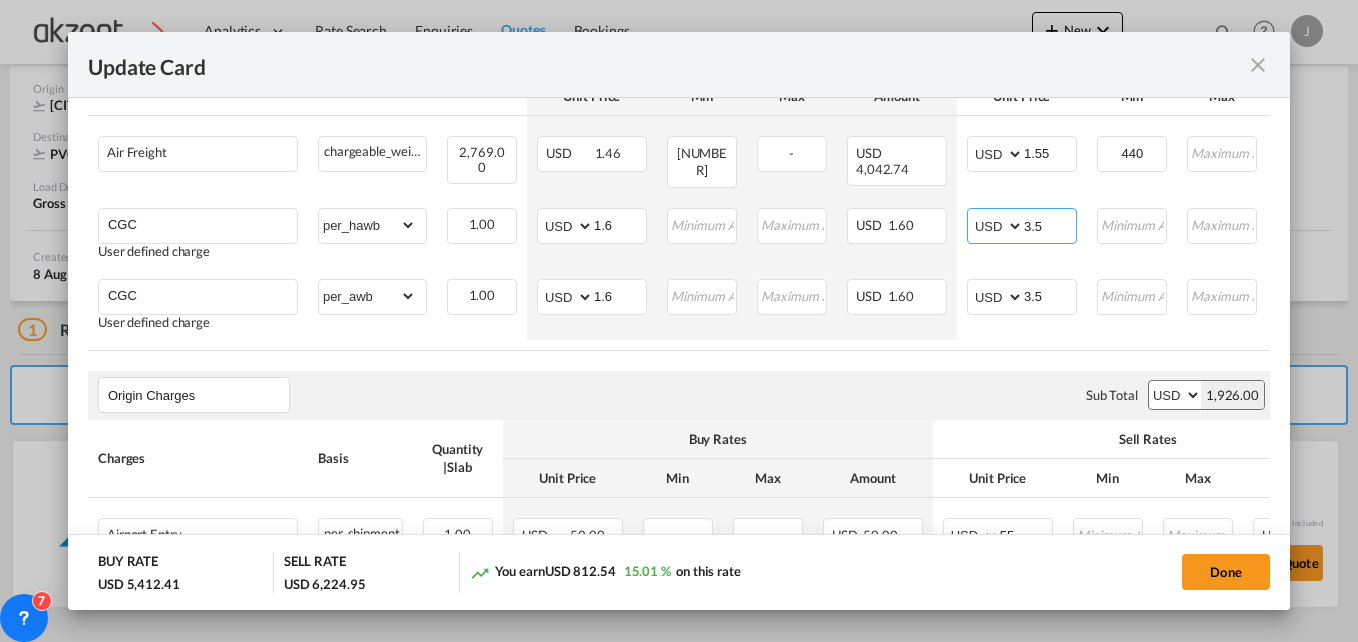 type on "3.5" 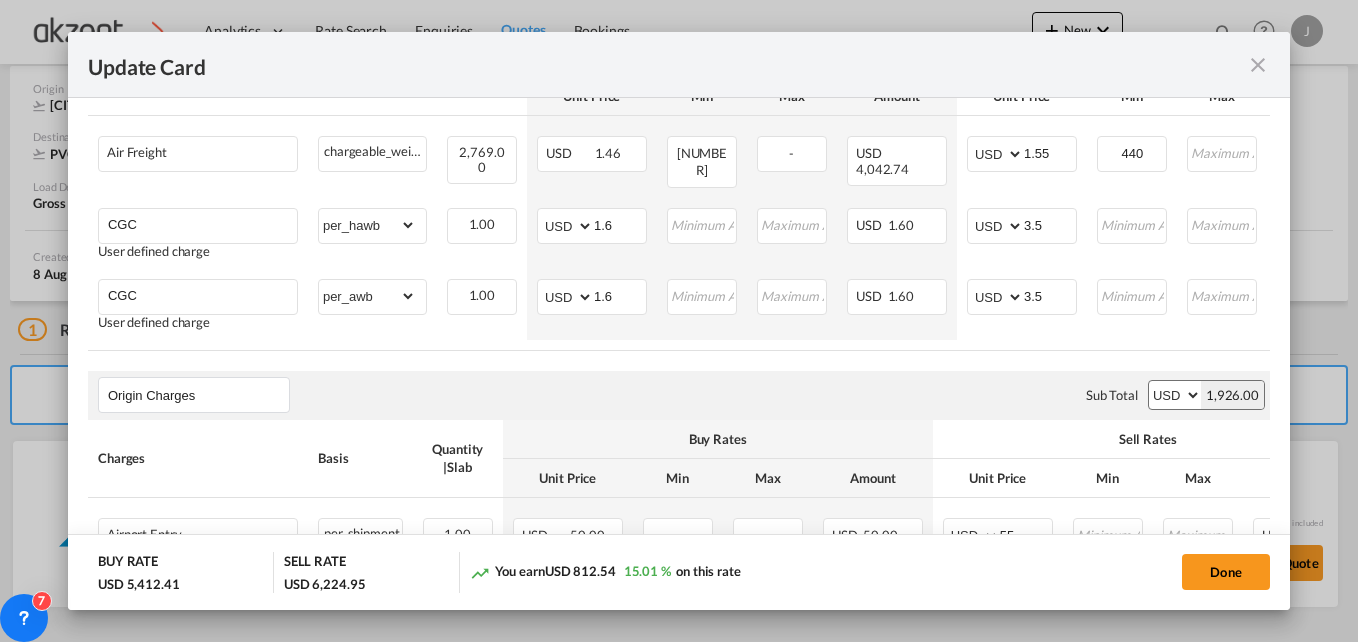 click on "Origin Charges                                                     Please enter leg name
Leg Name Already Exists
Sub Total AED AFN ALL AMD ANG AOA ARS AUD AWG AZN BAM BBD BDT BGN BHD BIF BMD BND BOB BRL BSD BTN BWP BYN BZD CAD CDF CHF CLP CNY COP CRC CUC CUP CVE CZK DJF DKK DOP DZD EGP ERN ETB EUR FJD FKP FOK GBP GEL GGP GHS GIP GMD GNF GTQ GYD HKD HNL HRK HTG HUF IDR ILS IMP INR IQD IRR ISK JMD JOD JPY KES KGS KHR KID KMF KRW KWD KYD KZT LAK LBP LKR LRD LSL LYD MAD MDL MGA MKD MMK MNT MOP MRU MUR MVR MWK MXN MYR MZN NAD NGN NIO NOK NPR NZD OMR PAB PEN PGK PHP PKR PLN PYG QAR RON RSD RUB RWF SAR SBD SCR SDG SEK SGD SHP SLL SOS SRD SSP STN SYP SZL THB TJS TMT TND TOP TRY TTD TVD TWD TZS UAH UGX USD UYU UZS VES VND VUV WST XAF XCD XDR XOF XPF YER ZAR ZMW 1,926.00" at bounding box center [679, 395] 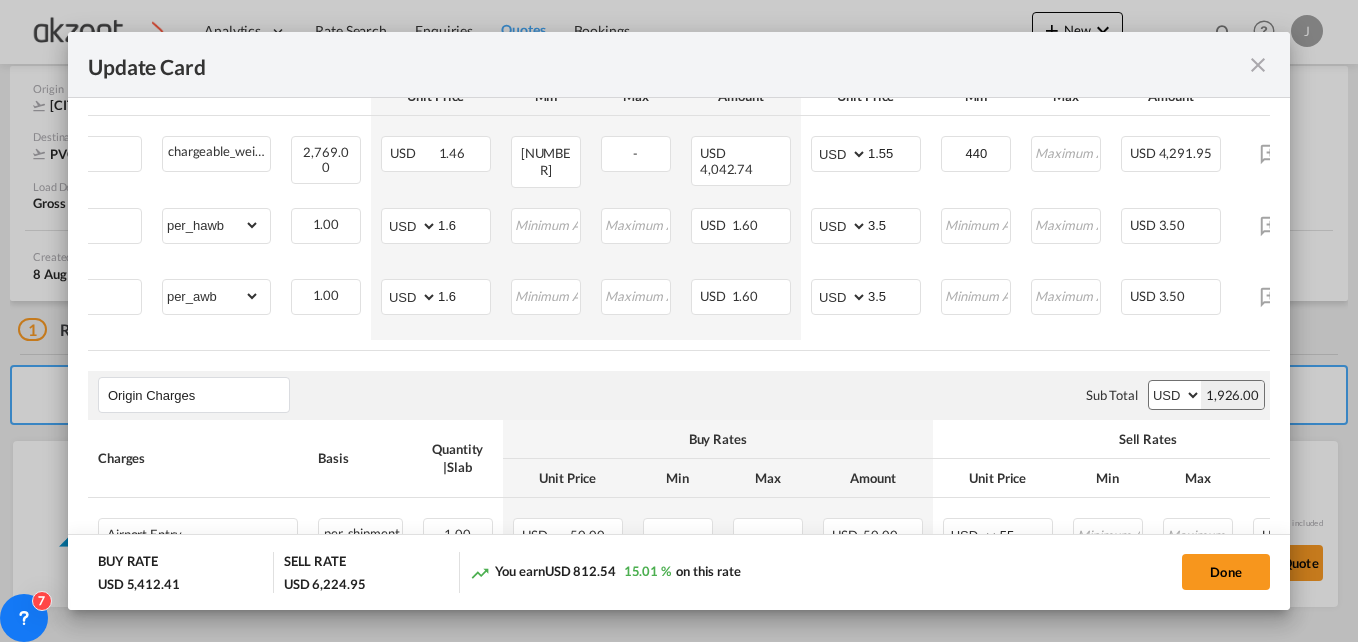scroll, scrollTop: 0, scrollLeft: 157, axis: horizontal 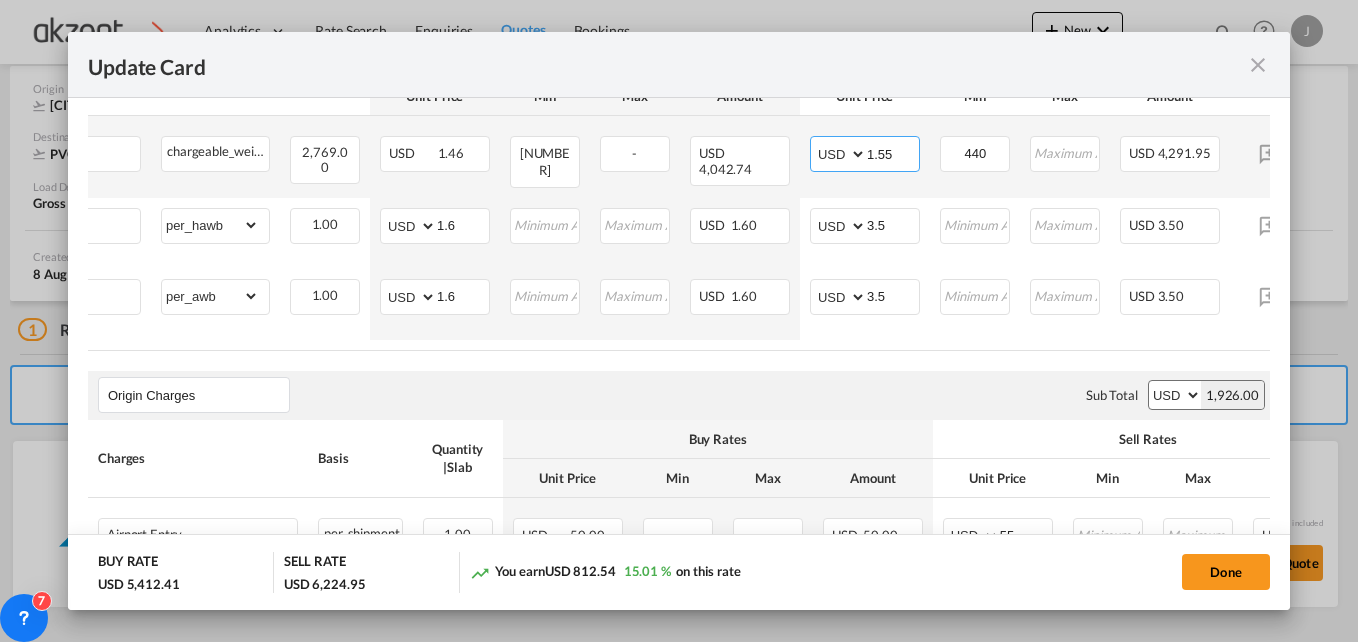 click on "1.55" at bounding box center [893, 152] 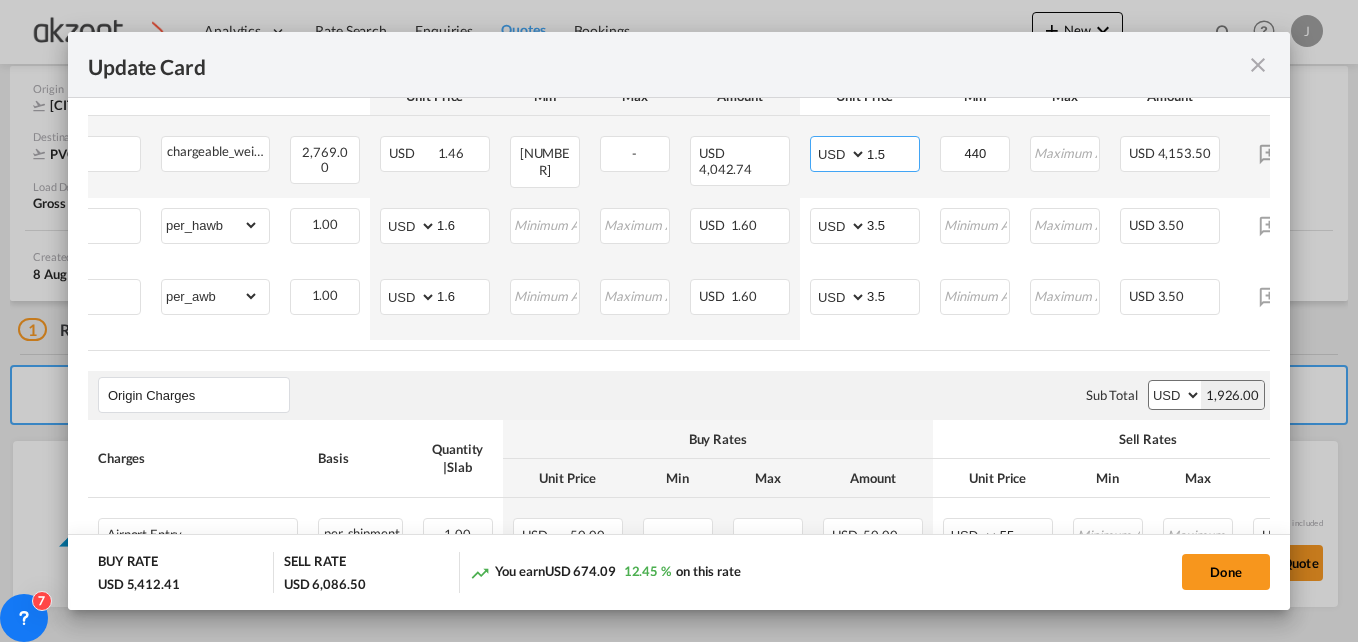 type on "1.55" 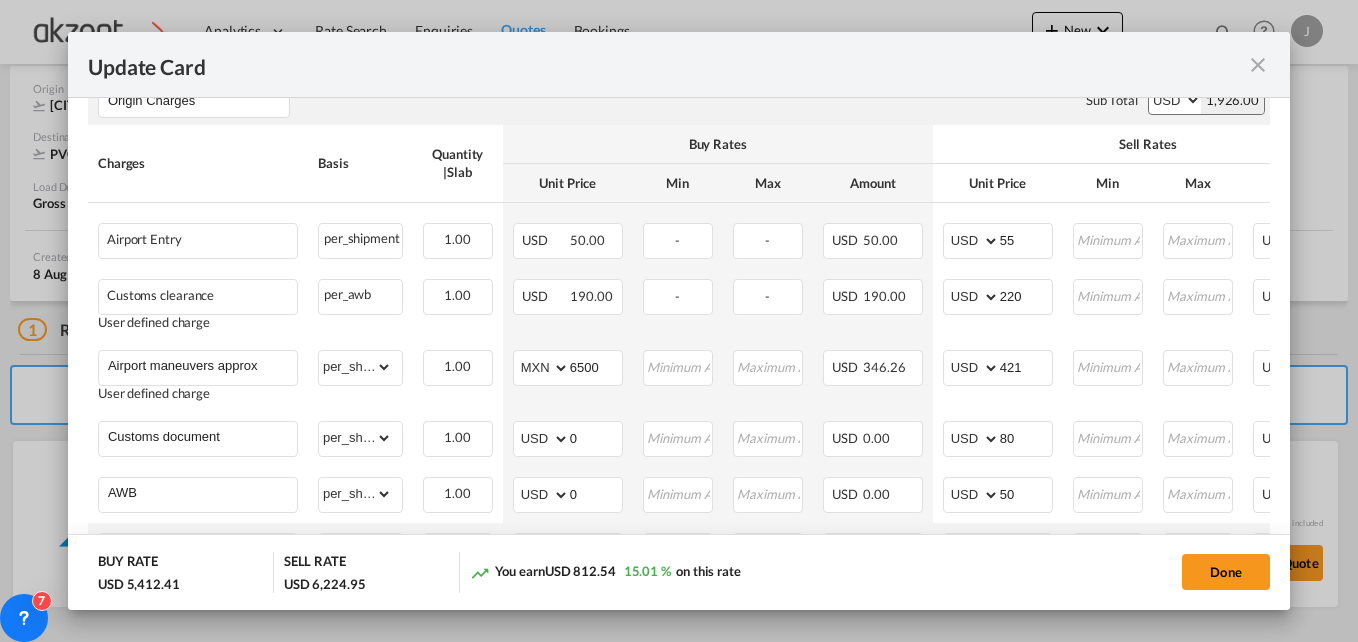 scroll, scrollTop: 937, scrollLeft: 0, axis: vertical 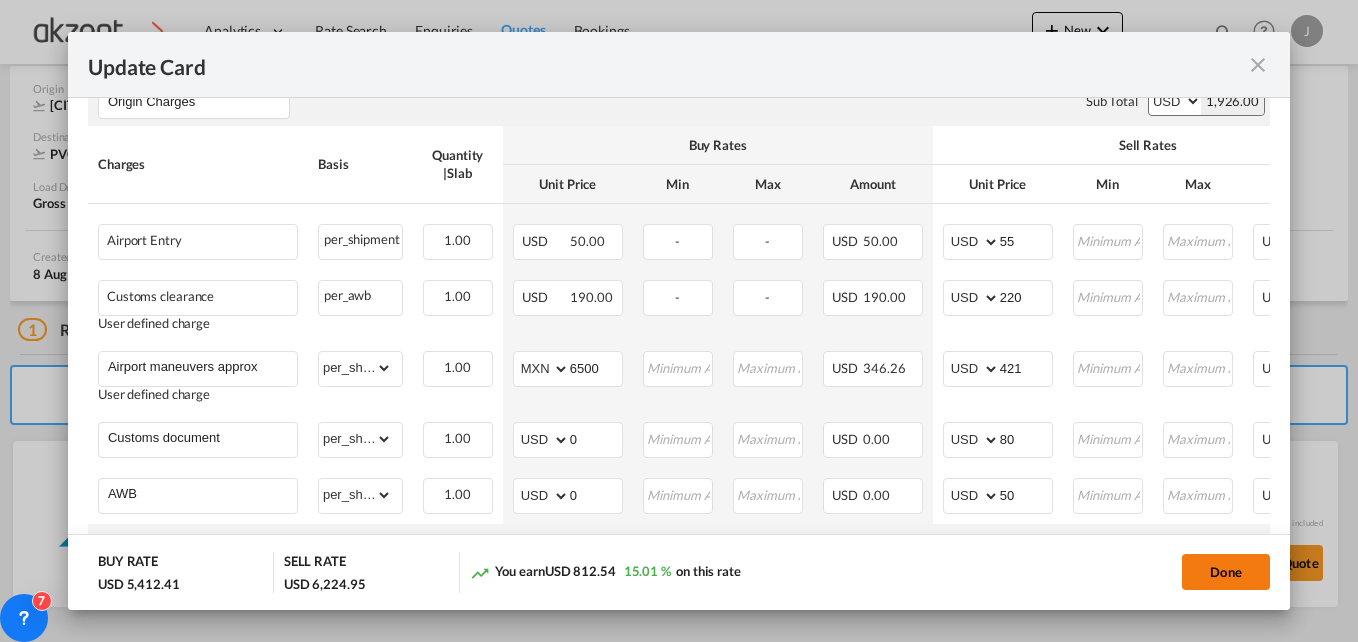 click on "Done" 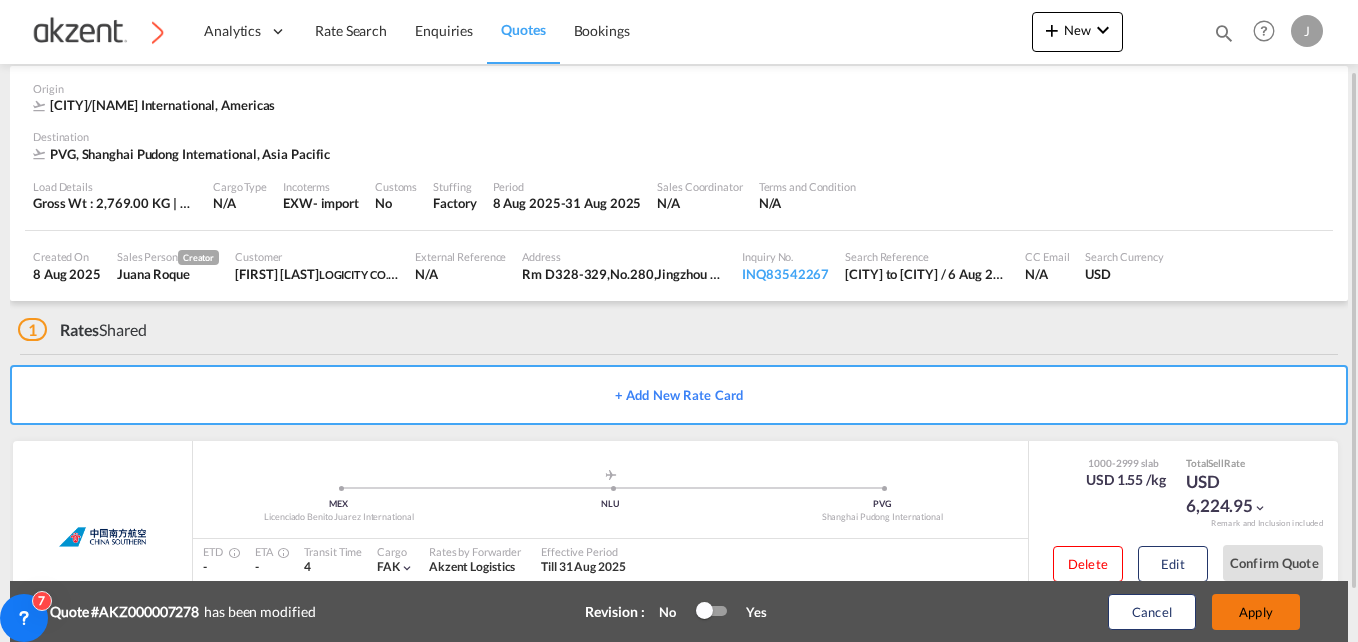 click on "Apply" at bounding box center [1256, 612] 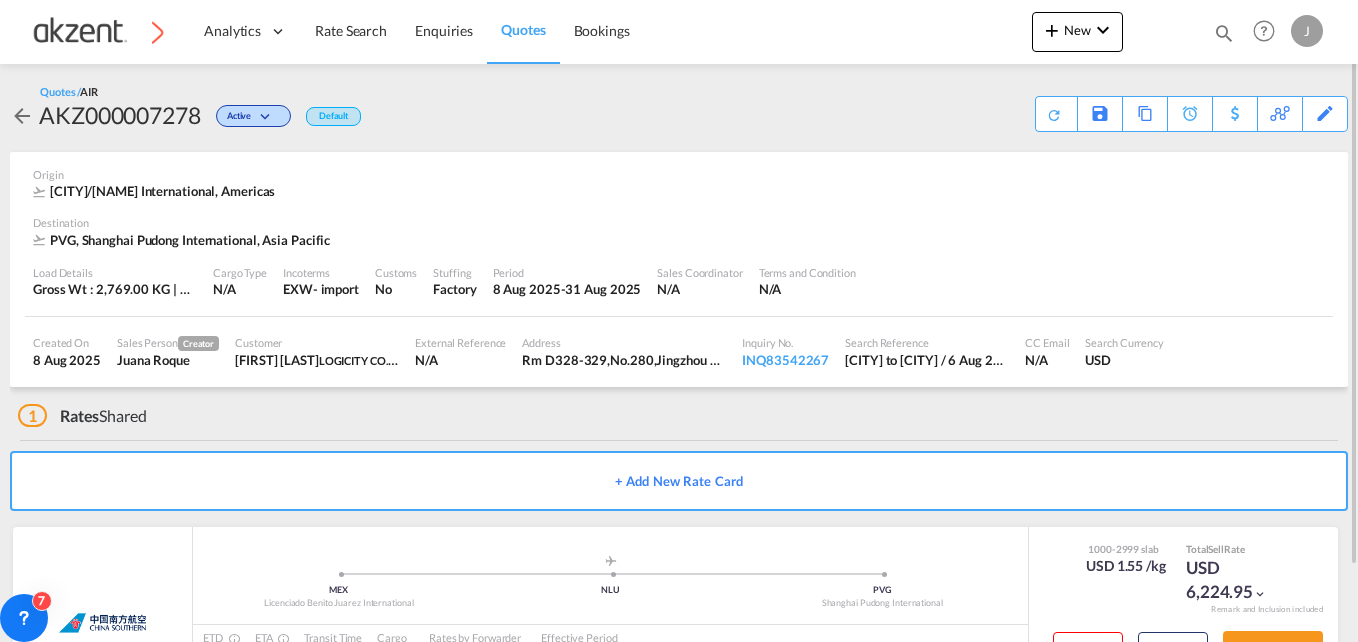 scroll, scrollTop: 86, scrollLeft: 0, axis: vertical 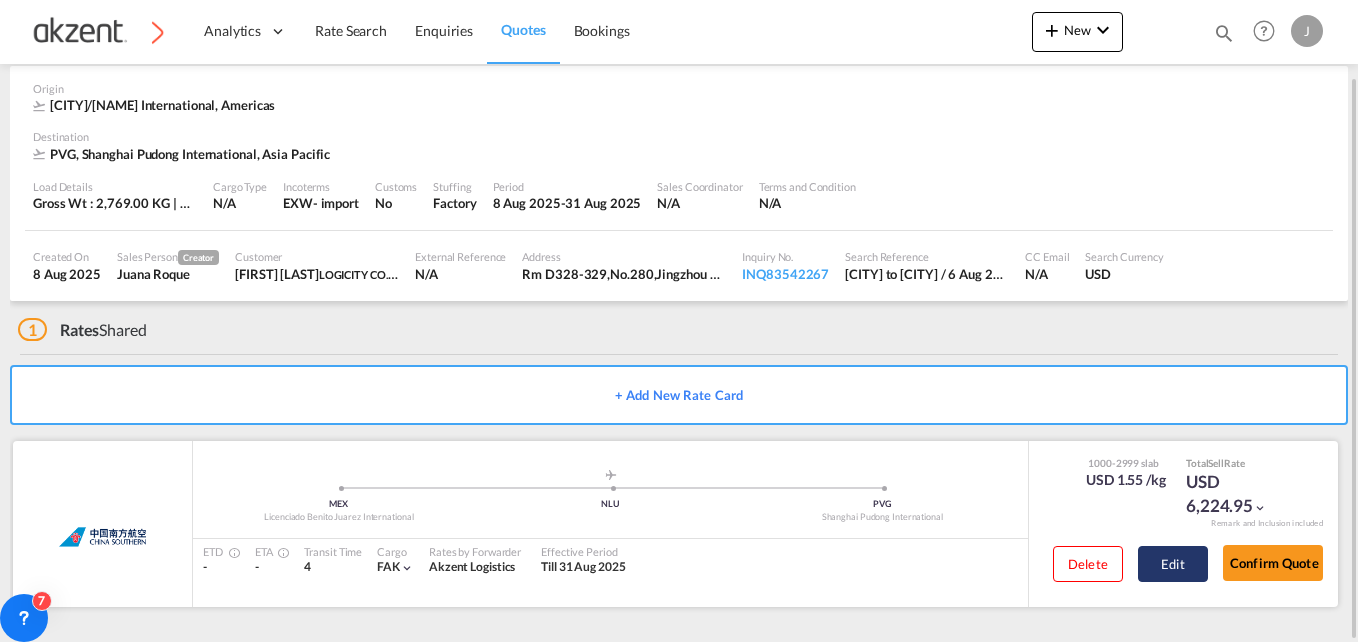 click on "Edit" at bounding box center [1173, 564] 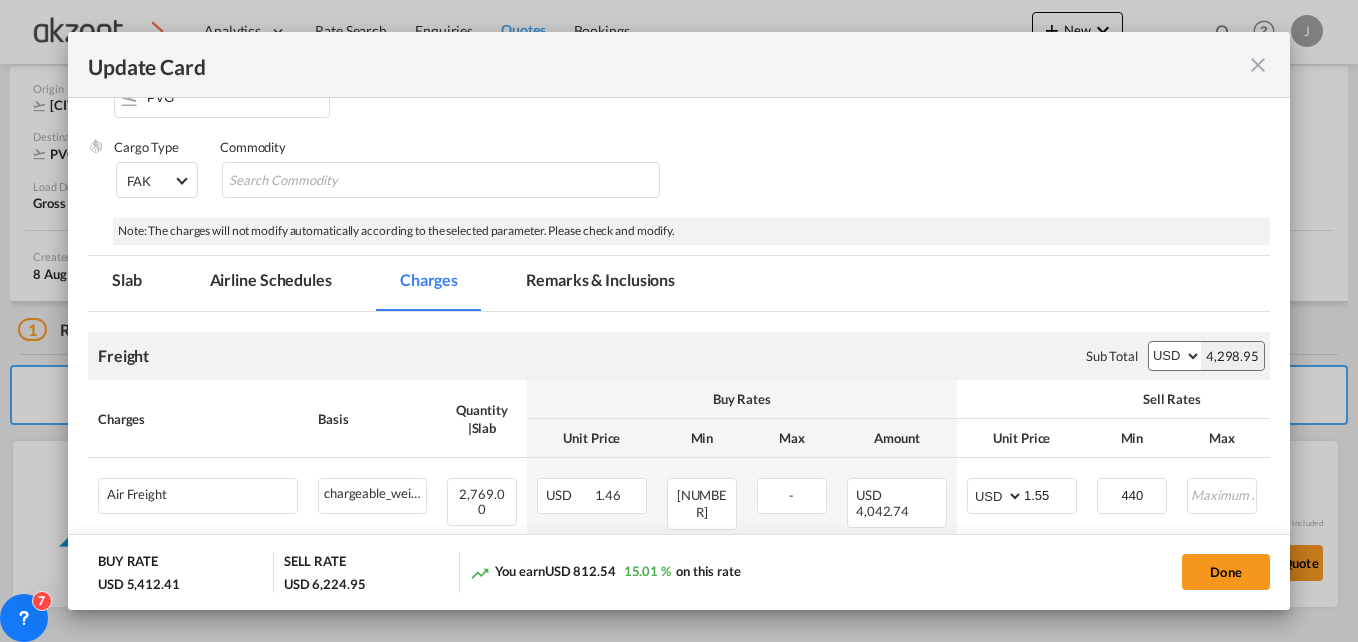 scroll, scrollTop: 307, scrollLeft: 0, axis: vertical 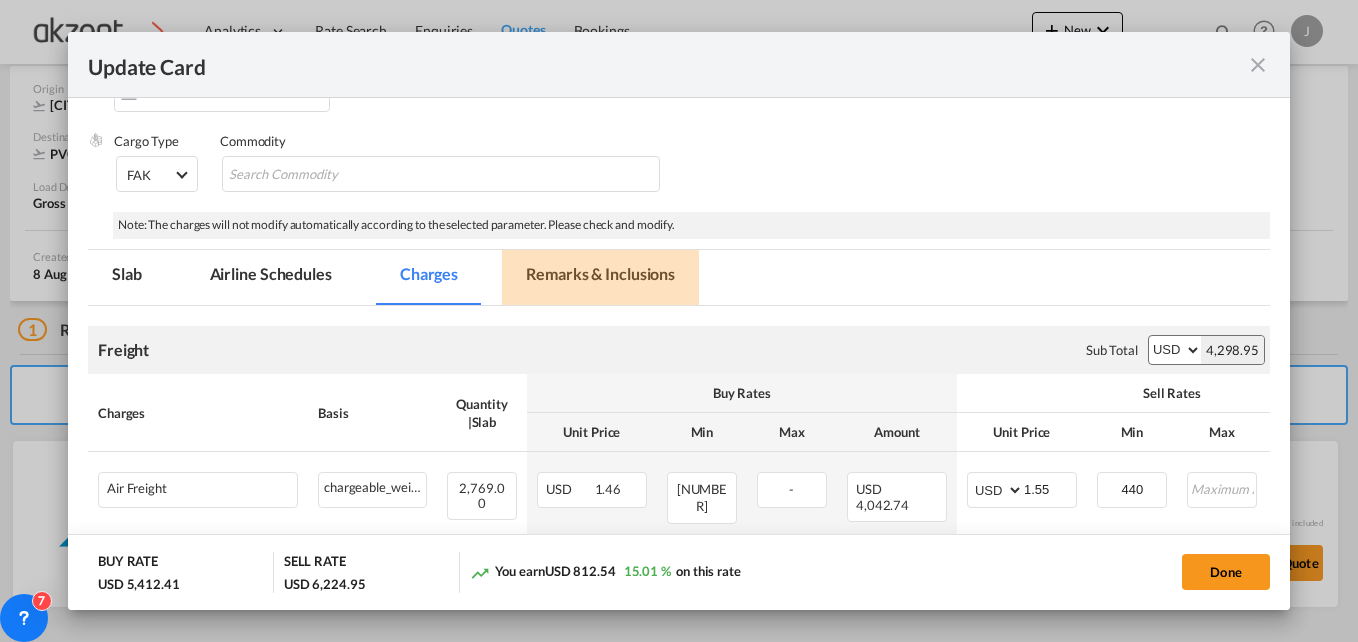 click on "Remarks & Inclusions" at bounding box center (600, 277) 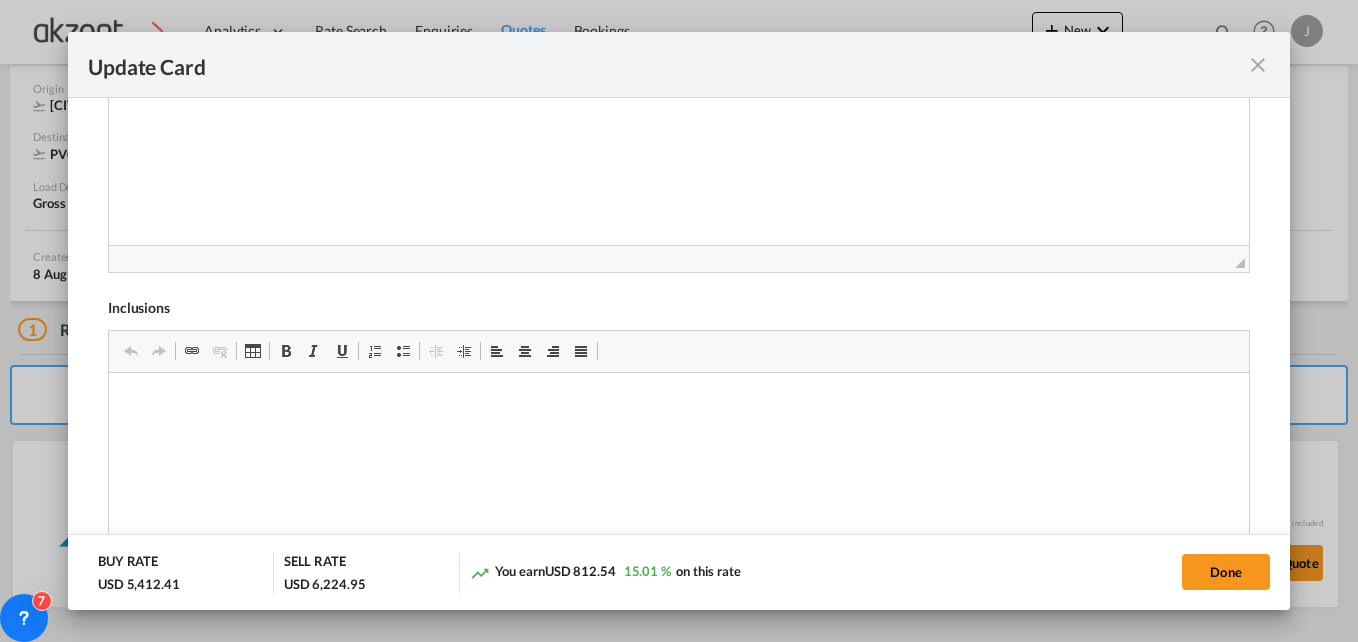 scroll, scrollTop: 1000, scrollLeft: 0, axis: vertical 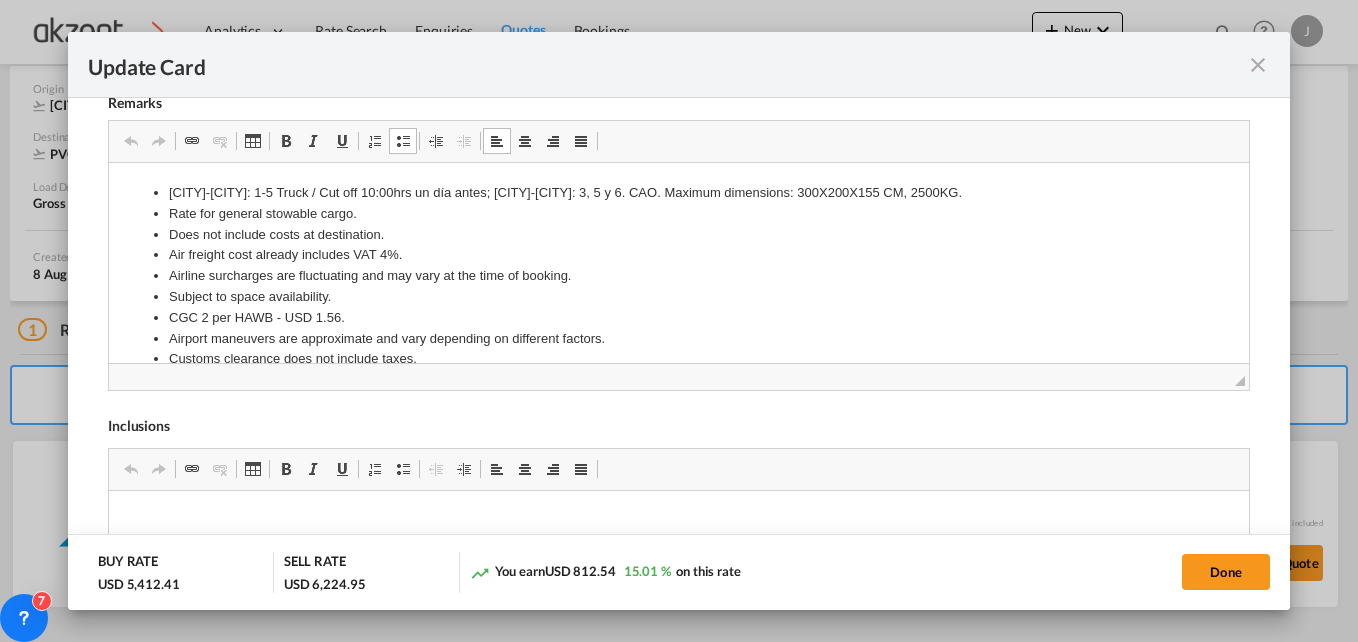 drag, startPoint x: 431, startPoint y: 326, endPoint x: 265, endPoint y: 236, distance: 188.82796 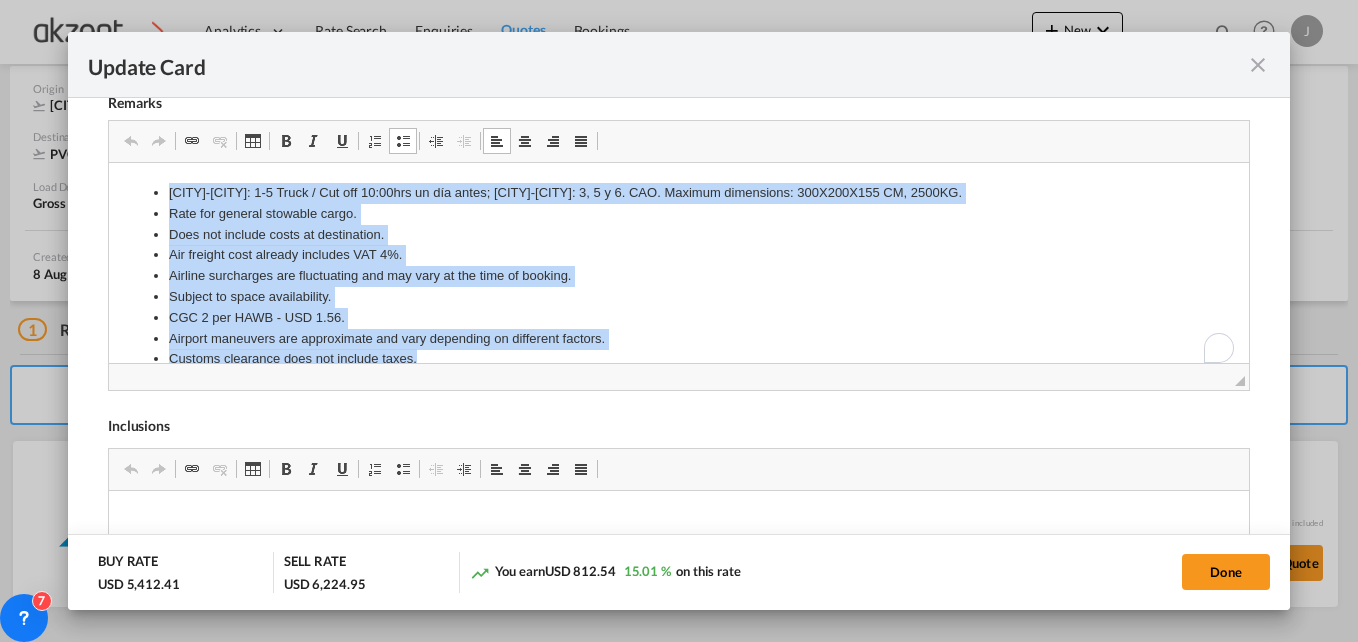 scroll, scrollTop: 27, scrollLeft: 0, axis: vertical 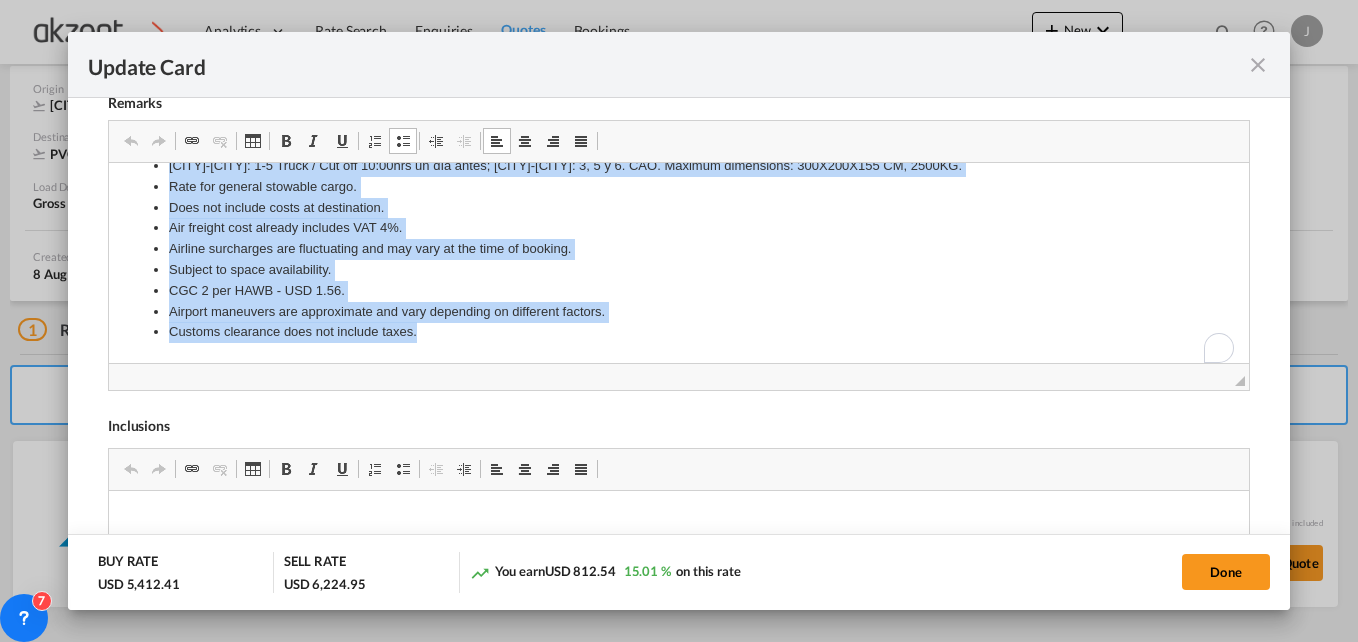 drag, startPoint x: 144, startPoint y: 189, endPoint x: 507, endPoint y: 415, distance: 427.6038 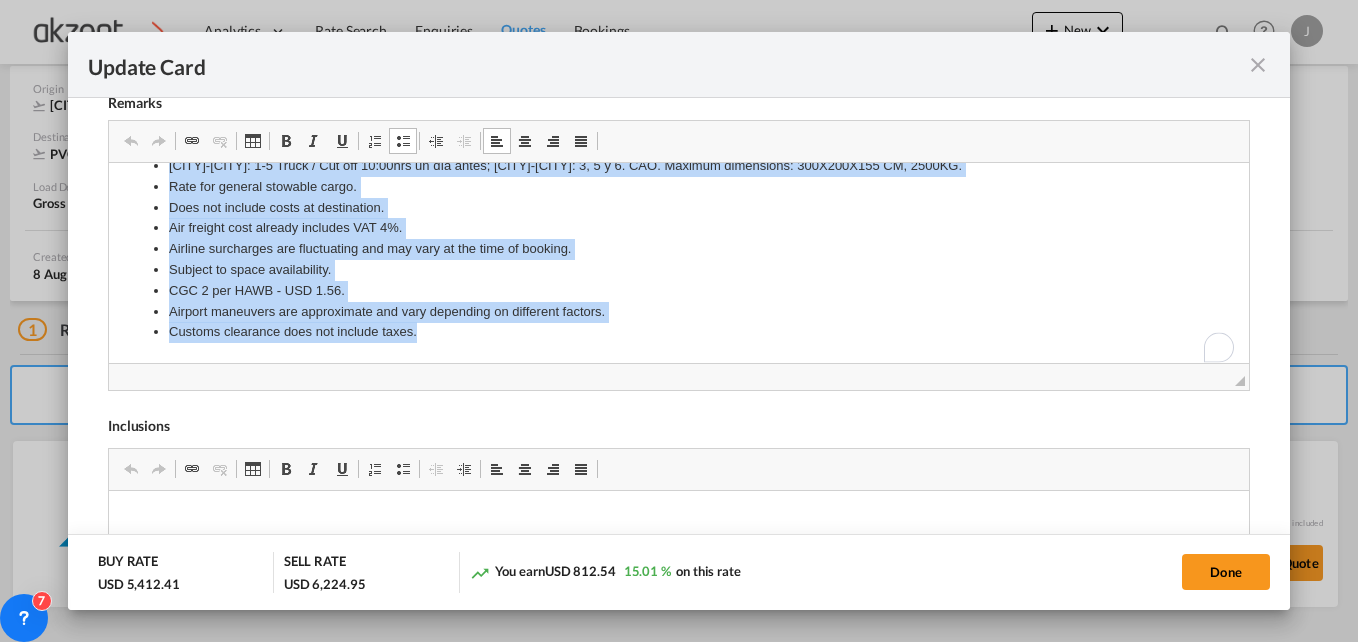 copy on "MEX-NLU: 1-5 Truck / Cut off 10:00hrs un día antes; NLU-PVG: 3, 5 y 6. CAO. Maximum dimensions: 300X200X155 CM, 2500KG. Rate for general stowable cargo. Does not include costs at destination. Air freight cost already includes VAT 4%. Airline surcharges are fluctuating and may vary at the time of booking. Subject to space availability. CGC 2 per HAWB - USD 1.56. Airport maneuvers are approximate and vary depending on different factors. Customs clearance does not include taxes." 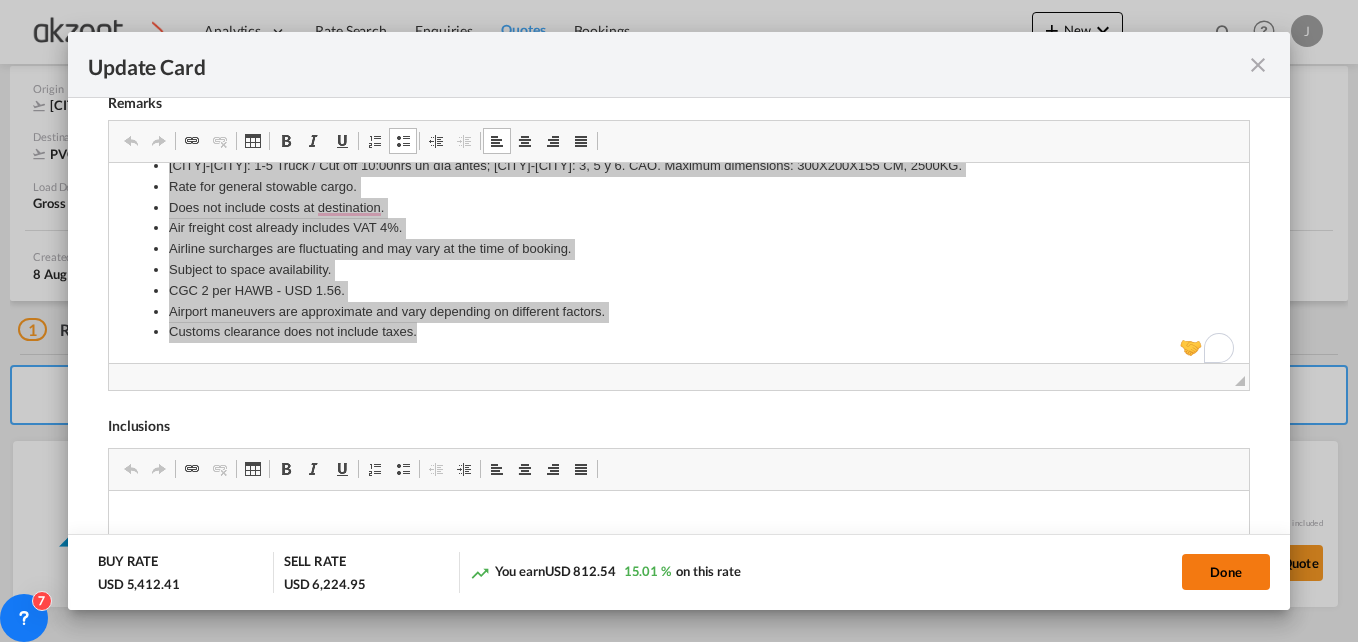 click on "Done" 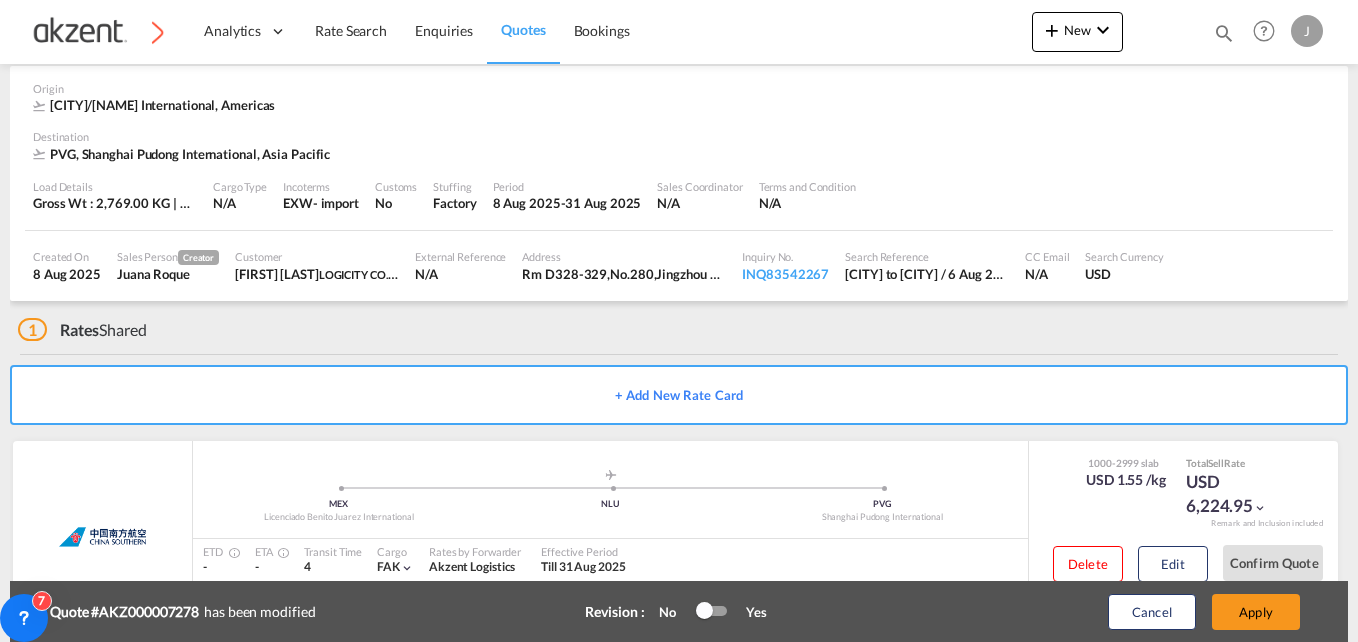 scroll, scrollTop: 468, scrollLeft: 0, axis: vertical 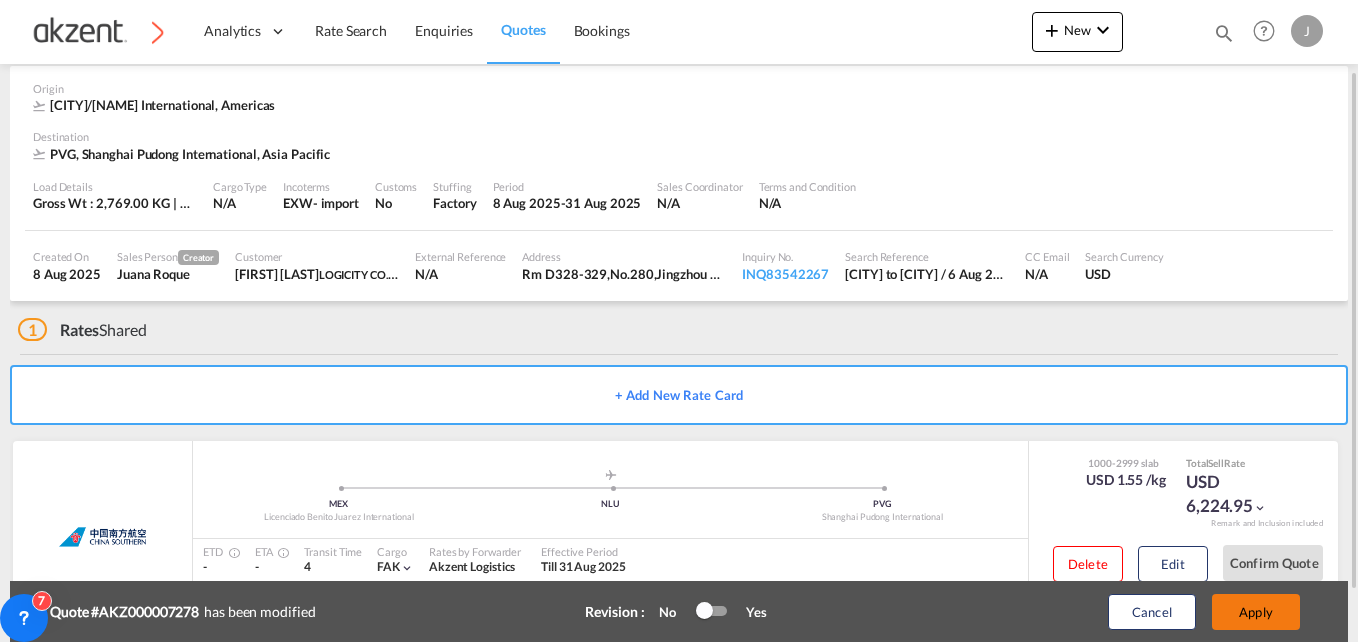 click on "Apply" at bounding box center (1256, 612) 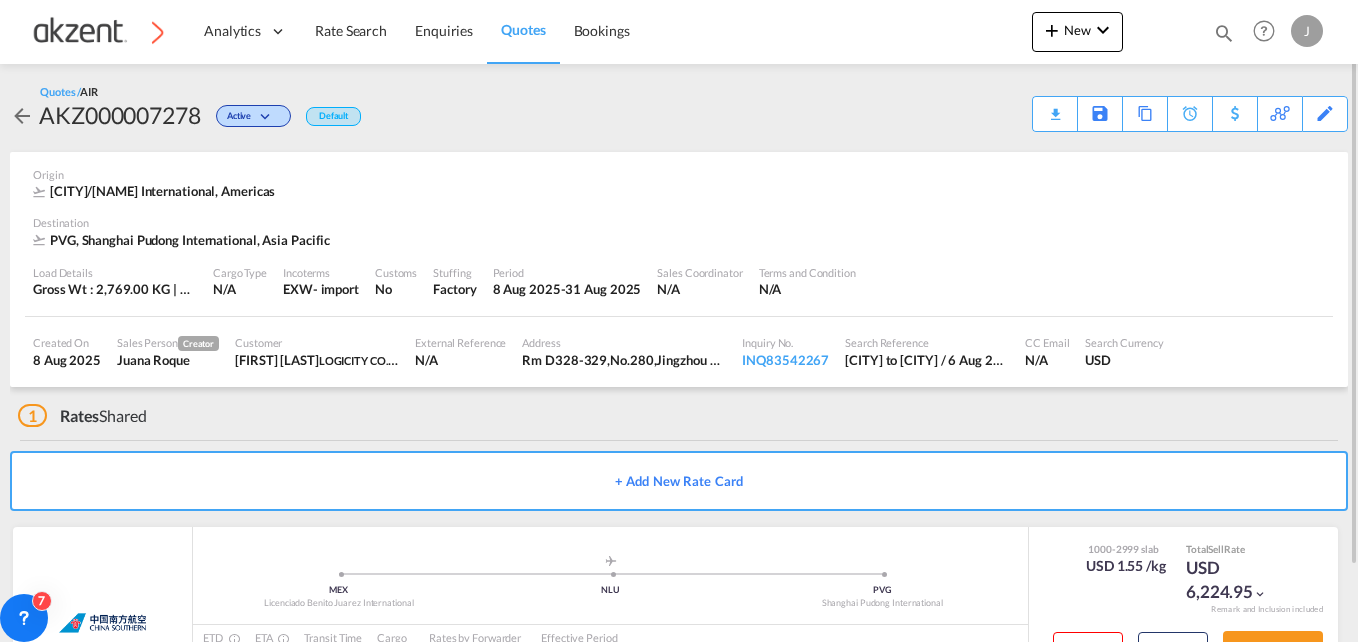 click on "1
Rates  Shared" at bounding box center [683, 411] 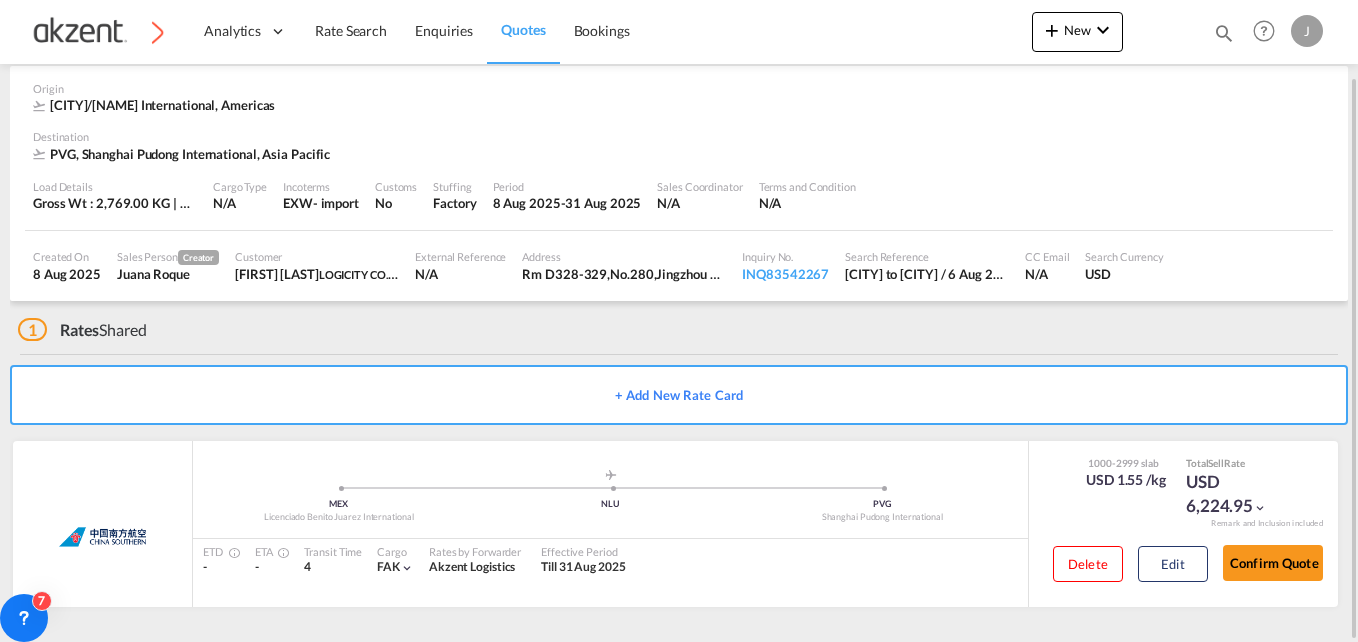 scroll, scrollTop: 0, scrollLeft: 0, axis: both 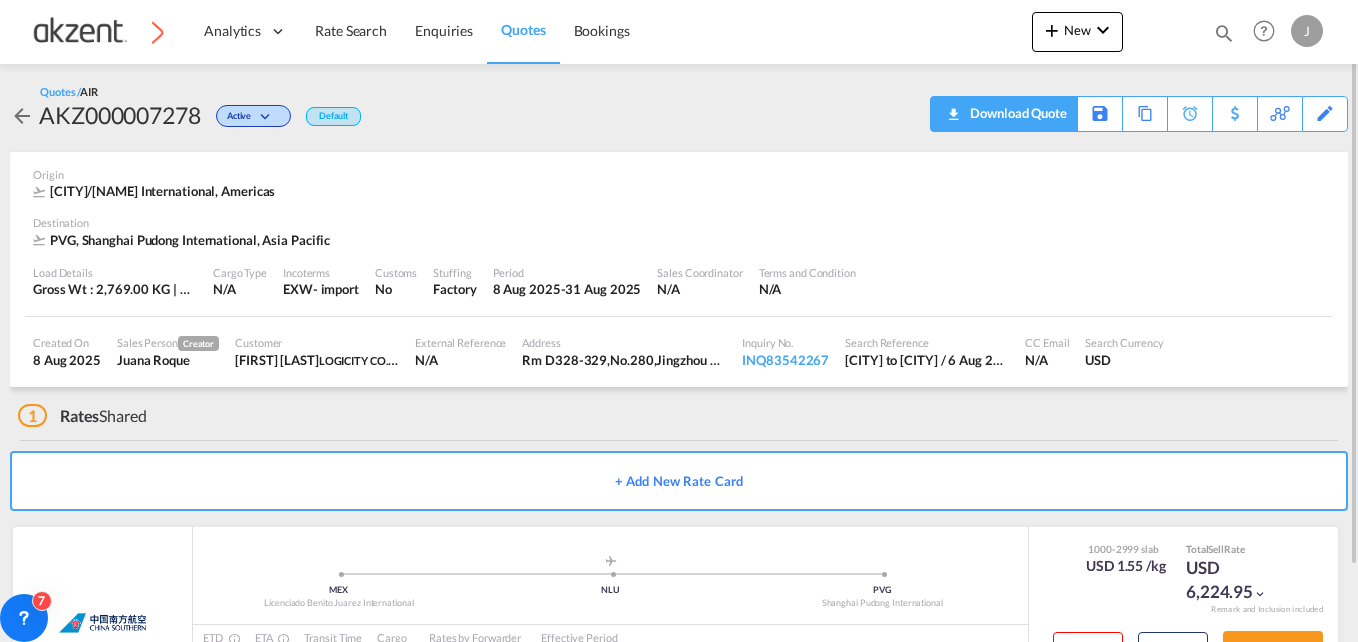 click on "Download Quote" at bounding box center [1016, 113] 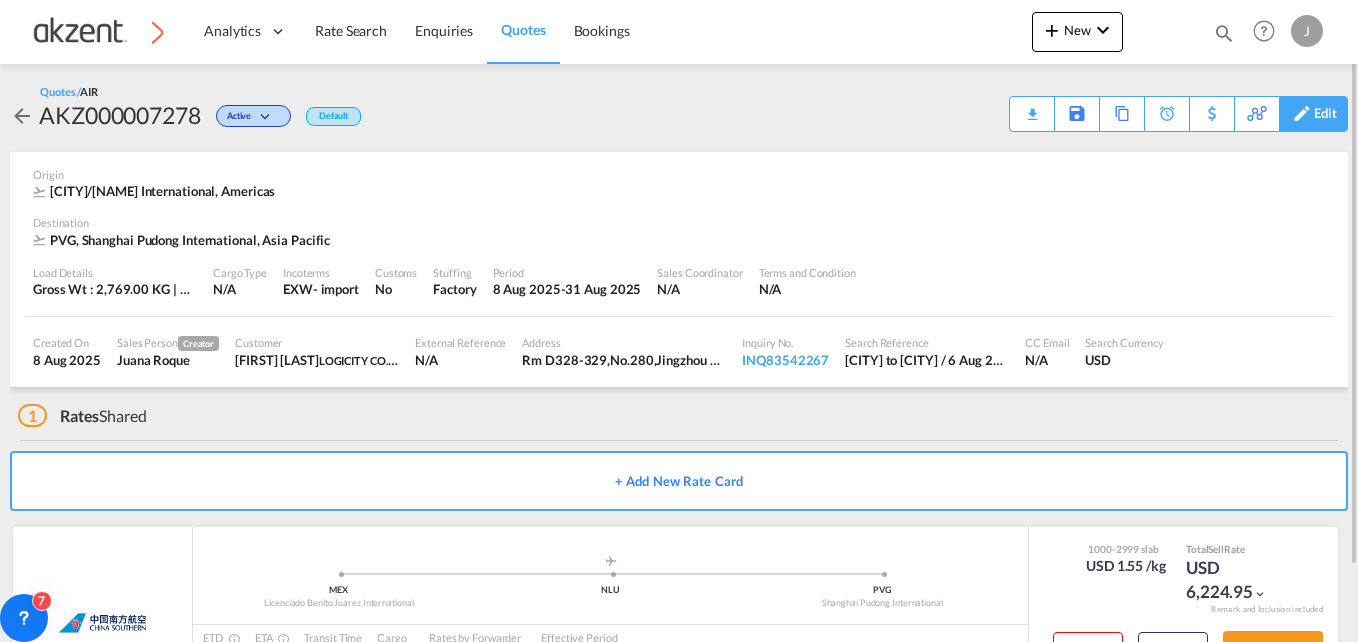 click on "Edit" at bounding box center (1325, 114) 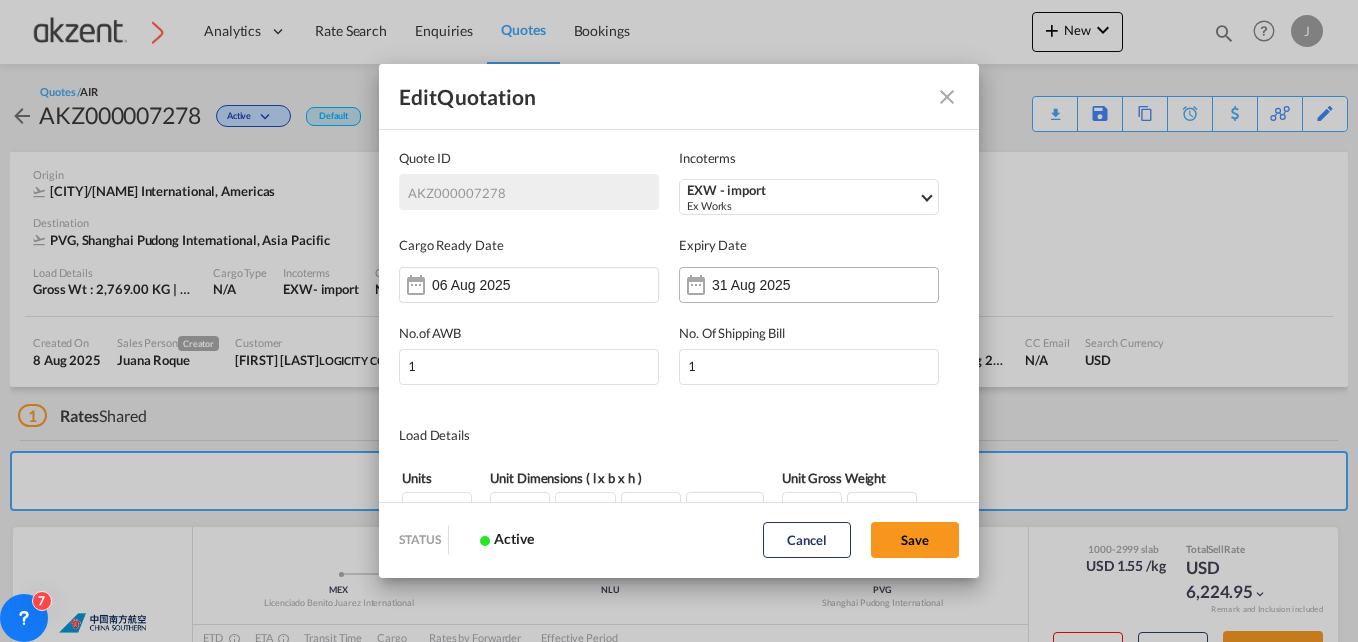 scroll, scrollTop: 0, scrollLeft: 0, axis: both 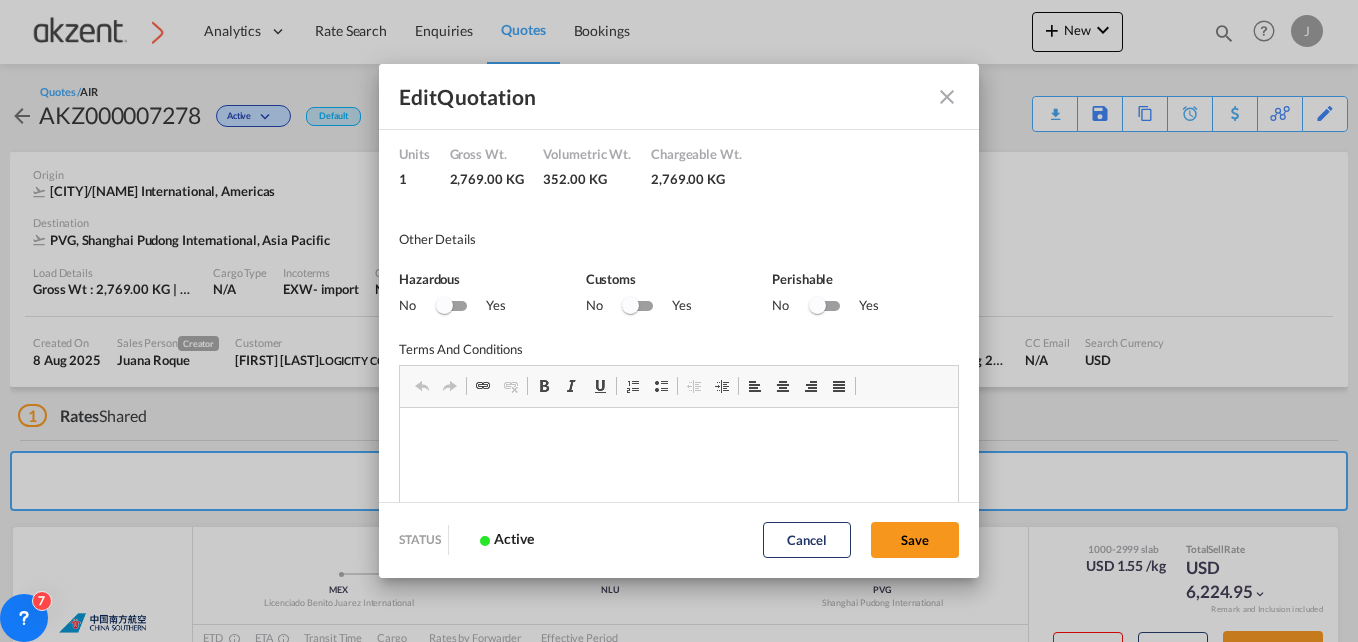 click at bounding box center (637, 307) 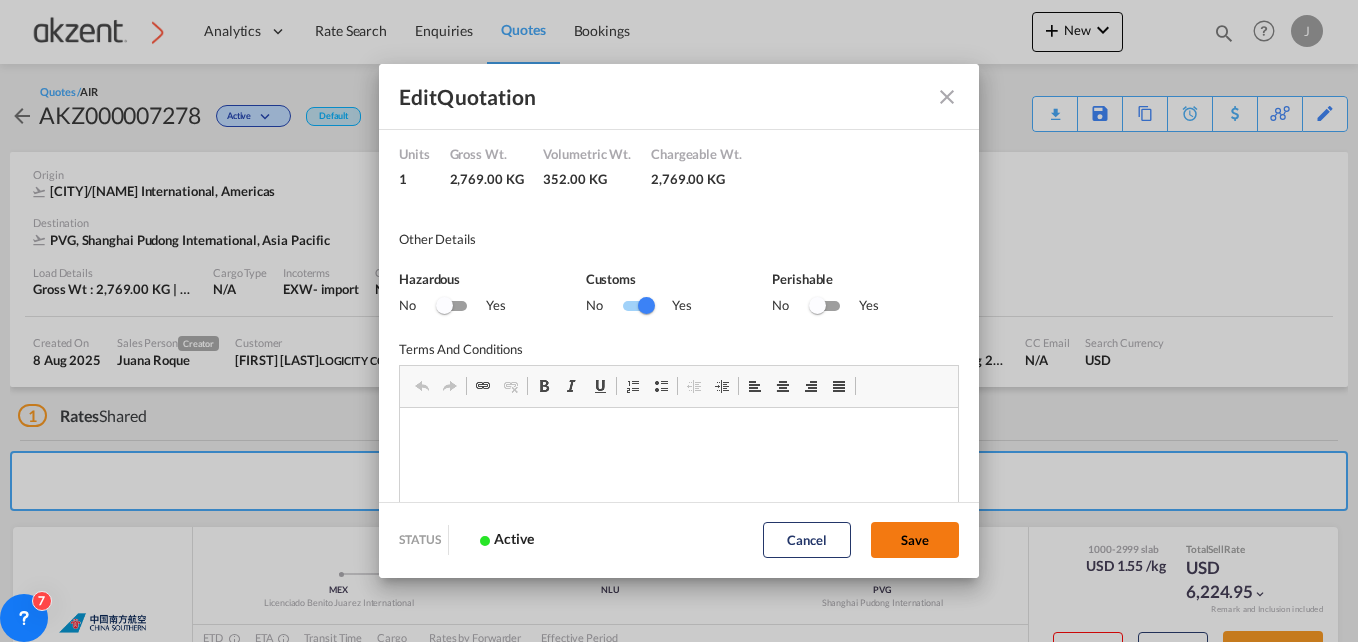 click on "Save" 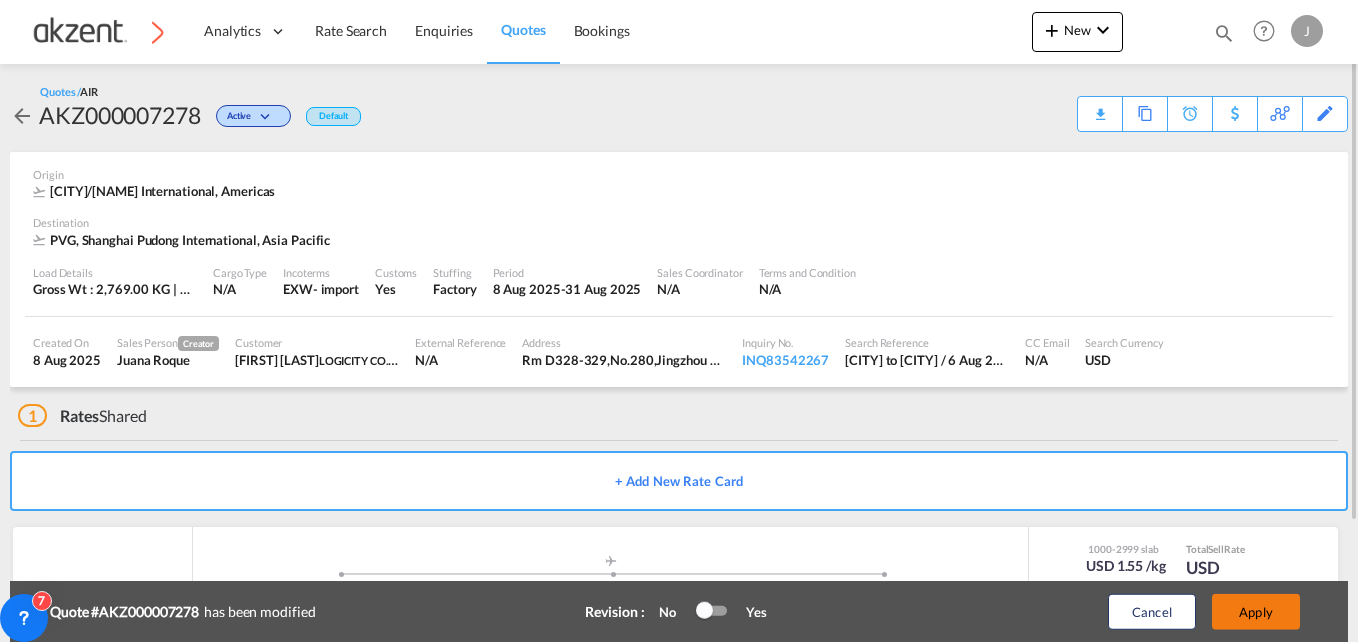 click on "Apply" at bounding box center [1256, 612] 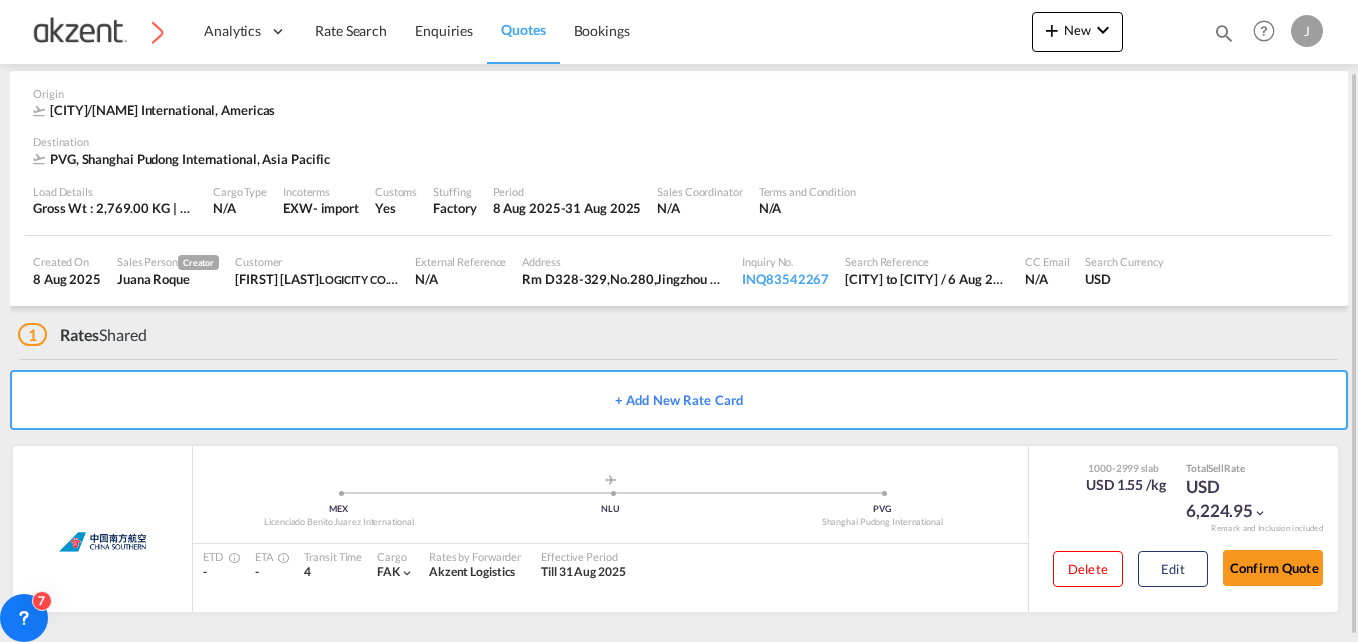 scroll, scrollTop: 0, scrollLeft: 0, axis: both 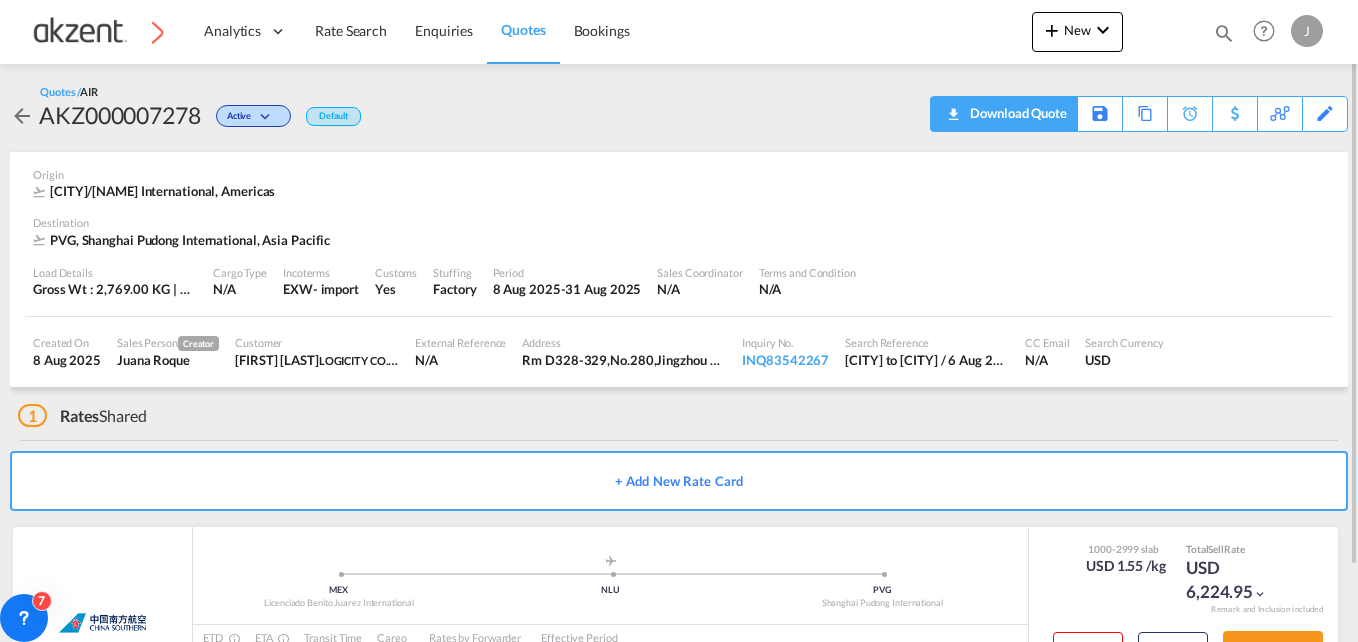 click on "Download Quote" at bounding box center (1016, 113) 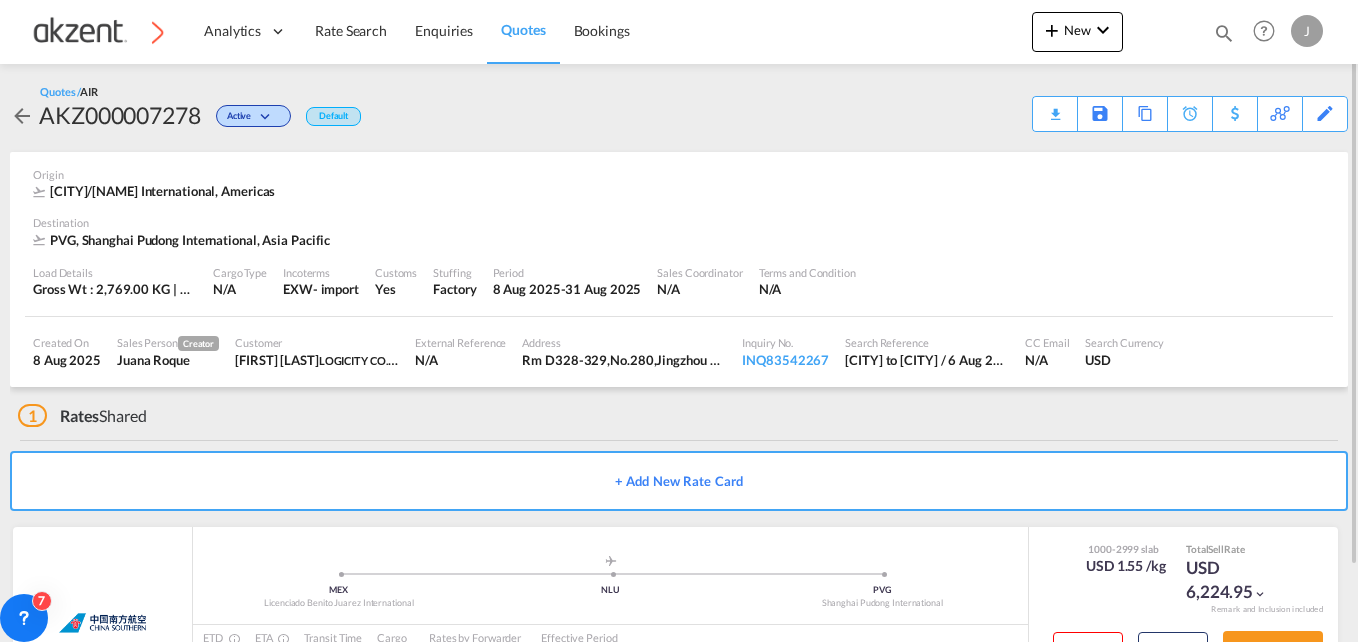 click on "Quotes /  AIR
AKZ000007278
Active
Default
Download Quote
Save As Template
Copy Quote
Set Reminder
Request Better Rates
View Activity
Edit" at bounding box center [679, 108] 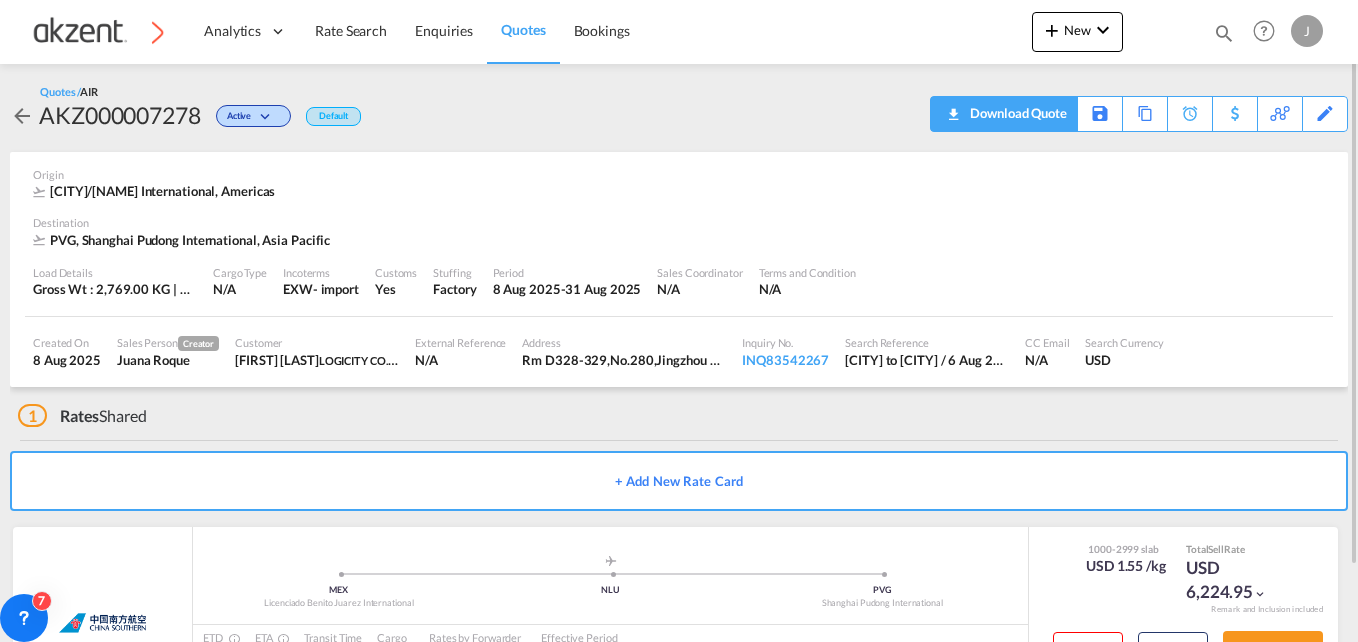 click on "Download Quote" at bounding box center [1016, 113] 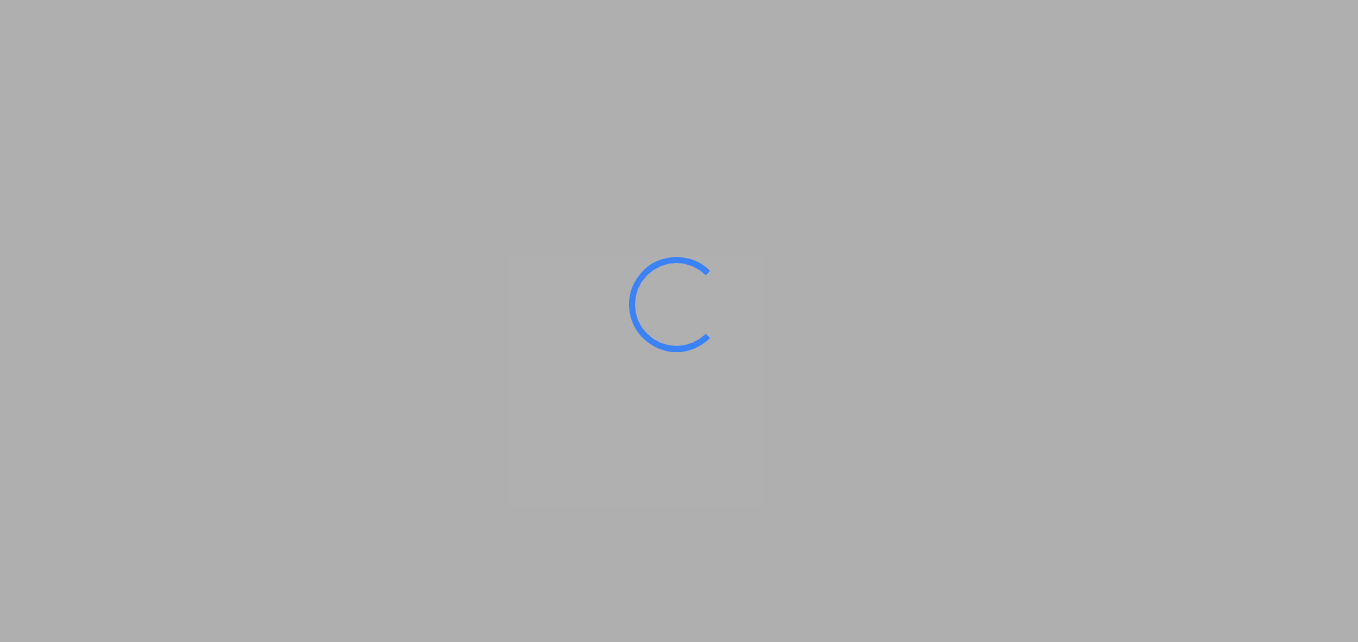 scroll, scrollTop: 0, scrollLeft: 0, axis: both 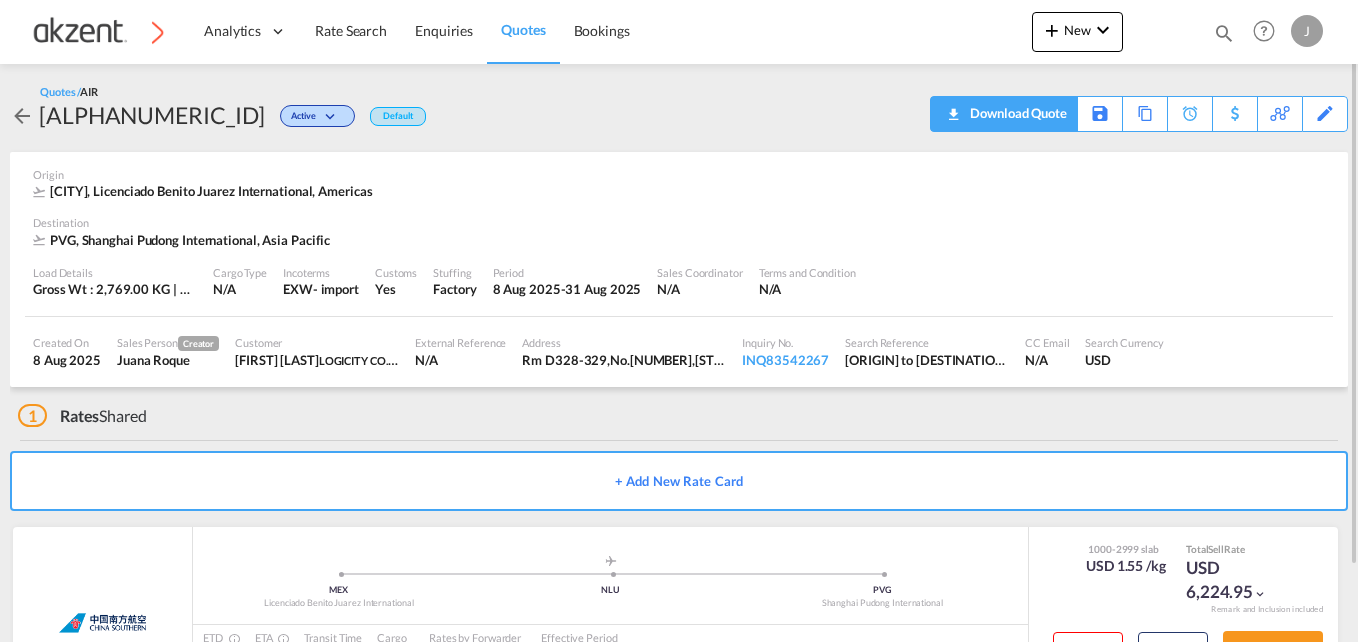 click on "Download Quote" at bounding box center [1016, 113] 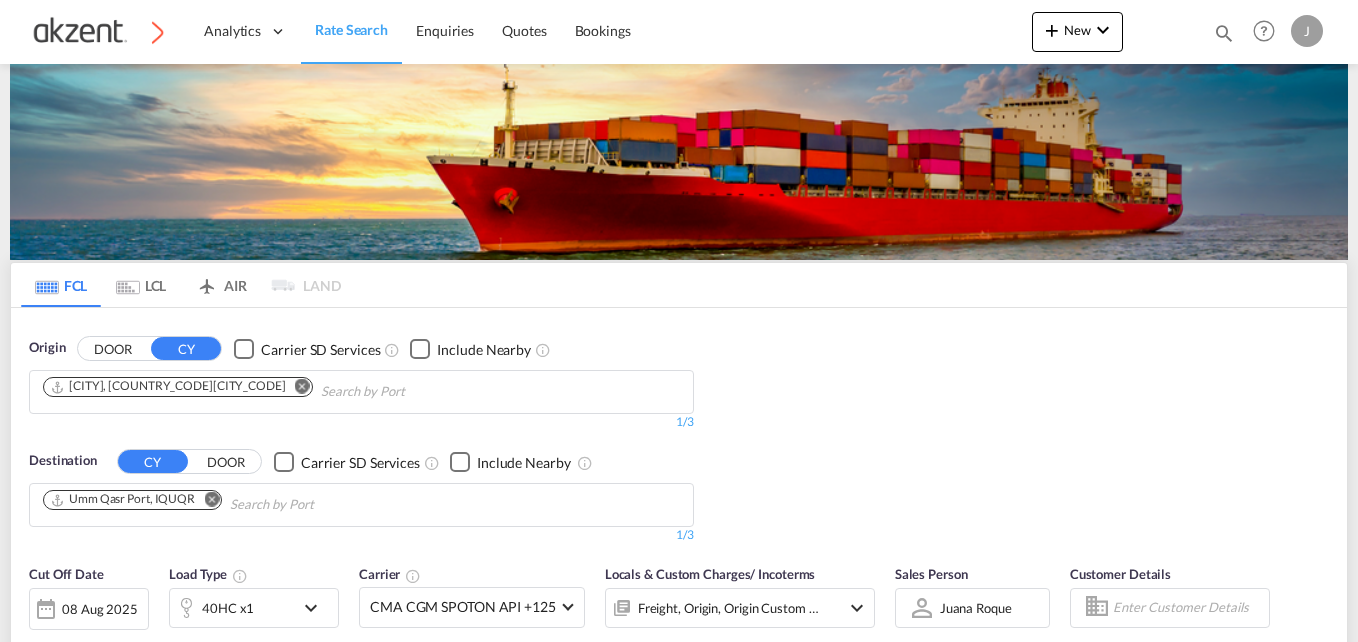 scroll, scrollTop: 0, scrollLeft: 0, axis: both 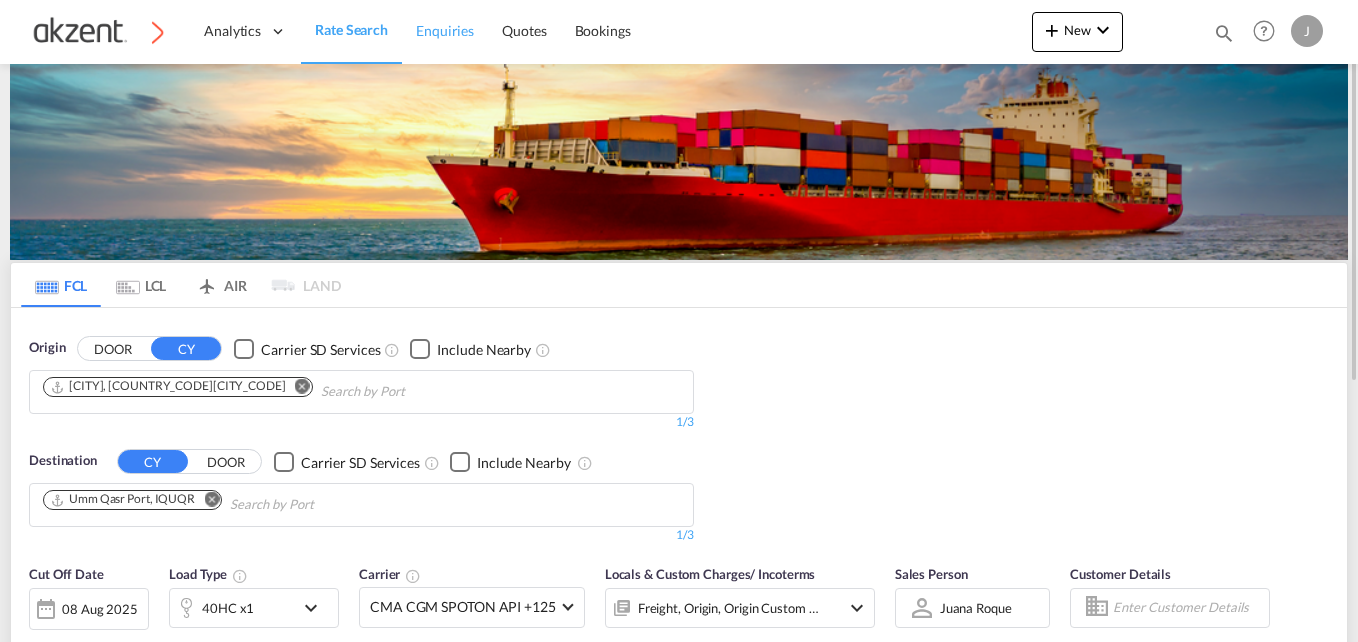 click on "Enquiries" at bounding box center [445, 30] 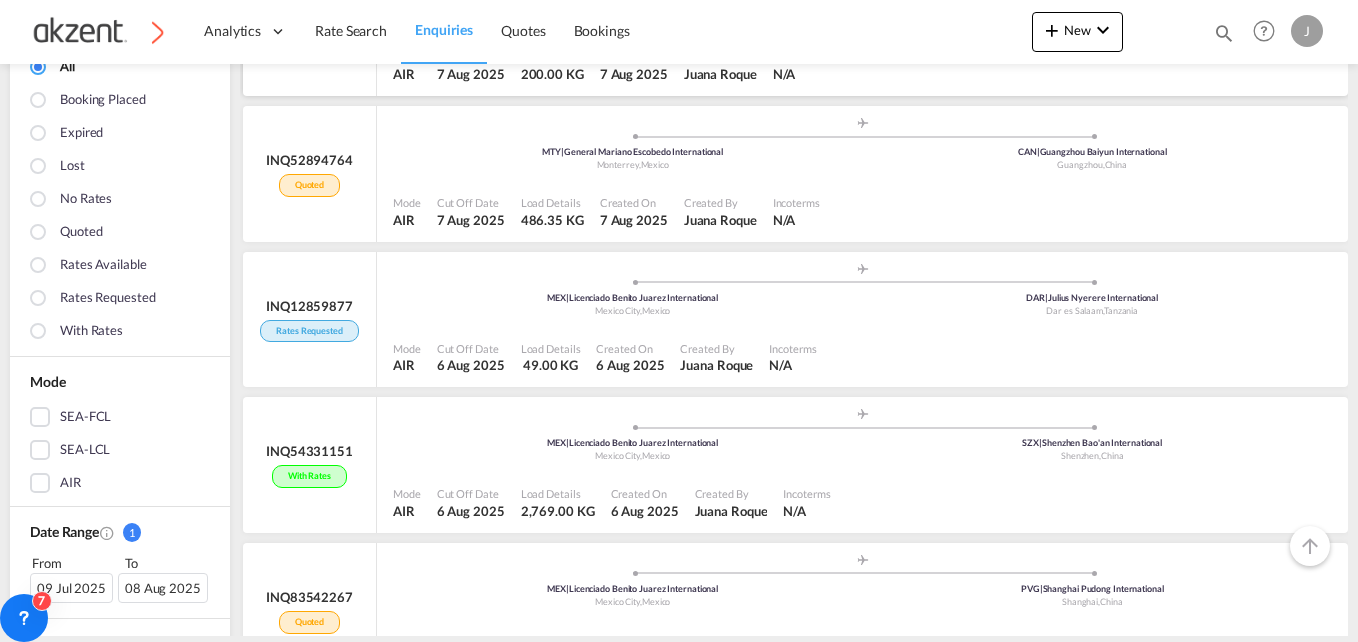 scroll, scrollTop: 245, scrollLeft: 0, axis: vertical 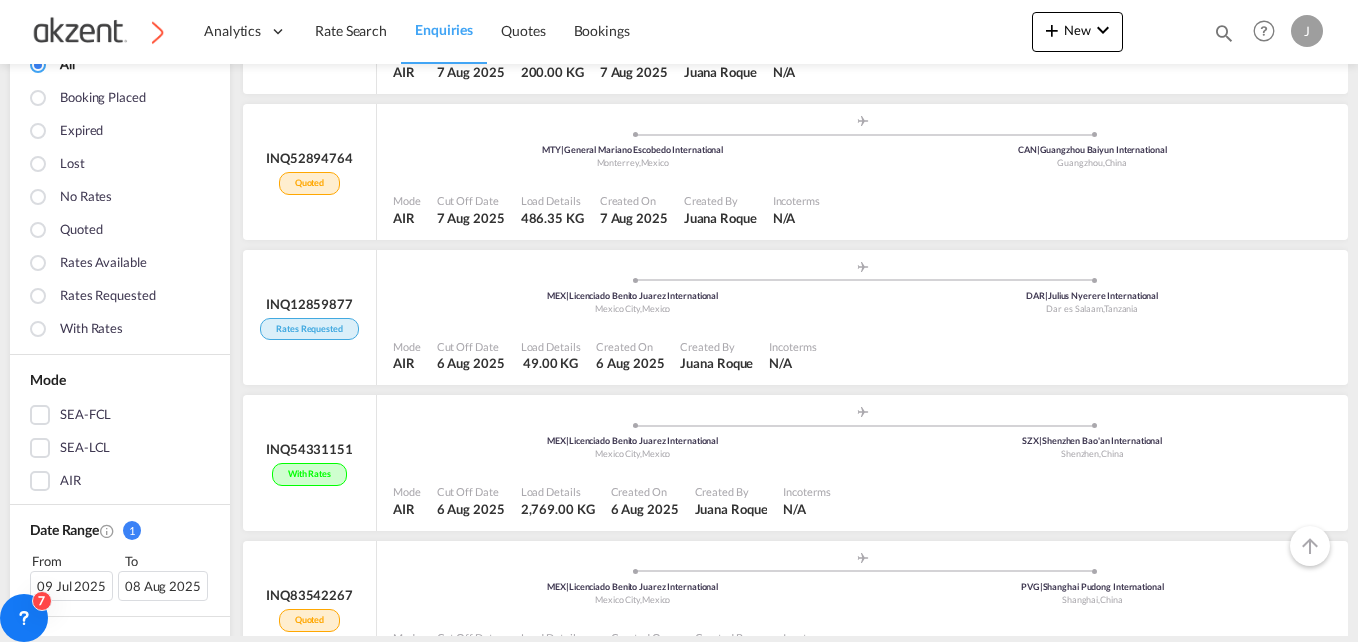 click at bounding box center (1224, 33) 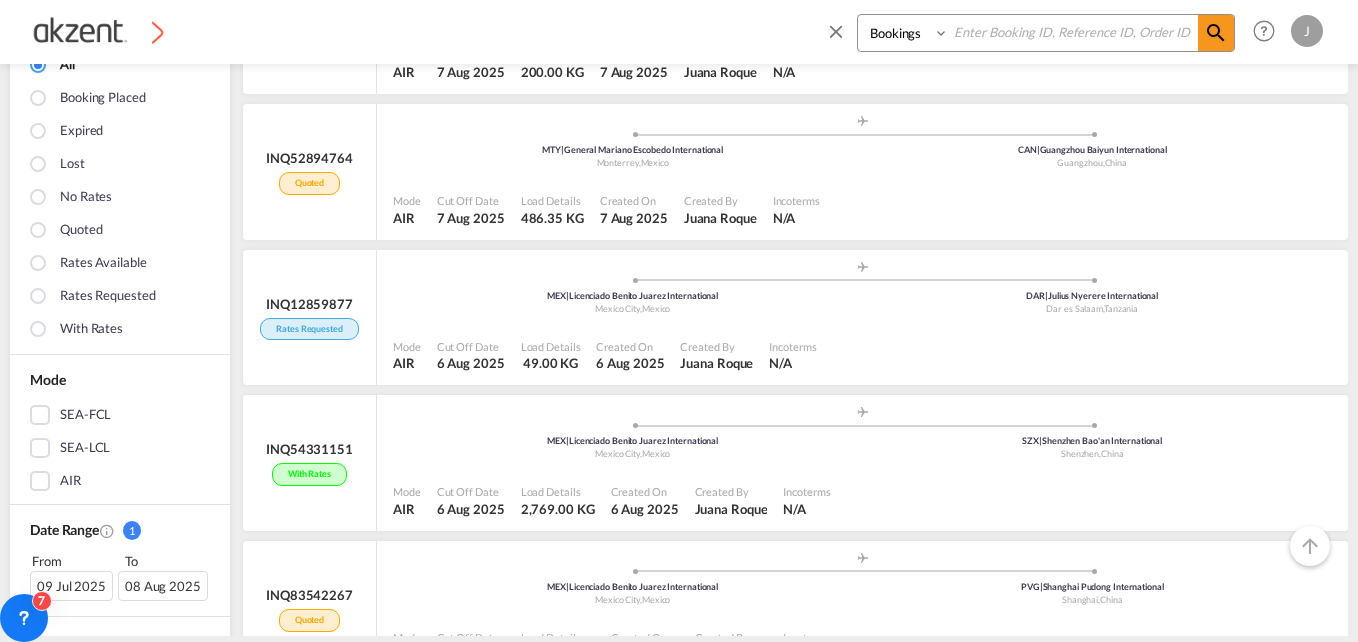 click at bounding box center (1073, 32) 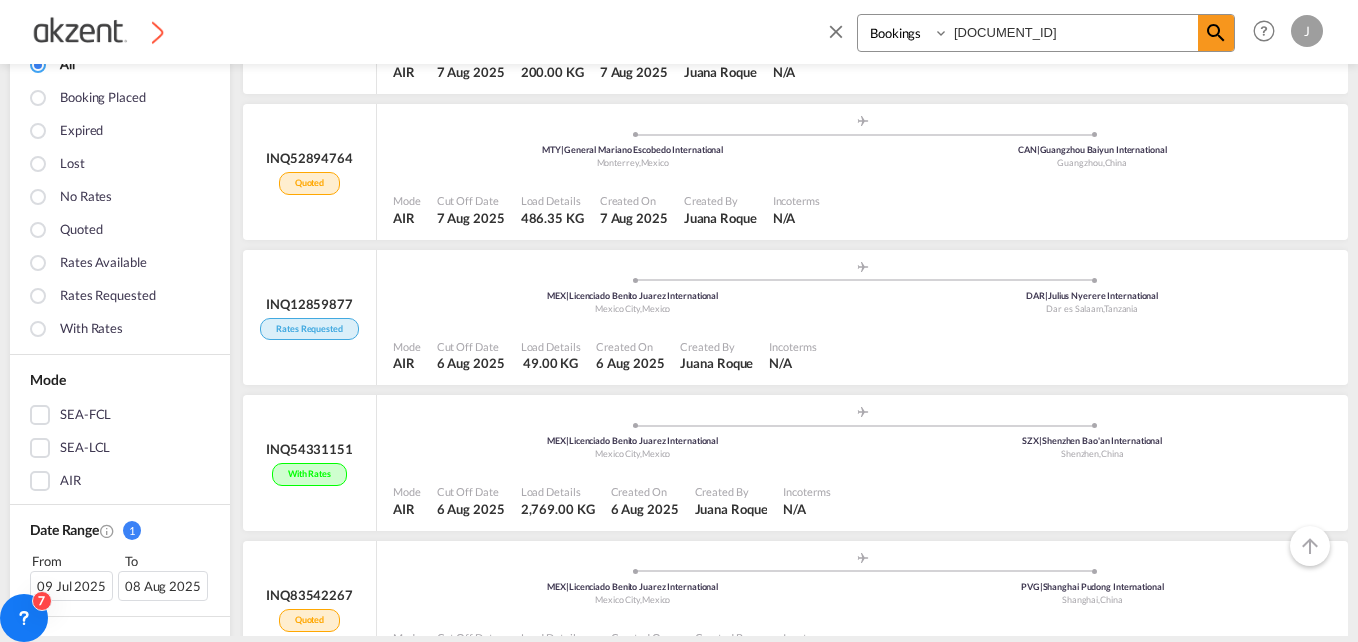 type on "[DOCUMENT_ID]" 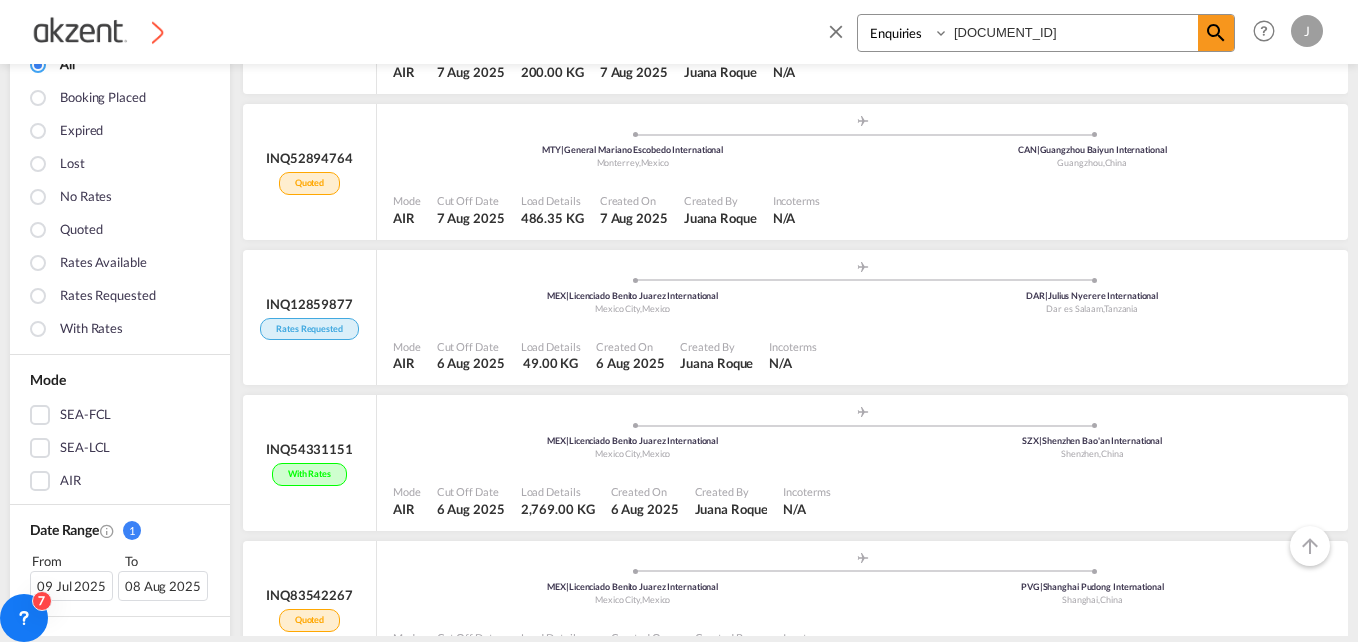 click on "Bookings Quotes Enquiries" at bounding box center [905, 33] 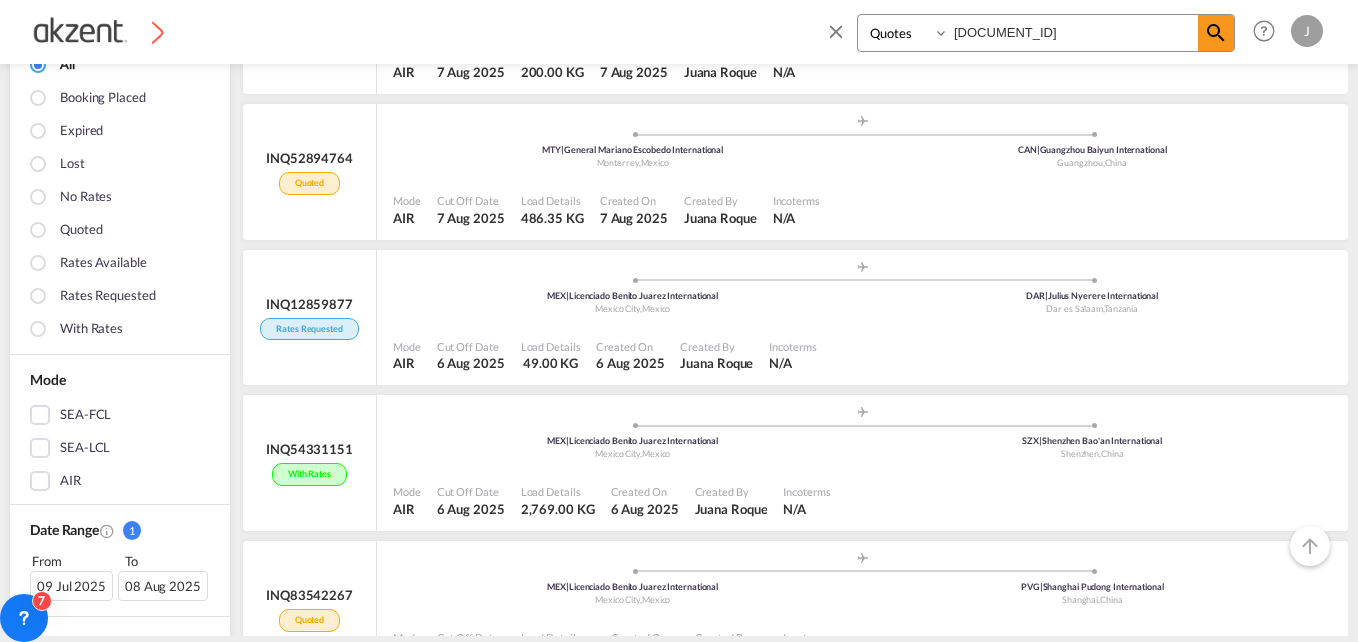 click on "Bookings Quotes Enquiries" at bounding box center (905, 33) 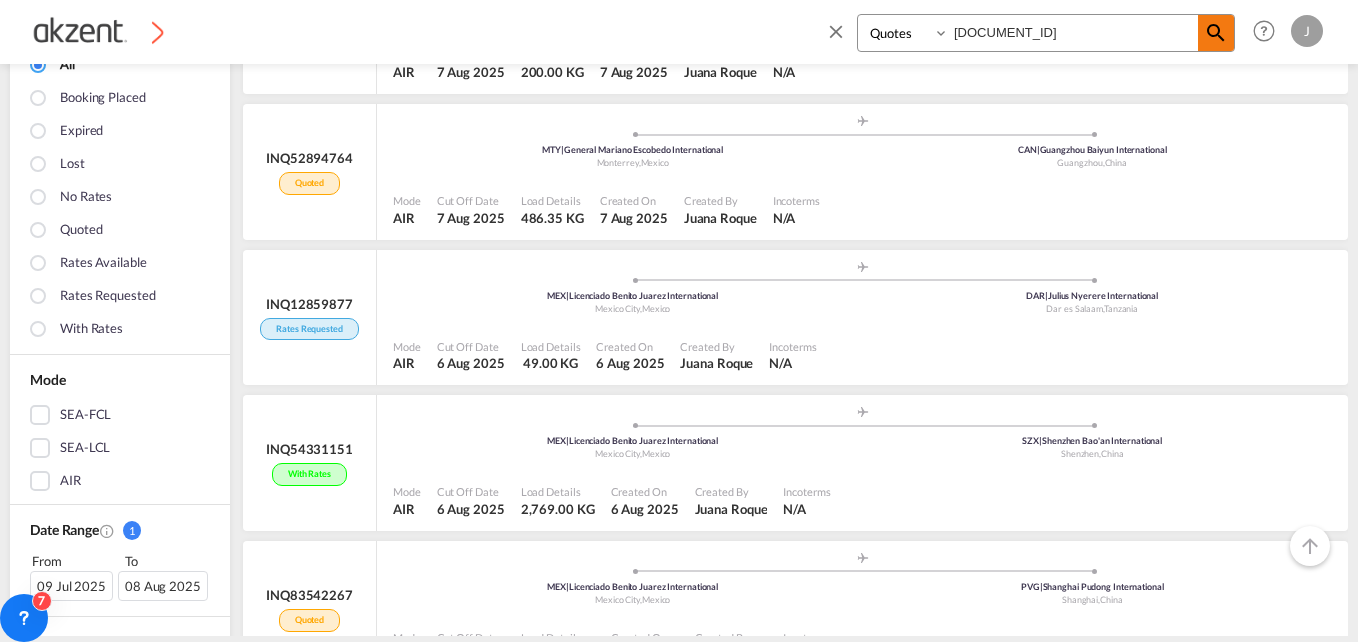 click at bounding box center [1216, 33] 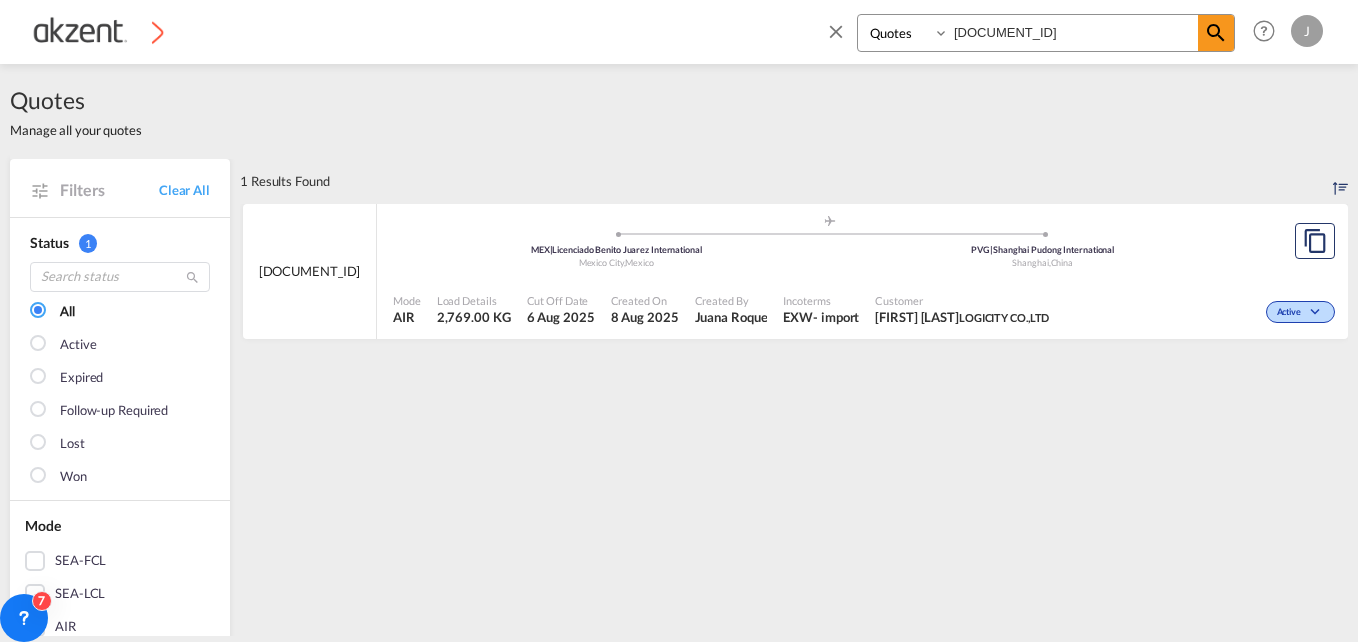 click on "PVG
|  Shanghai Pudong International" at bounding box center (1043, 250) 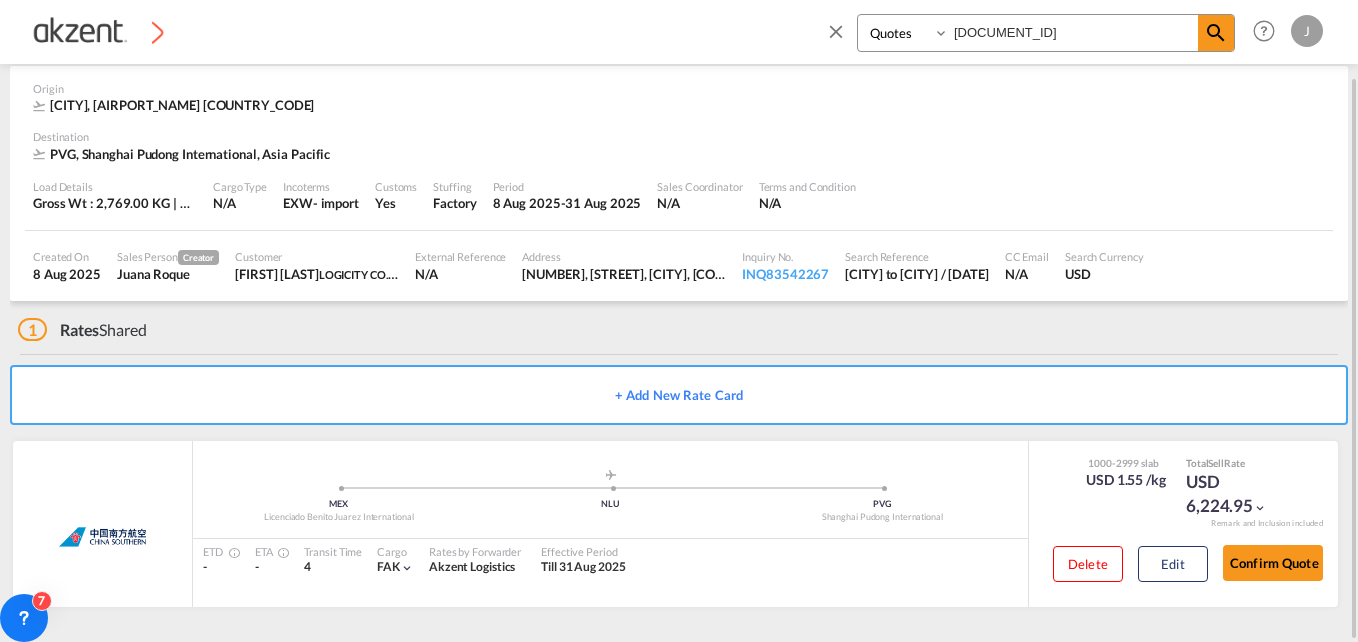 scroll, scrollTop: 86, scrollLeft: 0, axis: vertical 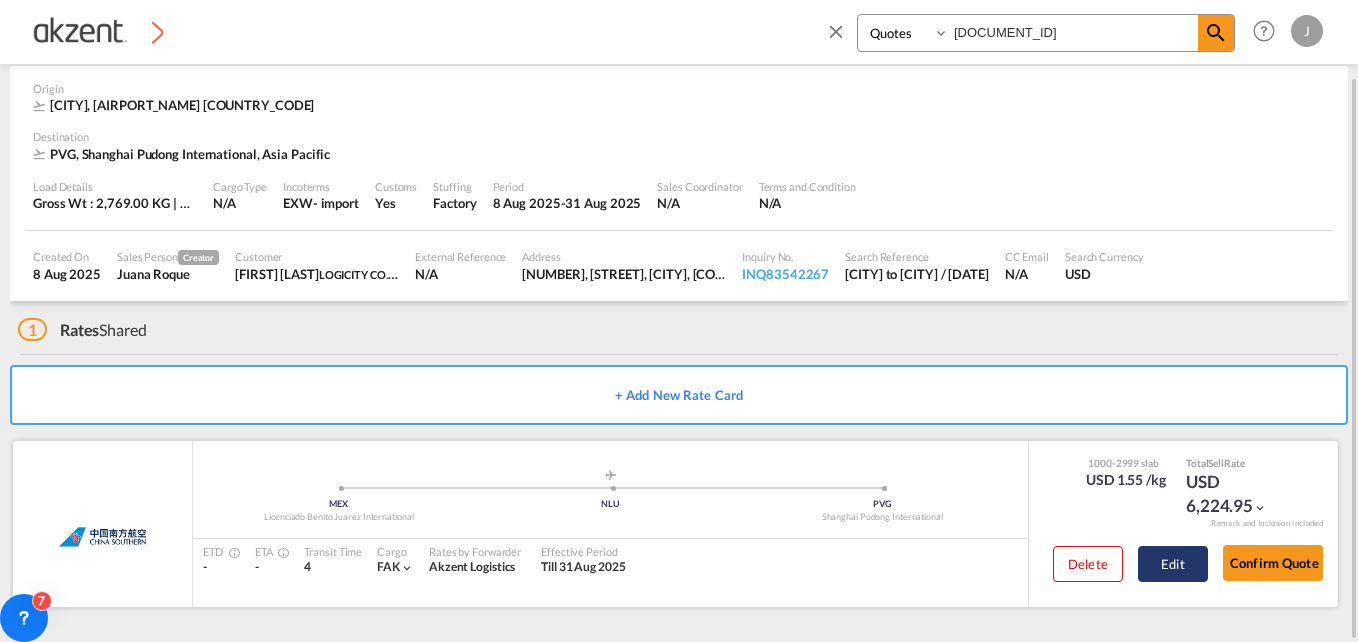 click on "Edit" at bounding box center (1173, 564) 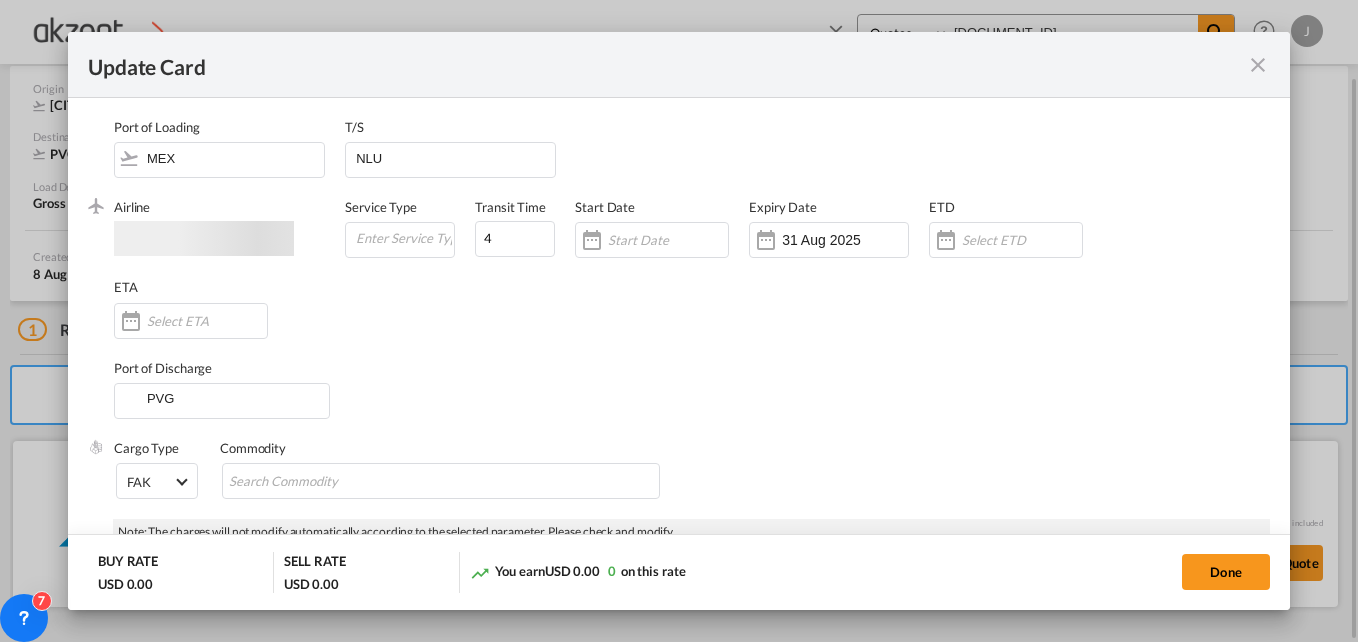 click on "Port of Discharge                                 PVG" at bounding box center (679, 399) 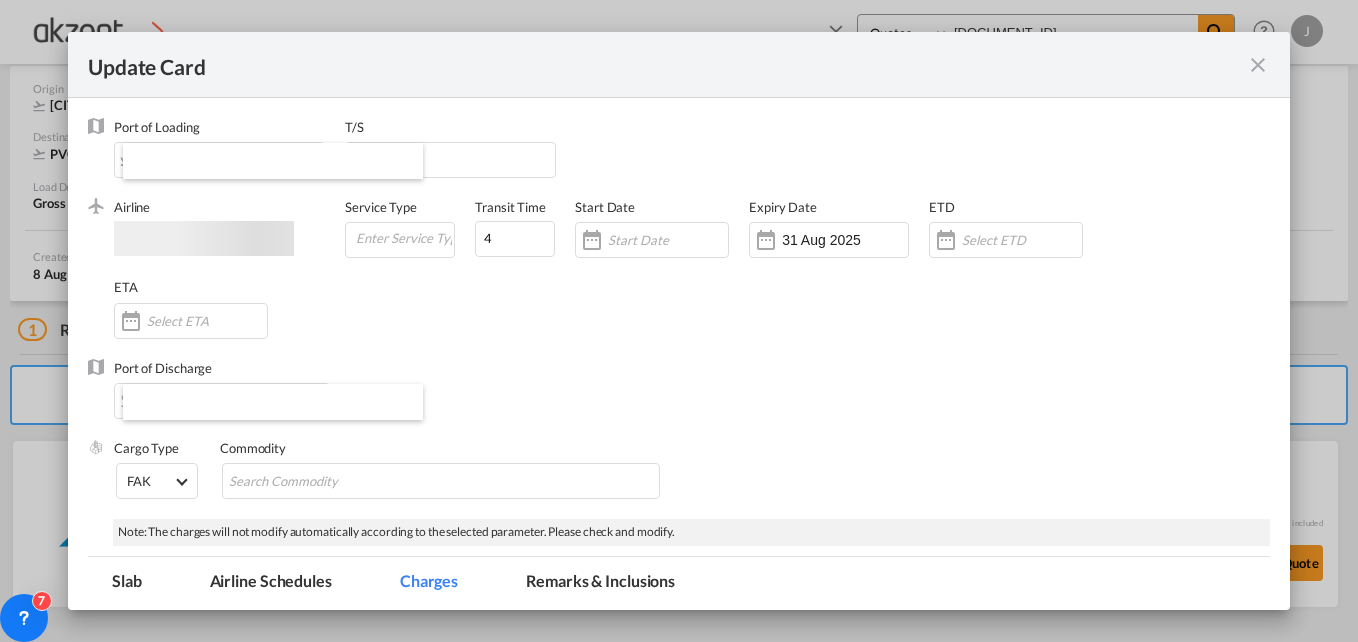 click on "Port of Loading
T/S
[CITY]
.a{fill:#aaa8ad;} Airline
Service Type Transit Time 4 Start Date
Expiry Date
[DATE]   ETD
ETA
Port of Discharge
Cargo Type FAK   FAK GCR GDSM General Cargo Hazardous Cargo Ambient Foodstuff Chilled Frozen Perishables Flexibags Out of Gauge Others Group NAC NAC Vehicles
Commodity" at bounding box center [679, 318] 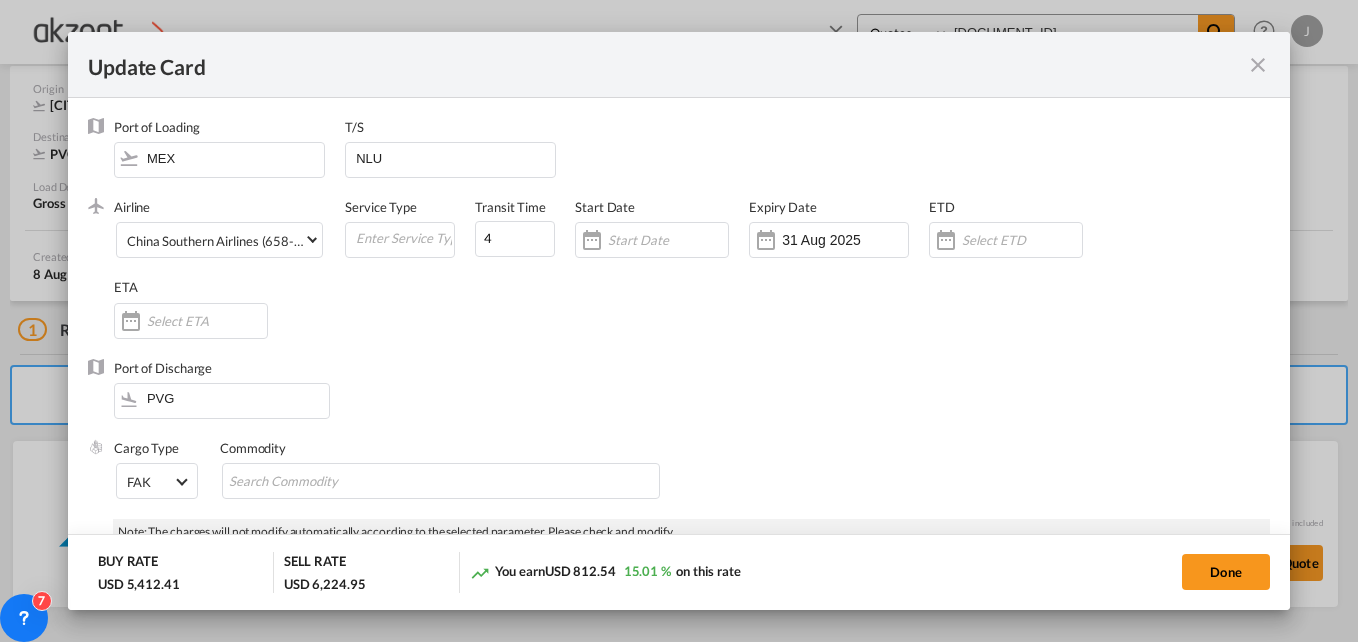 click on "Update Card
Port of Loading
T/S
[CITY]
.a{fill:#aaa8ad;} Airline
China Southern Airlines (658-CZ-784-CN / -)
AIR EXPRESS S.A. (1166- / -)
CMA CGM Air Cargo (1140-2C / -)
DDWL Logistics (1138-AU / -)
Fast Logistics (1150-AE / -)
NFS Airfreight (1137-NL / -)
PROAIR (1135-DE / -)
Transportdeal WW (1141-SE / -)
21 Air LLC (964-2I*-681-US / 681)
40-Mile Air, Ltd. (145-Q5* / -)
8165343 Canada Inc. dba Air Canada Rouge (164-RV / -)
9 Air Co Ltd (793-AQ-902-CN / 902)
9G Rail Limited (1101-9G* / -)
A.P.G. Distribution System (847-A1 / -)
AB AVIATION (821-Y6 / -)
ABC Aerolineas S.A. de C.V. (935-4O*-837-MX / 837)
ABSA  -  Aerolinhas Brasileiras S.A dba LATAM Cargo Brasil (95-M3-549-BR / 549)
ABX Air, Inc. (32-GB-832-US / 832)
AccesRail and Partner Railways (772-9B* / -)
ACE Belgium Freighters S.A. (222-X7-744-BE / 744)
ACP fly (1147-PA / -)
ACT Havayollari A.S. (624-9T*-556-TR / 556)" at bounding box center (679, 321) 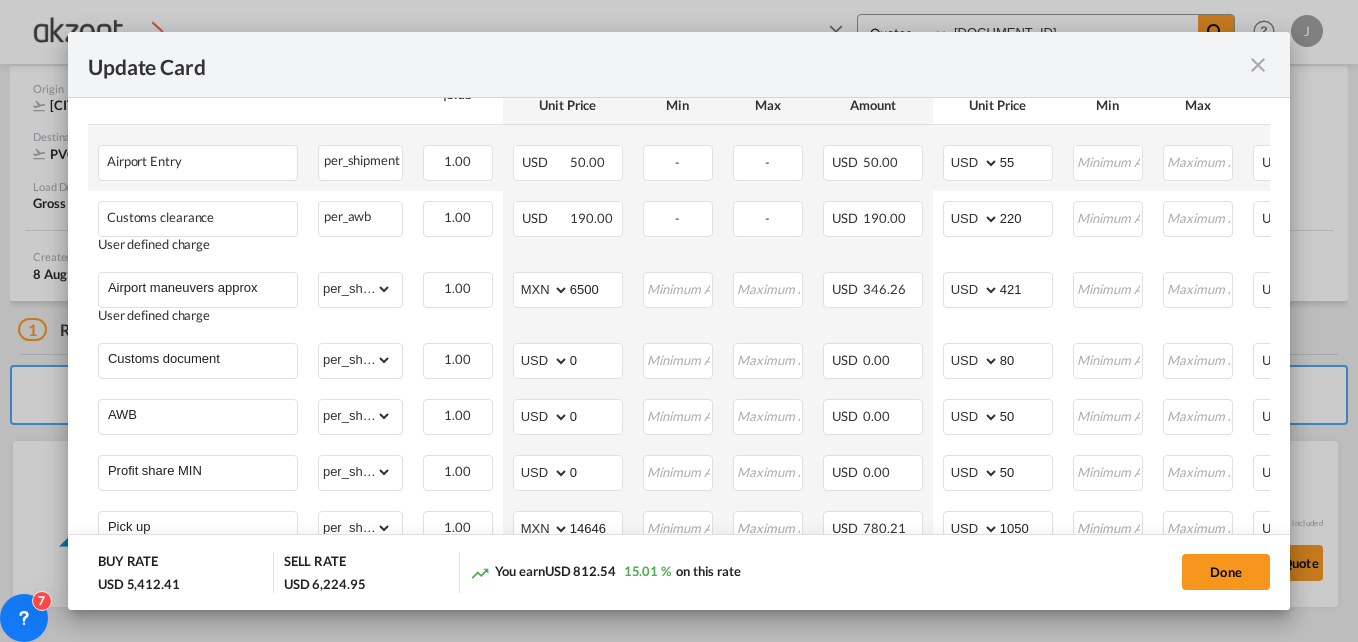 scroll, scrollTop: 1022, scrollLeft: 0, axis: vertical 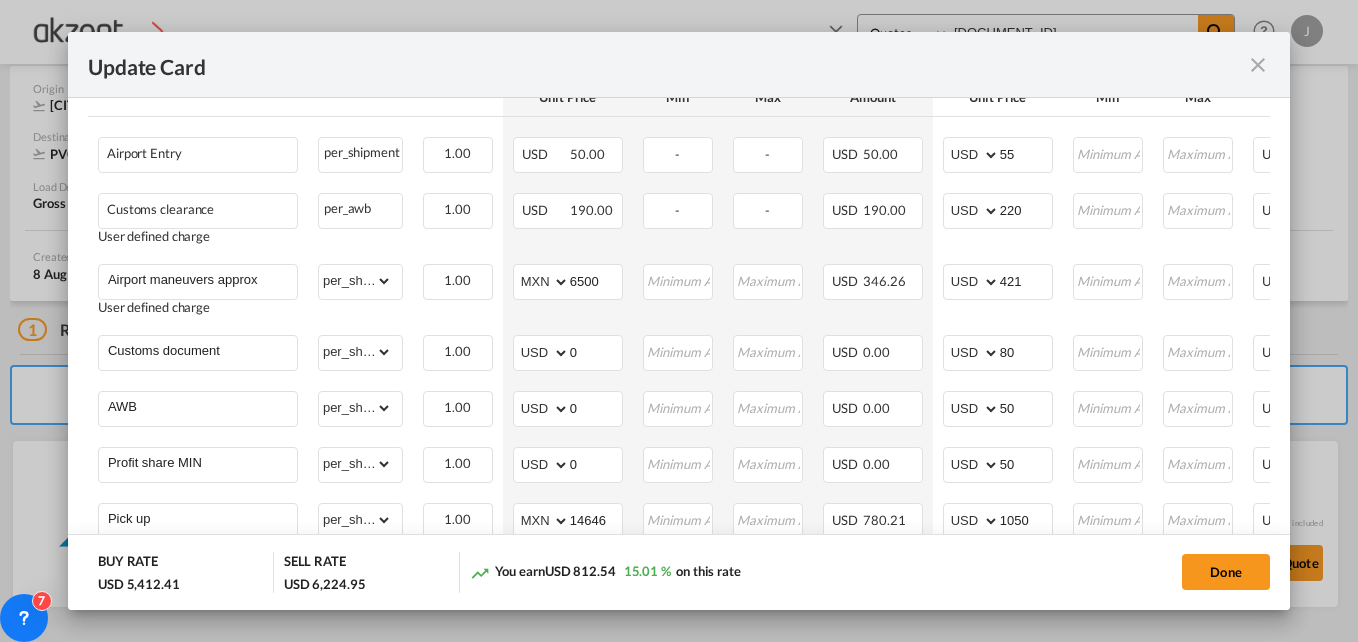 click at bounding box center (1258, 65) 